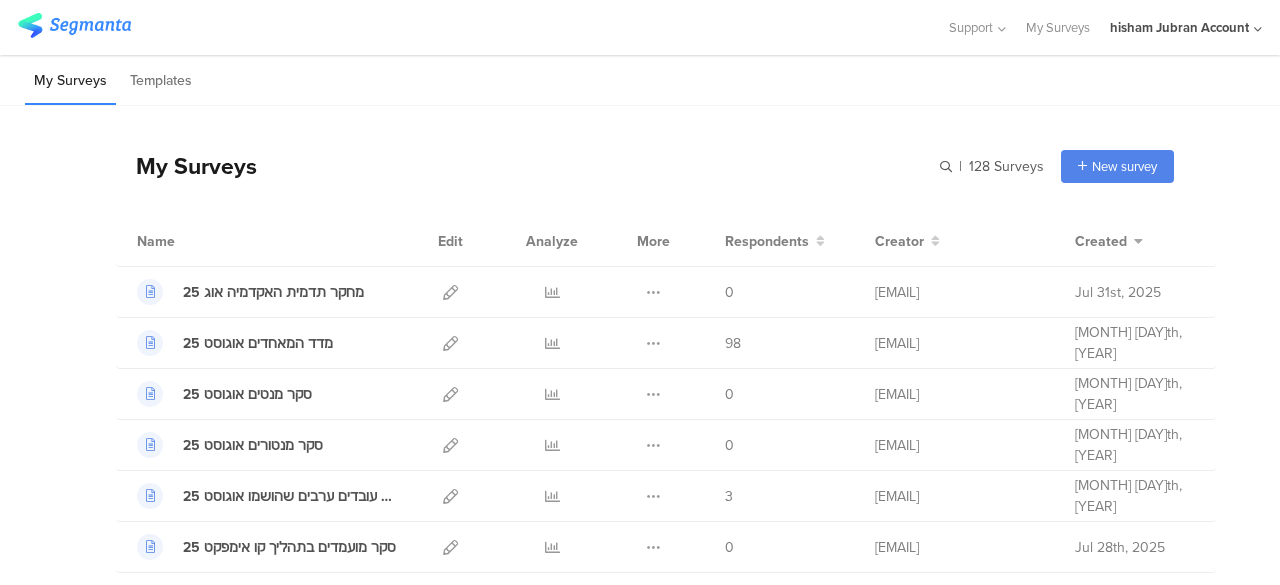 scroll, scrollTop: 0, scrollLeft: 0, axis: both 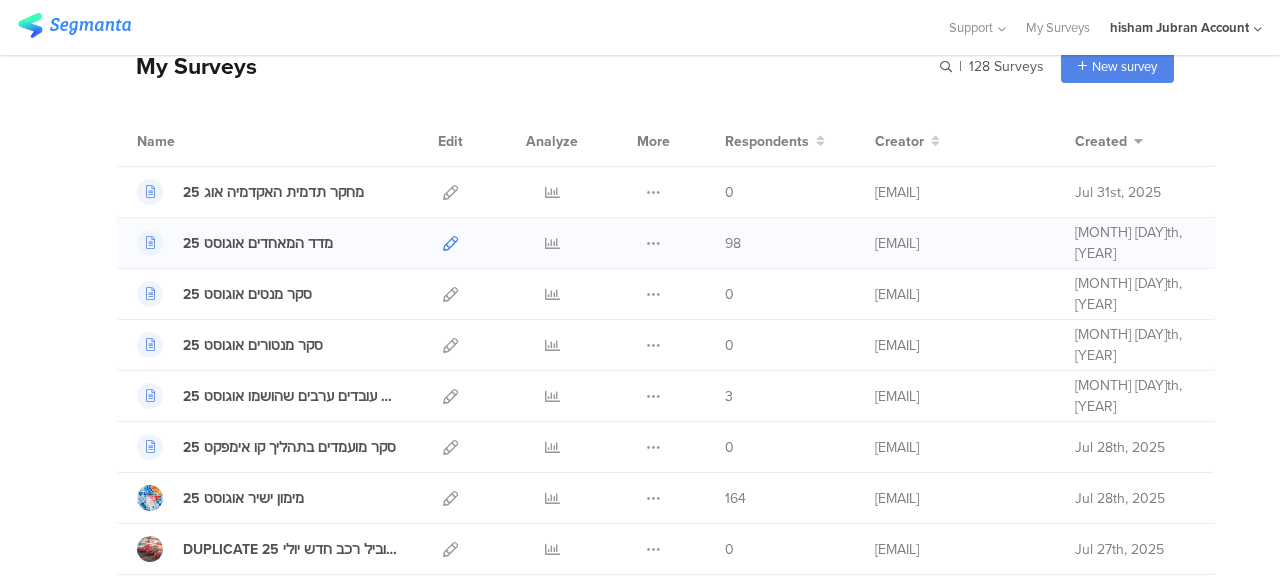 click at bounding box center (450, 243) 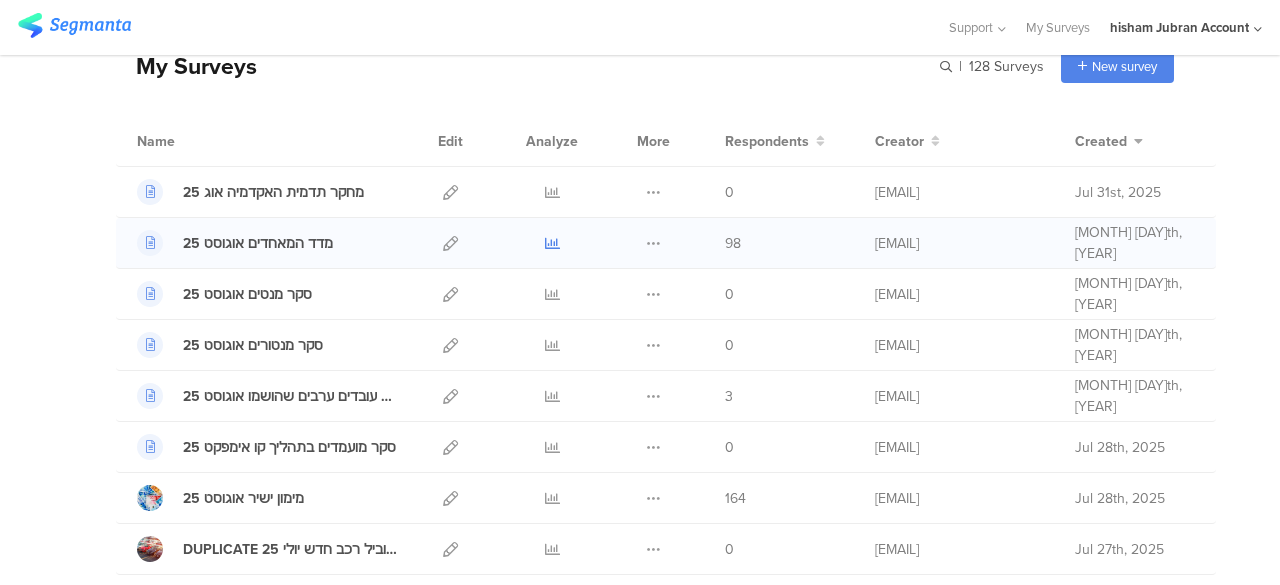 click at bounding box center (552, 243) 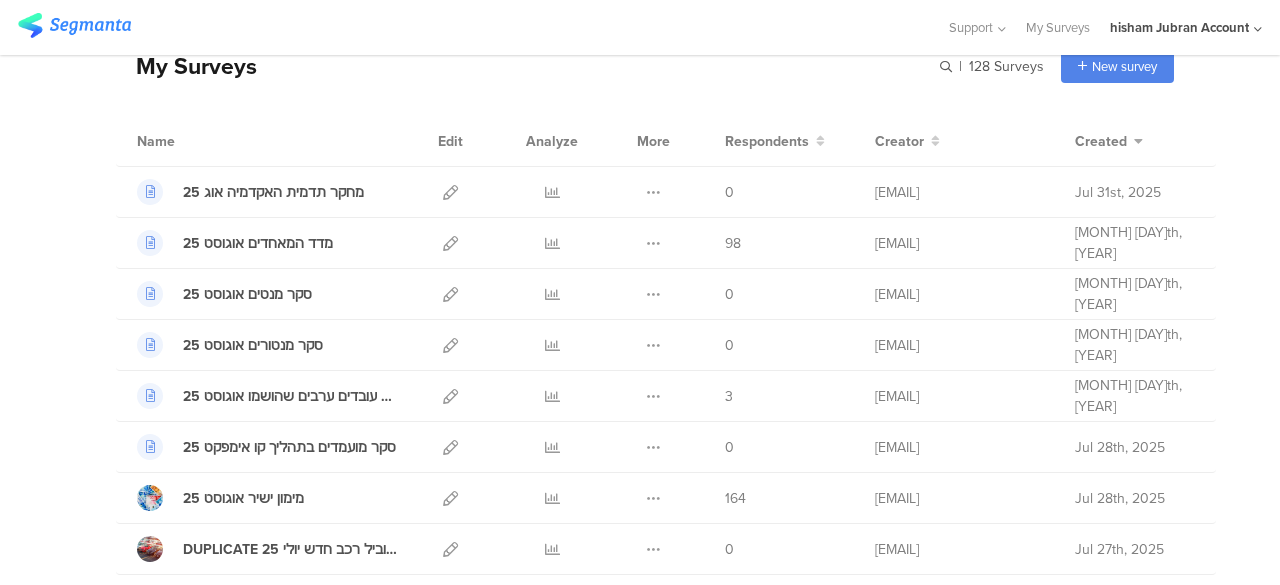 click on "My Surveys
|
128 Surveys
New survey
Start from scratch
Choose from templates" at bounding box center [645, 66] 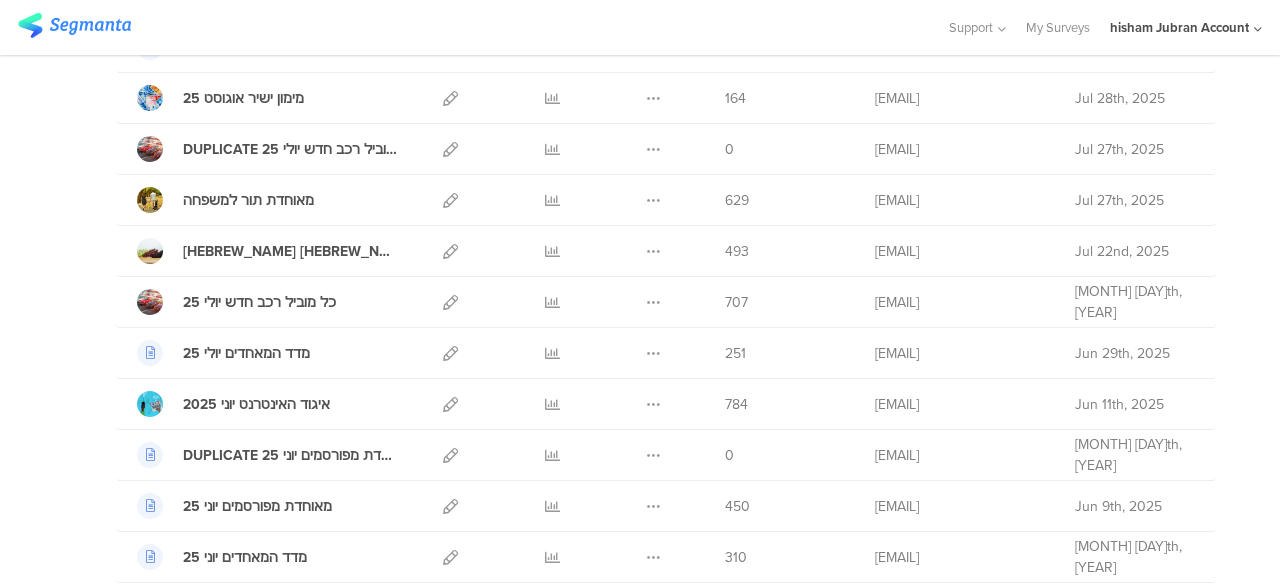 scroll, scrollTop: 0, scrollLeft: 0, axis: both 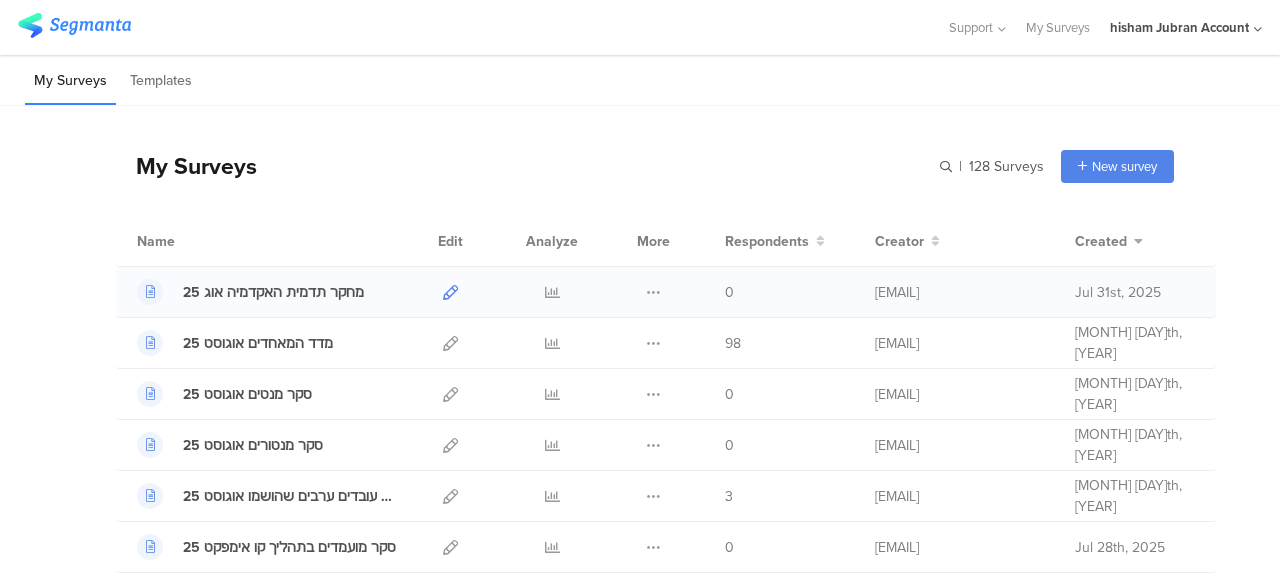 click at bounding box center [450, 292] 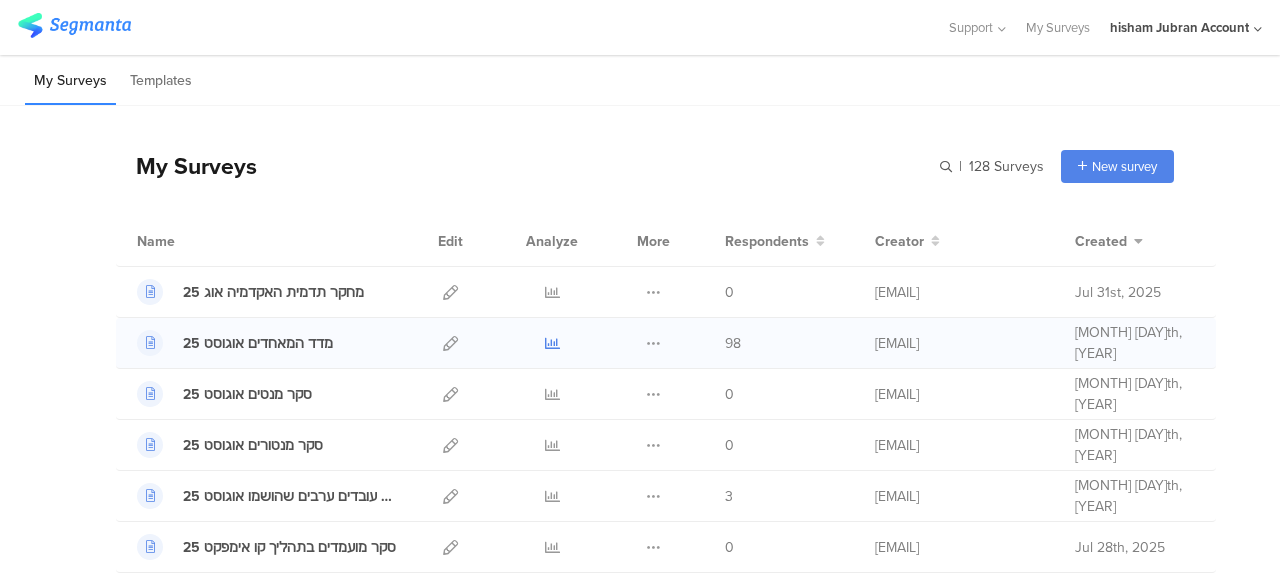 click at bounding box center [552, 343] 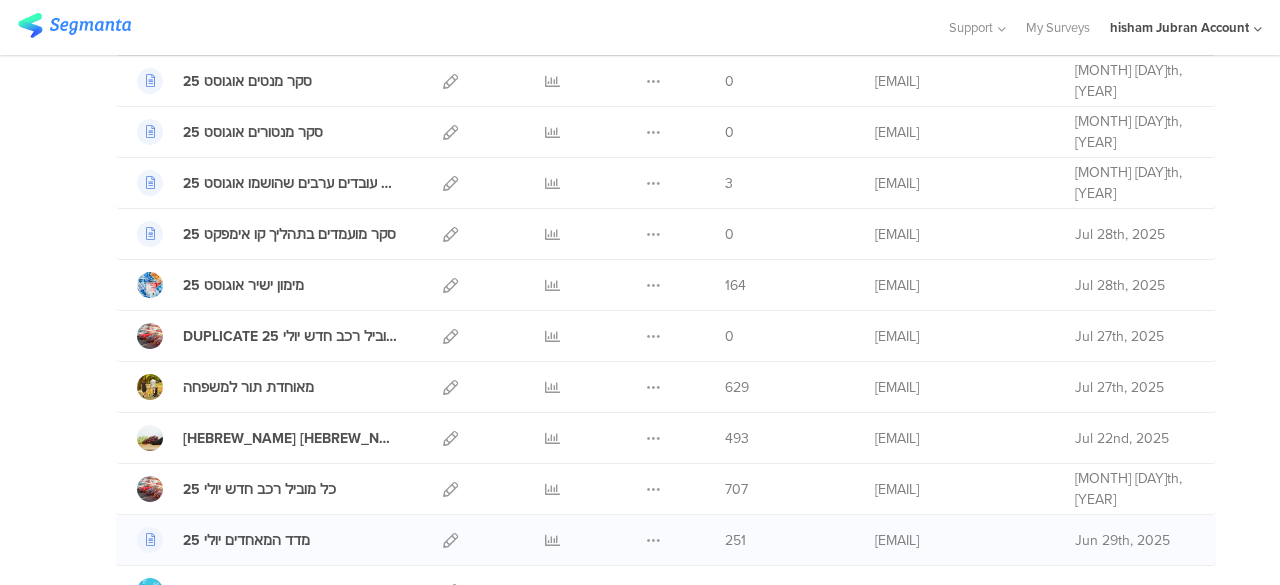scroll, scrollTop: 400, scrollLeft: 0, axis: vertical 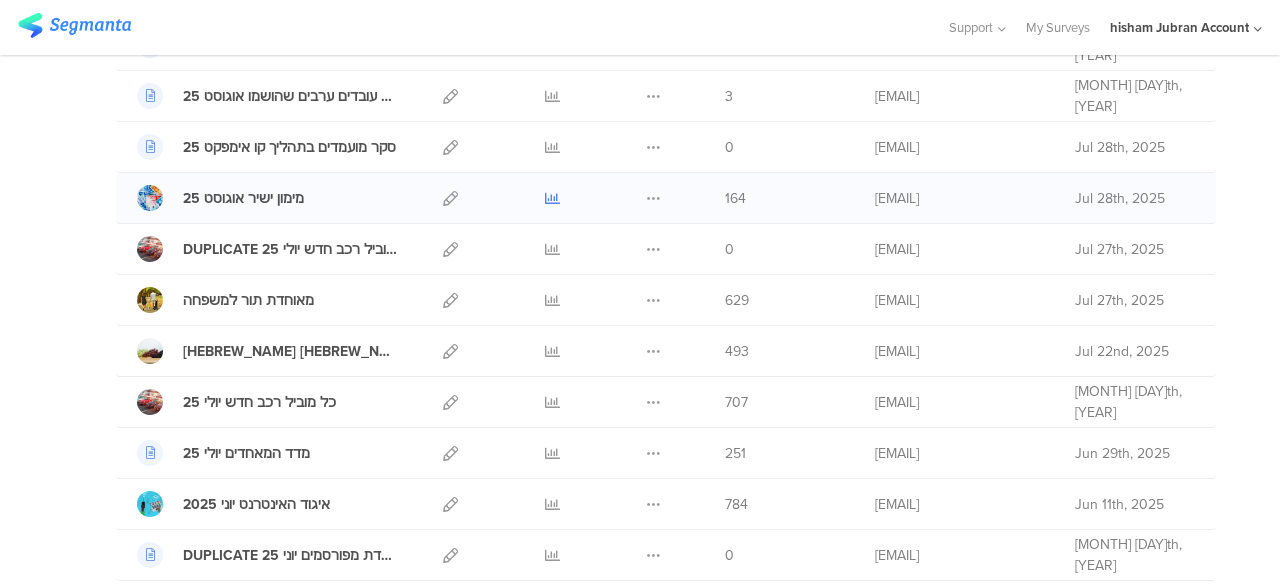 click at bounding box center [552, 198] 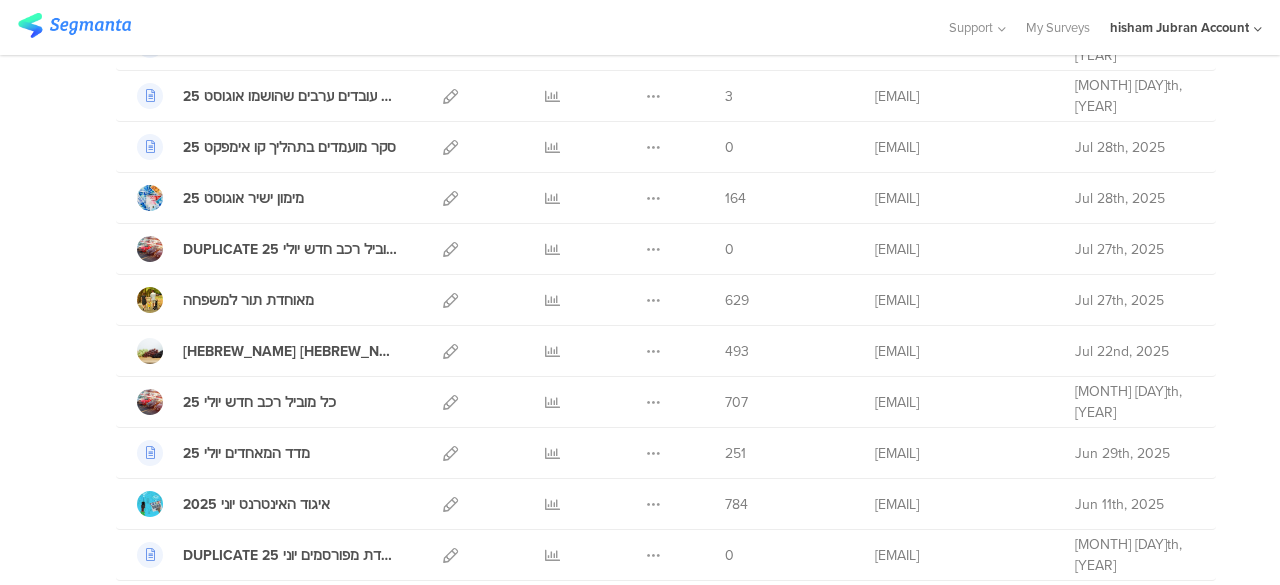 scroll, scrollTop: 0, scrollLeft: 0, axis: both 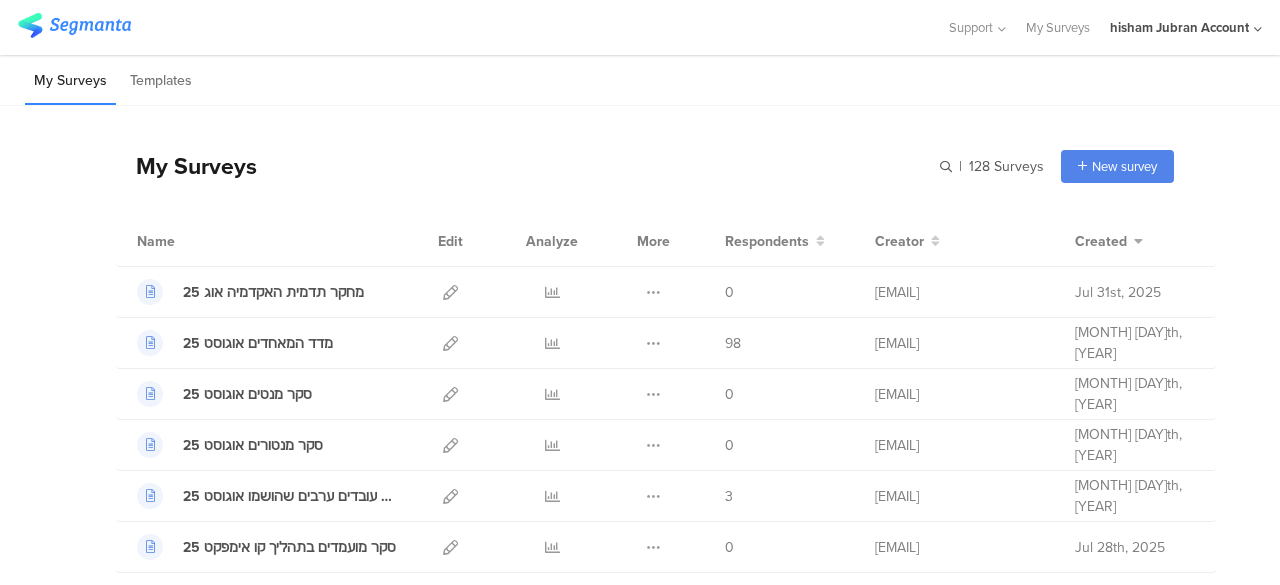 click on "My Surveys
|
128 Surveys
New survey
Start from scratch
Choose from templates
Name
Edit
Analyze
More
Respondents
Creator" at bounding box center (645, 1501) 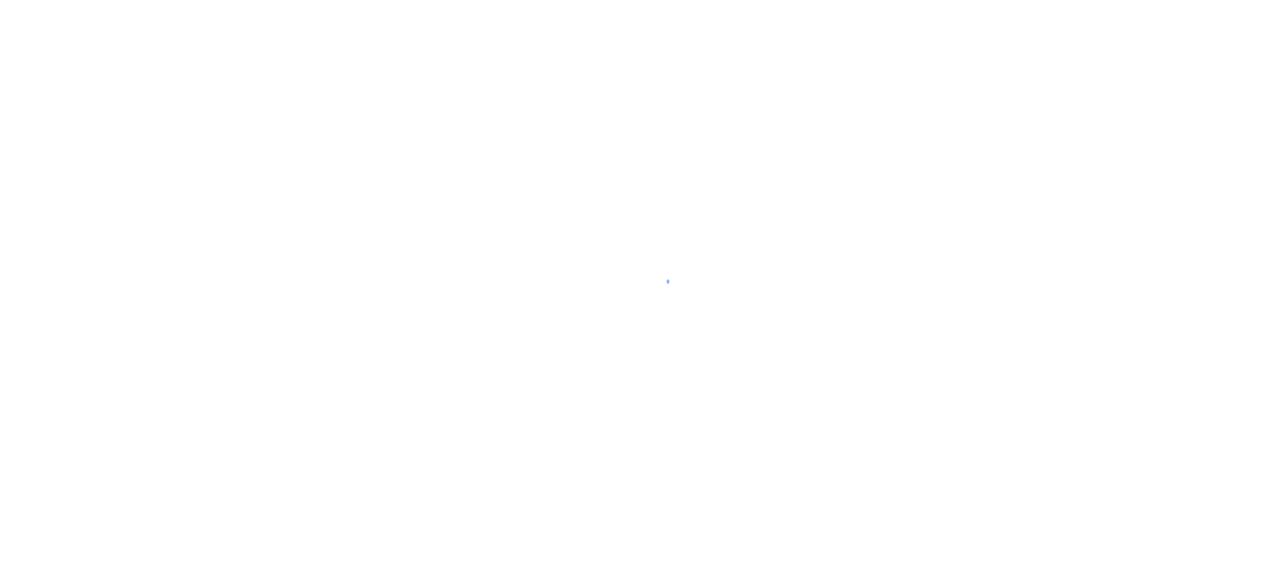scroll, scrollTop: 0, scrollLeft: 0, axis: both 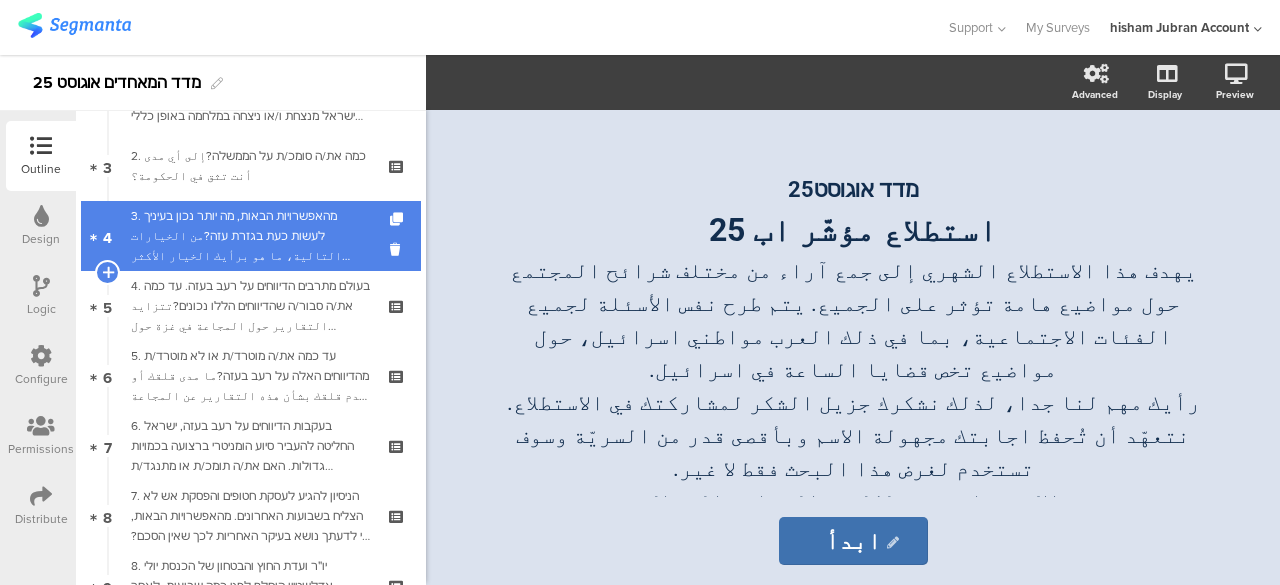click on "3. מהאפשרויות הבאות, מה יותר נכון בעיניך לעשות כעת בגזרת עזה?من الخيارات التالية، ما هو برأيك الخيار الأكثر ملاءم للقيام به الآن في قطاع غزة؟" at bounding box center (250, 236) 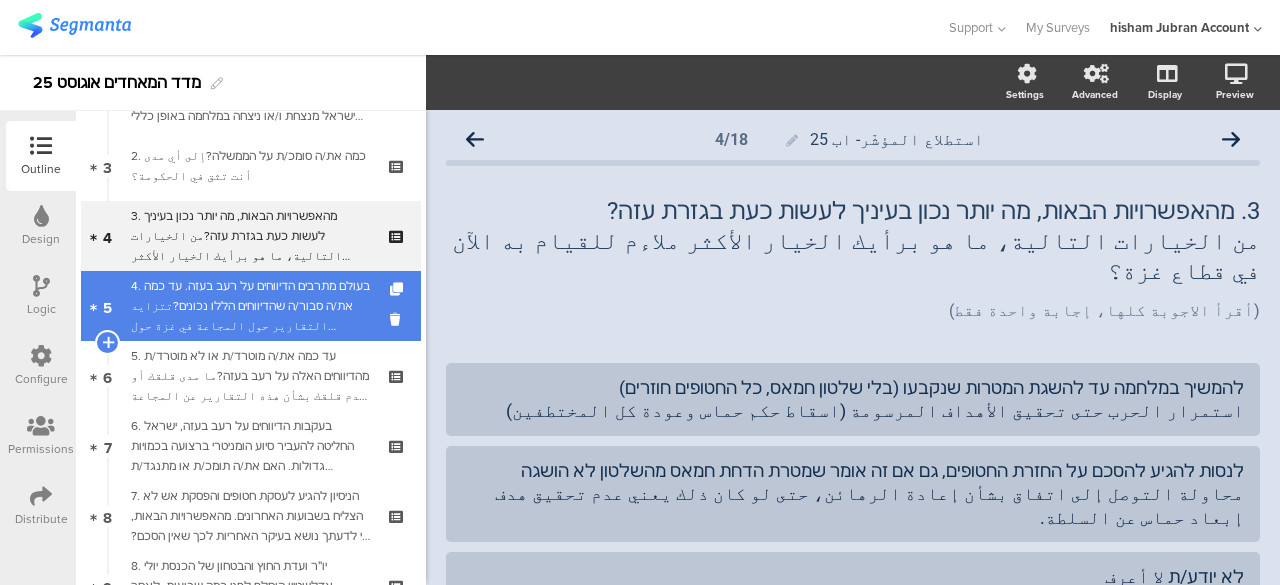click on "4. בעולם מתרבים הדיווחים על רעב בעזה. עד כמה את/ה סבור/ה שהדיווחים הללו נכונים?تتزايد التقارير حول المجاعة في غزة حول العالم. ما مدى صحة هذه التقارير برأيك؟" at bounding box center (250, 306) 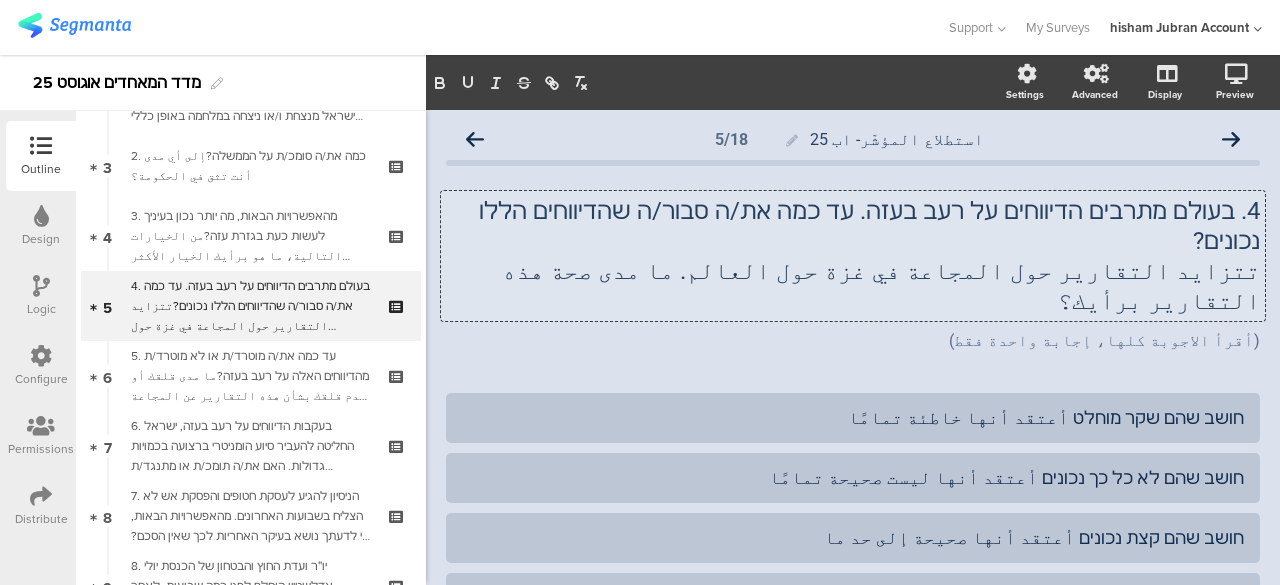 click on "4. בעולם מתרבים הדיווחים על רעב בעזה. עד כמה את/ה סבור/ה שהדיווחים הללו נכונים? تتزايد التقارير حول المجاعة في غزة حول العالم. ما مدى صحة هذه التقارير برأيك؟
4. בעולם מתרבים הדיווחים על רעב בעזה. עד כמה את/ה סבור/ה שהדיווחים הללו נכונים? تتزايد التقارير حول المجاعة في غزة حول العالم. ما مدى صحة هذه التقارير برأيك؟
4. בעולם מתרבים הדיווחים על רעב בעזה. עד כמה את/ה סבור/ה שהדיווחים הללו נכונים? تتزايد التقارير حول المجاعة في غزة حول العالم. ما مدى صحة هذه التقارير برأيك؟" 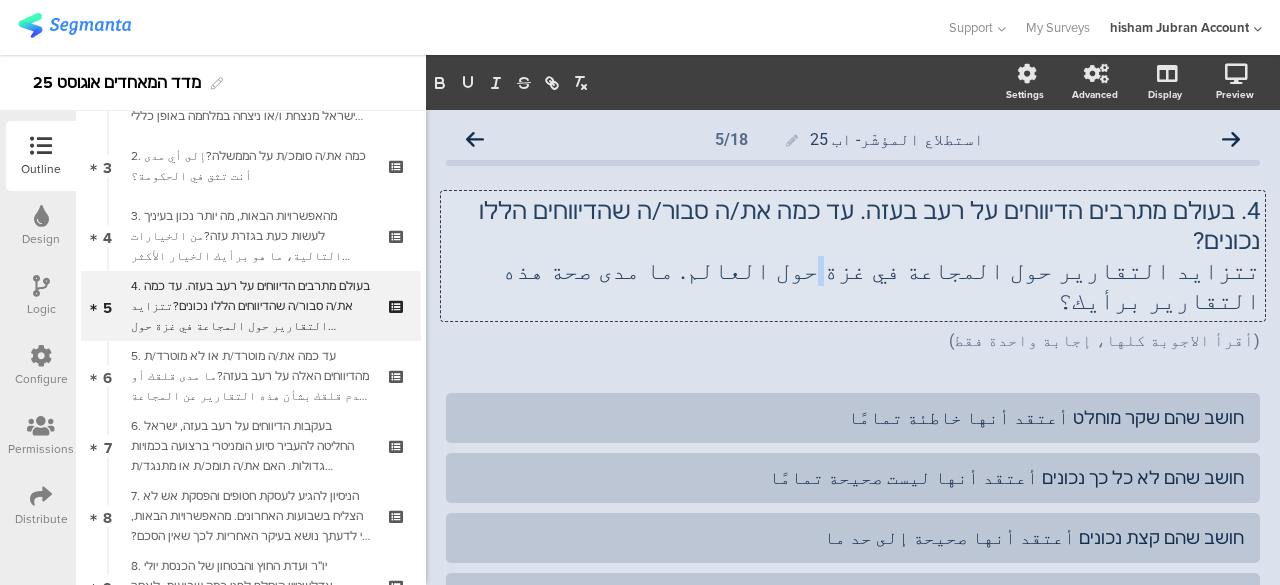 click on "تتزايد التقارير حول المجاعة في غزة حول العالم. ما مدى صحة هذه التقارير برأيك؟" 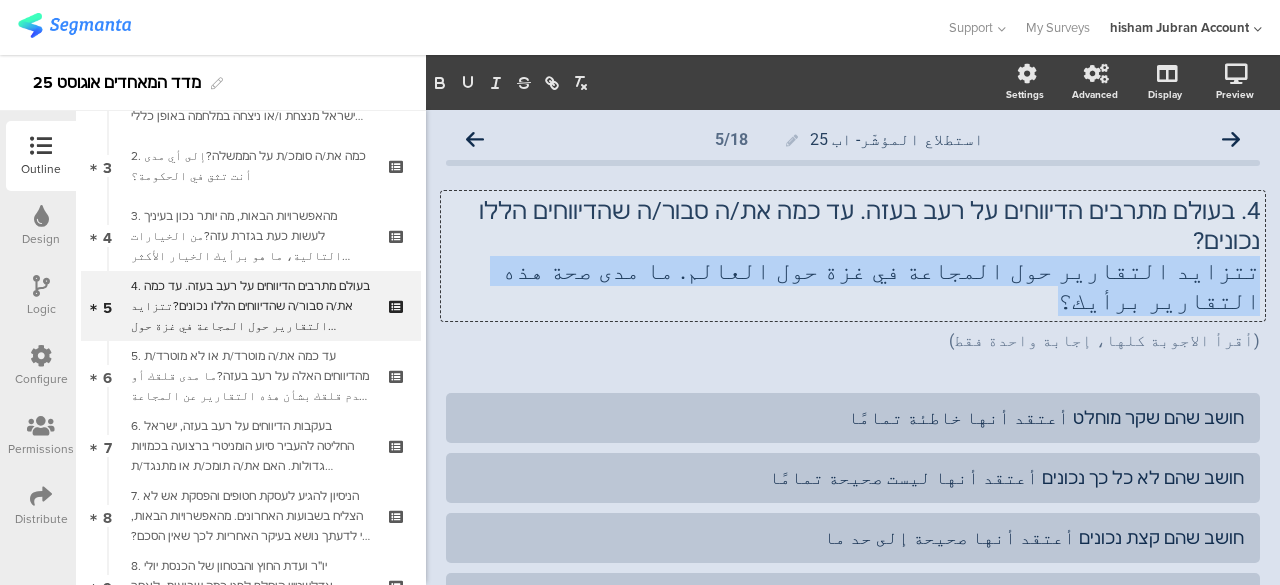 click on "تتزايد التقارير حول المجاعة في غزة حول العالم. ما مدى صحة هذه التقارير برأيك؟" 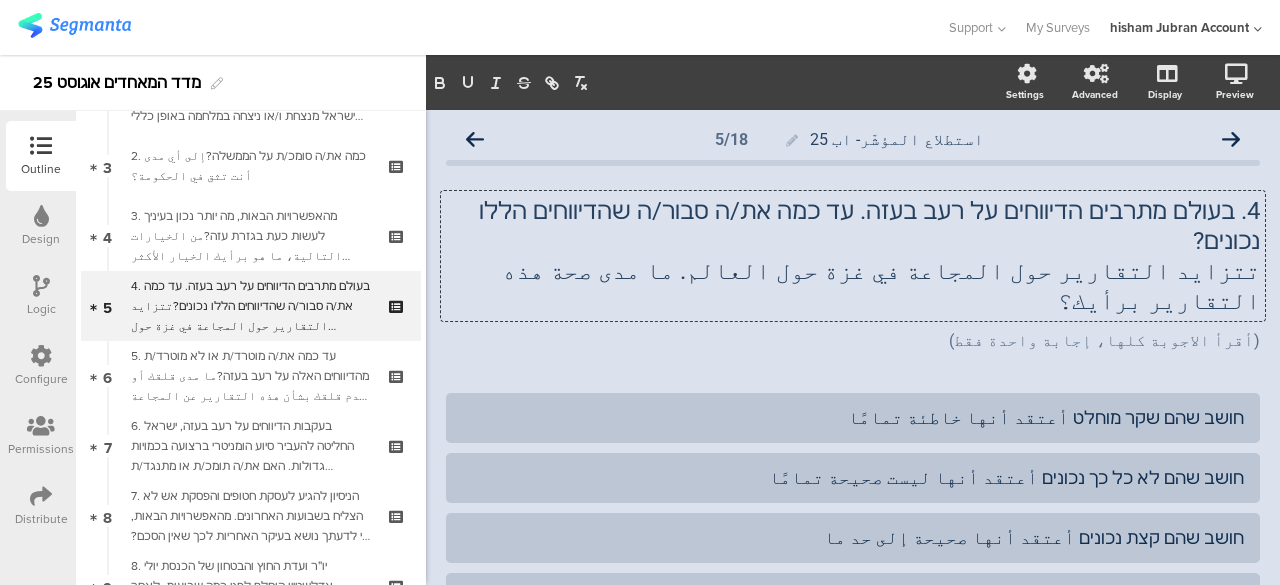 click on "استطلاع المؤشّر- اب 25
5/18
4. בעולם מתרבים הדיווחים על רעב בעזה. עד כמה את/ה סבור/ה שהדיווחים הללו נכונים? تتزايد التقارير حول المجاعة في غزة حول العالم. ما مدى صحة هذه التقارير برأيك؟
4. בעולם מתרבים הדיווחים על רעב בעזה. עד כמה את/ה סבור/ה שהדיווחים הללו נכונים?
(أقرأ الاجوبة كلها، إجابة واحدة فقط)" 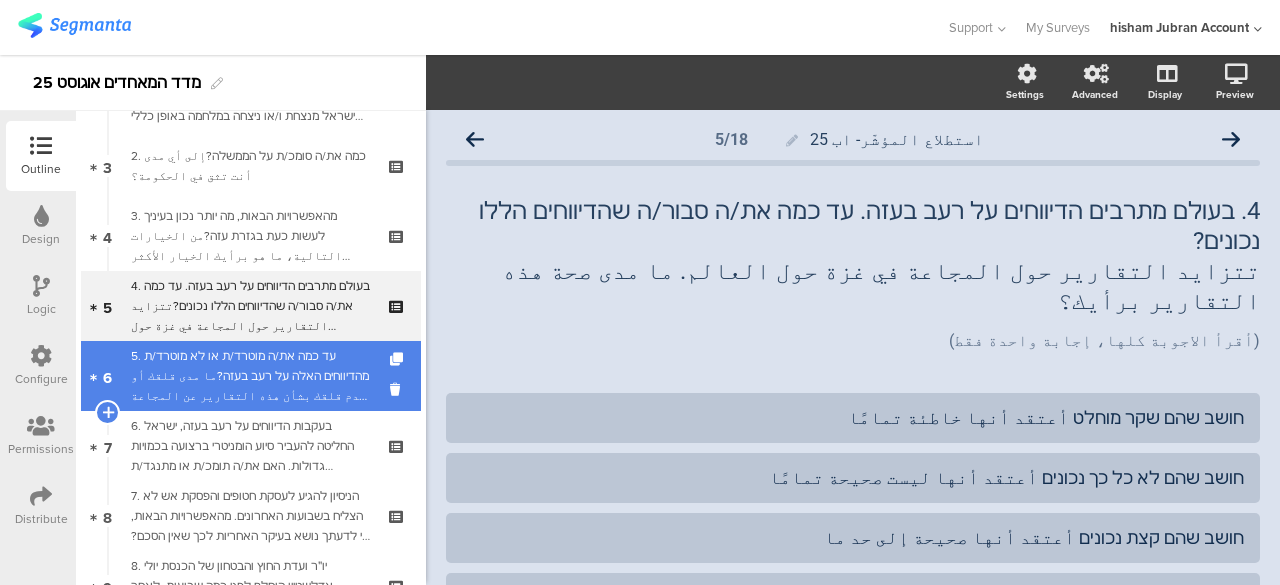 click on "5. עד כמה את/ה מוטרד/ת או לא מוטרד/ת מהדיווחים האלה על רעב בעזה?ما مدى قلقك أو عدم قلقك بشأن هذه التقارير عن المجاعة في غزة؟" at bounding box center (250, 376) 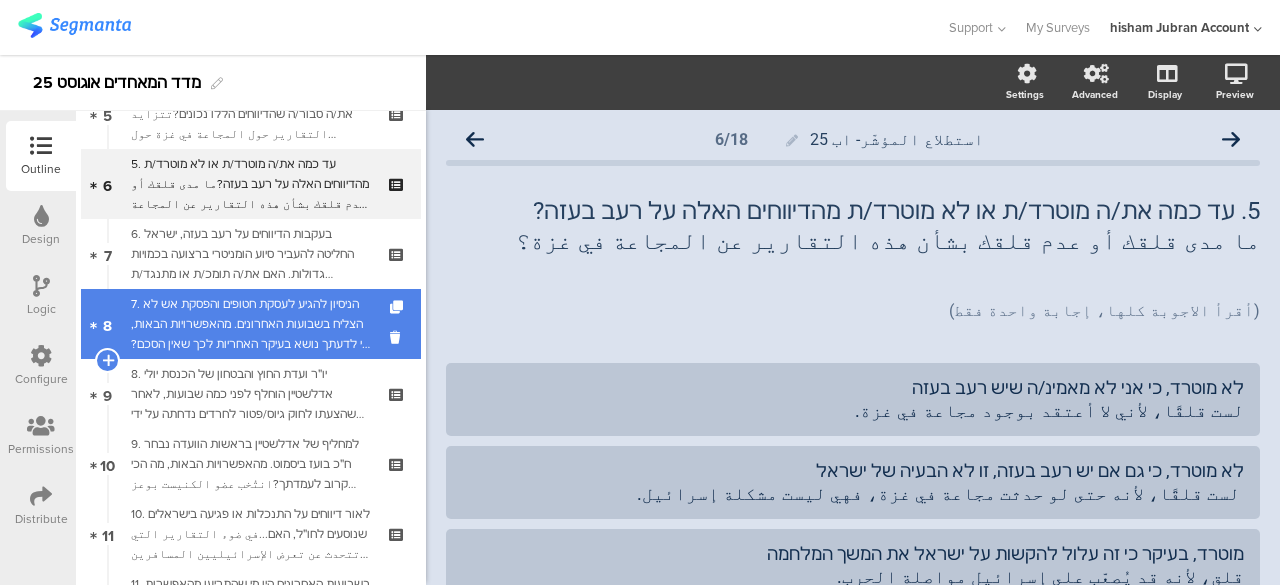 scroll, scrollTop: 400, scrollLeft: 0, axis: vertical 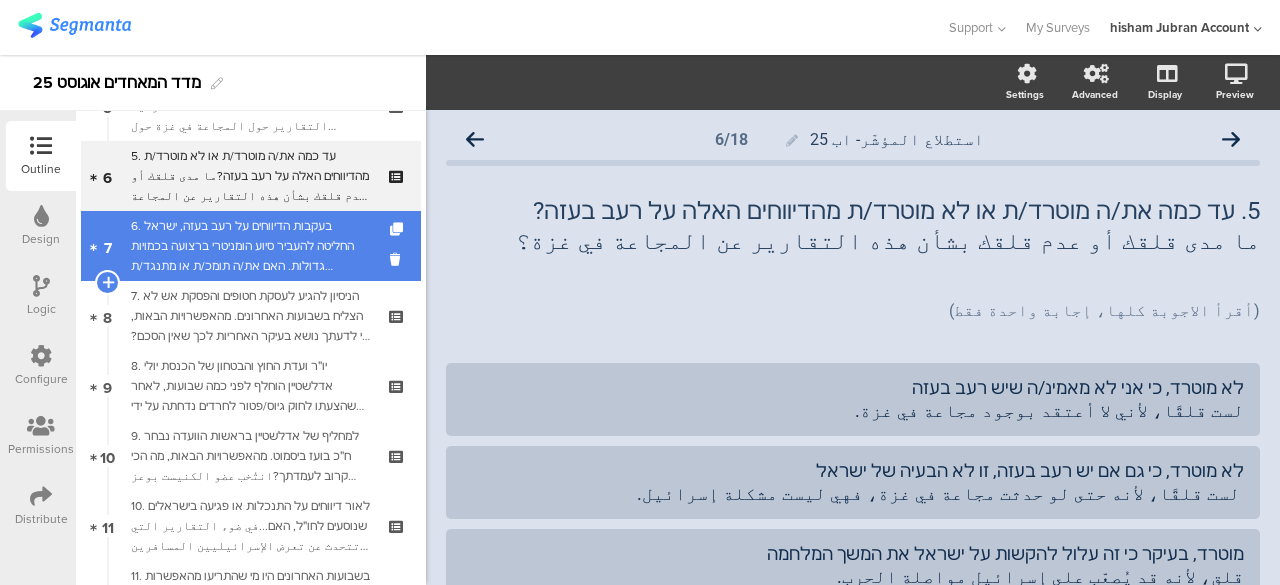 click on "6. בעקבות הדיווחים על רעב בעזה, ישראל החליטה להעביר סיוע הומניטרי ברצועה בכמויות גדולות. האם את/ה תומכ/ת או מתנגד/ת להעברת הסיוע?بعد ورود تقارير عن مجاعة في غزة، قررت إسرائيل إرسال كميات كبيرة من المساعدات الإنسانية إلى غزة. هل تؤيد أم تعارض إرسال المساعدات؟" at bounding box center (250, 246) 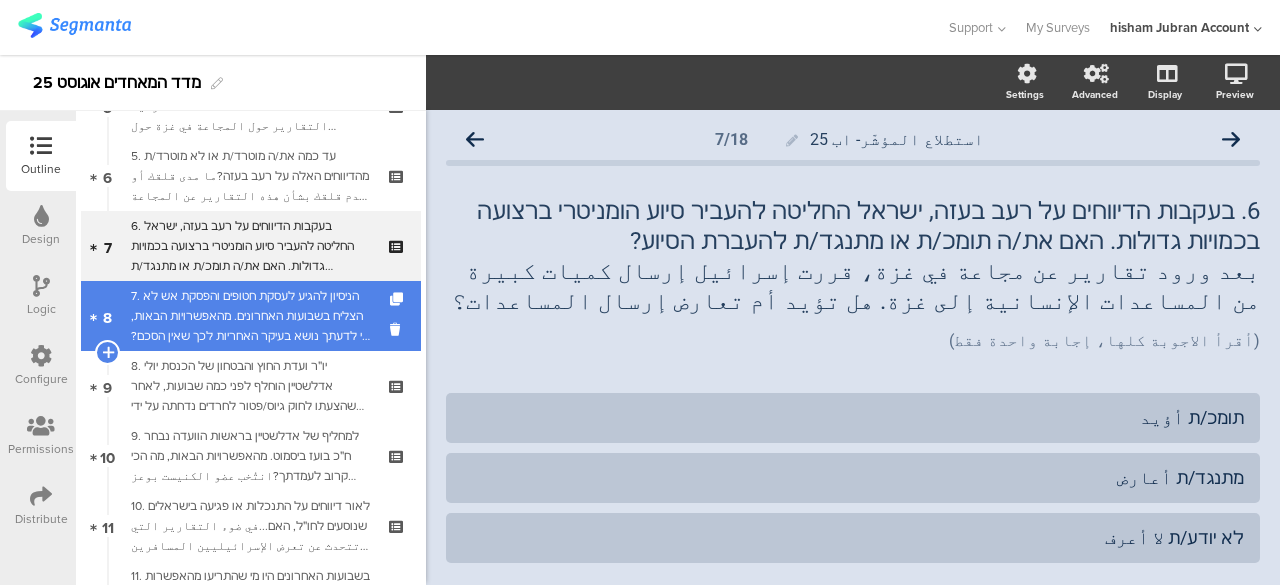 click on "7. הניסיון להגיע לעסקת חטופים והפסקת אש לא הצליח בשבועות האחרונים. מהאפשרויות הבאות, מי לדעתך נושא בעיקר האחריות לכך שאין הסכם?فشلت محاولة التوصل إلى اتفاق بشأن الأسرى ووقف إطلاق النار في الأسابيع الأخيرة. من بين الخيارات التالية، برأيك، من يتحمل المسؤولية الأكبر عن عدم التوصل إلى اتفاق؟" at bounding box center (250, 316) 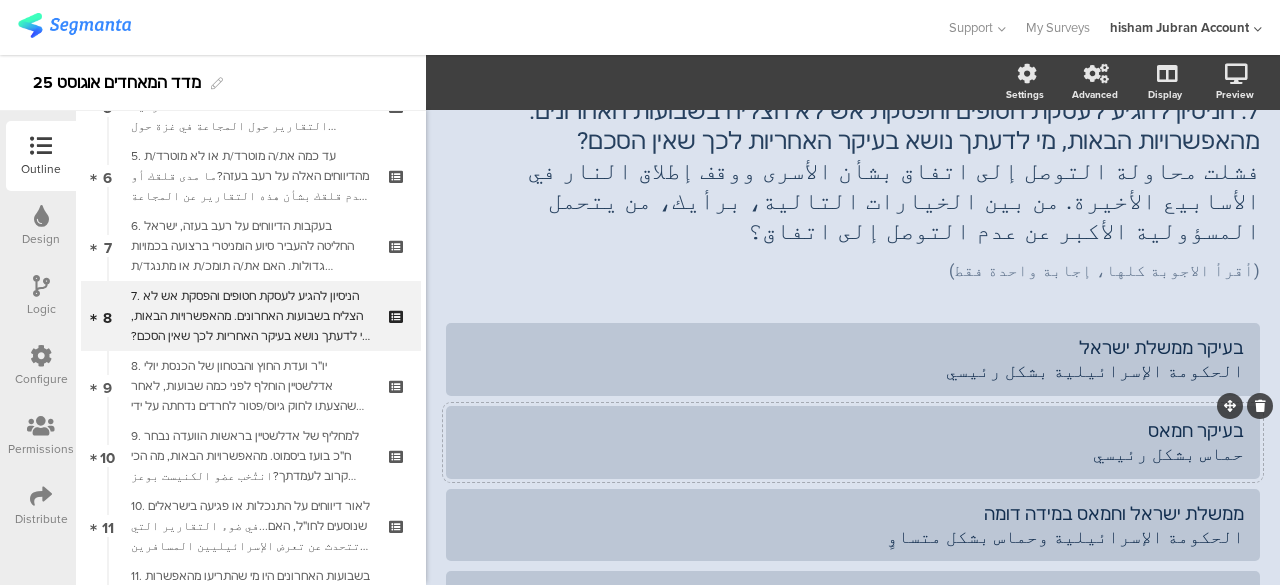 scroll, scrollTop: 0, scrollLeft: 0, axis: both 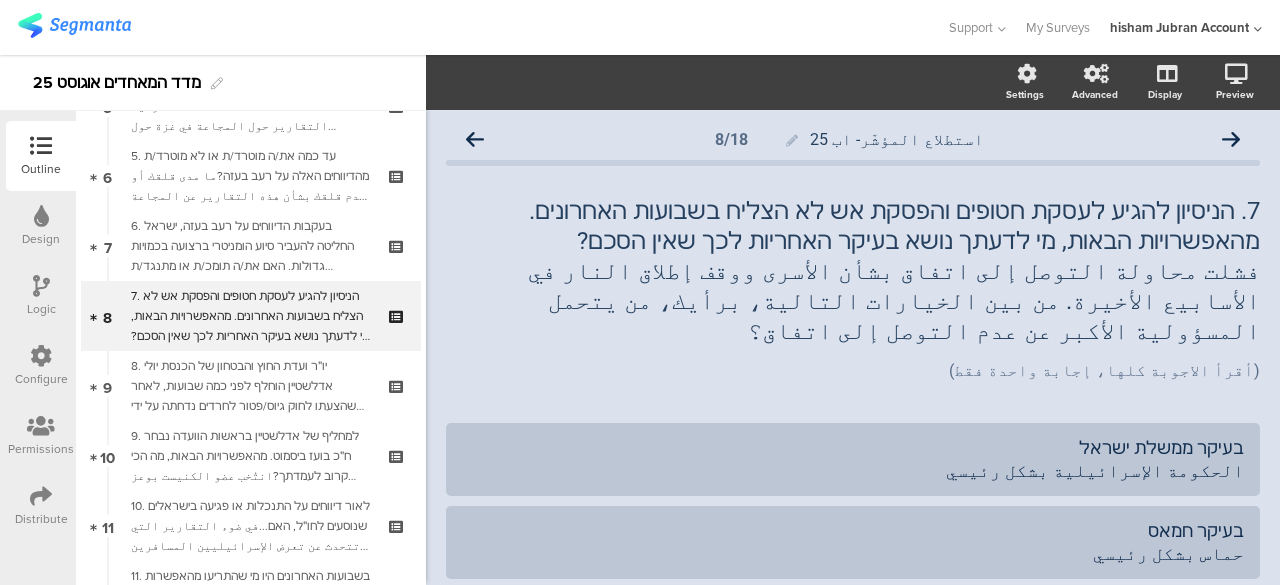 click on "استطلاع المؤشّر- اب 25
8/18
7. הניסיון להגיע לעסקת חטופים והפסקת אש לא הצליח בשבועות האחרונים. מהאפשרויות הבאות, מי לדעתך נושא בעיקר האחריות לכך שאין הסכם? فشلت محاولة التوصل إلى اتفاق بشأن الأسرى ووقف إطلاق النار في الأسابيع الأخيرة. من بين الخيارات التالية، برأيك، من يتحمل المسؤولية الأكبر عن عدم التوصل إلى اتفاق؟" 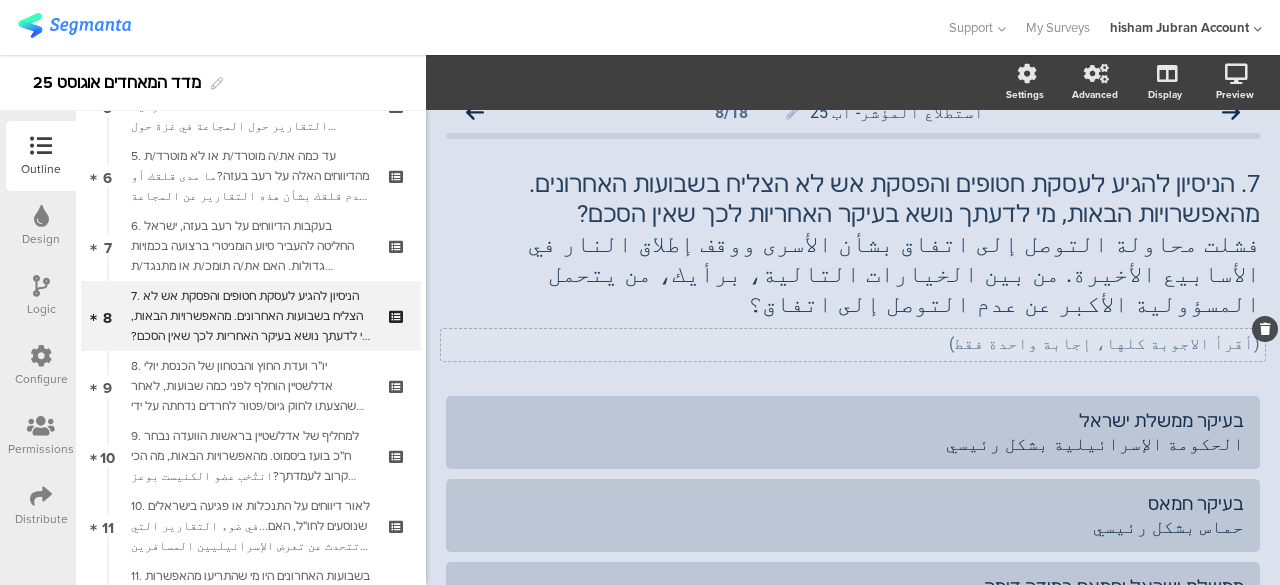 scroll, scrollTop: 0, scrollLeft: 0, axis: both 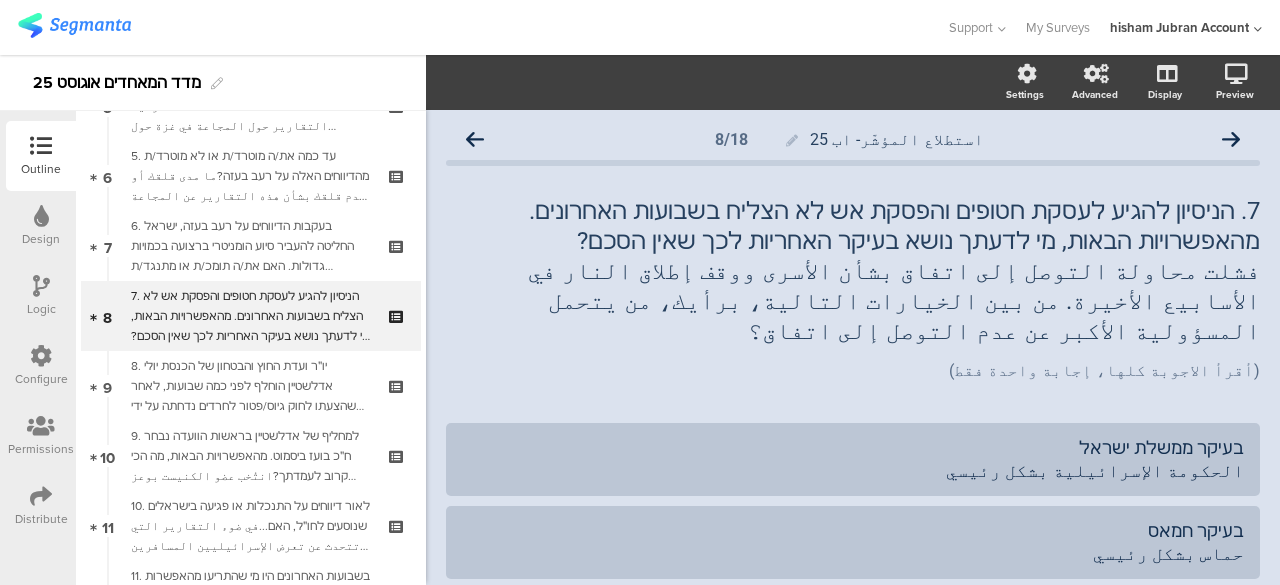 click on "استطلاع المؤشّر- اب 25
8/18
7. הניסיון להגיע לעסקת חטופים והפסקת אש לא הצליח בשבועות האחרונים. מהאפשרויות הבאות, מי לדעתך נושא בעיקר האחריות לכך שאין הסכם? فشلت محاولة التوصل إلى اتفاق بشأن الأسرى ووقف إطلاق النار في الأسابيع الأخيرة. من بين الخيارات التالية، برأيك، من يتحمل المسؤولية الأكبر عن عدم التوصل إلى اتفاق؟" 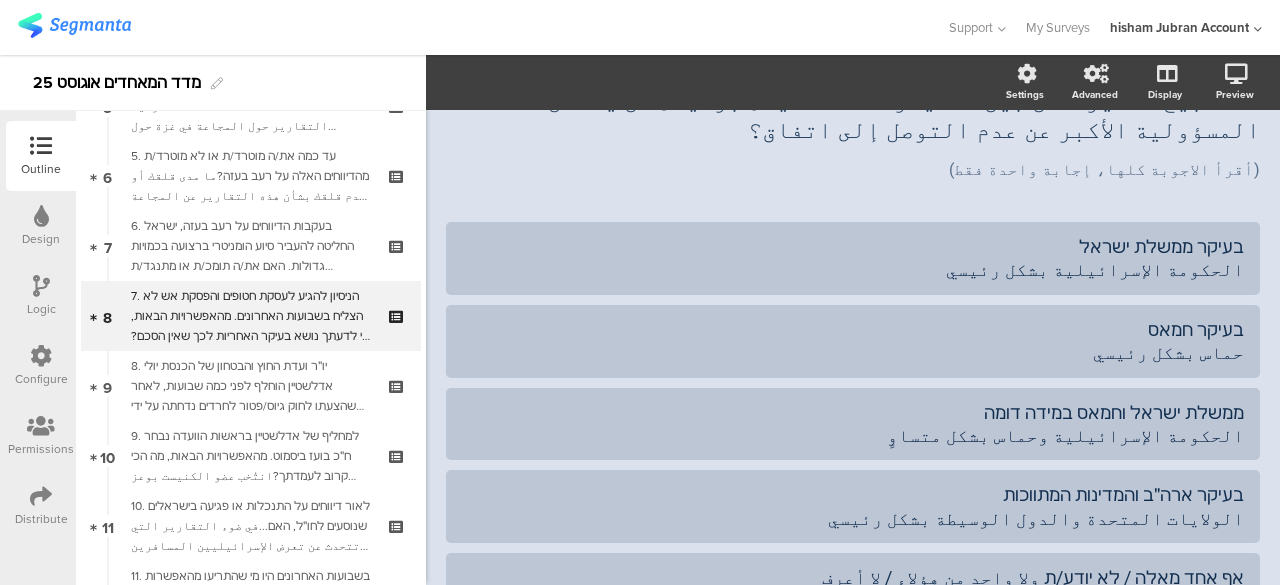 scroll, scrollTop: 28, scrollLeft: 0, axis: vertical 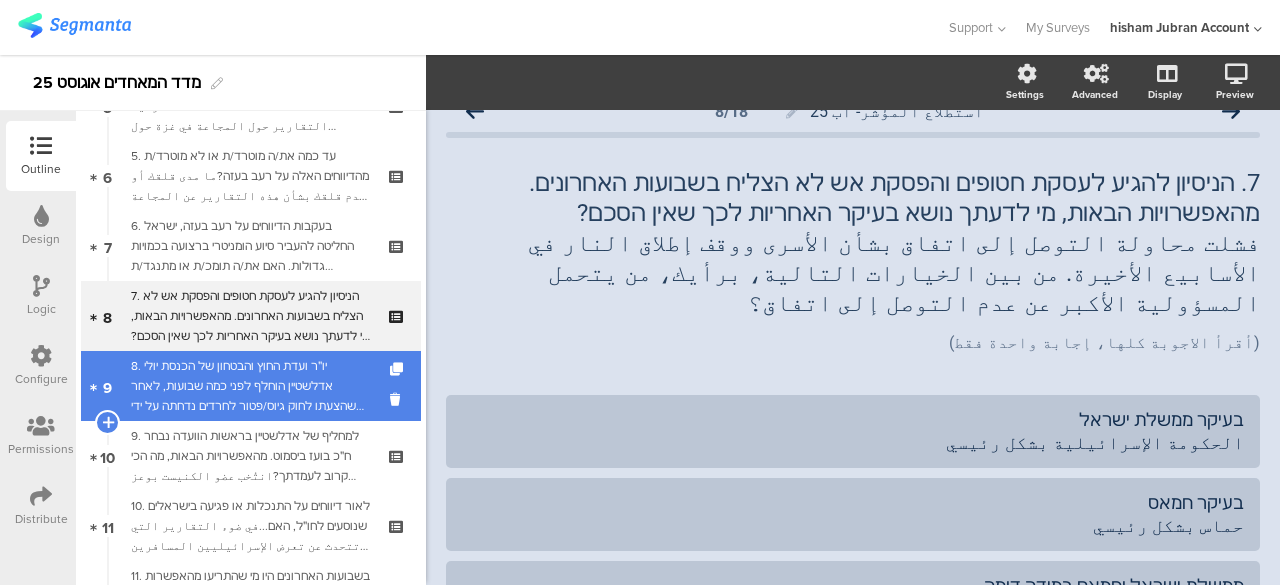 click on "8. יו״ר ועדת החוץ והבטחון של הכנסת יולי אדלשטיין הוחלף לפני כמה שבועות, לאחר שהצעתו לחוק גיוס/פטור לחרדים נדחתה על ידי המפלגות החרדיות. מהאפשרויות הבאות, מדוע לדעתכם הוחלט בליכוד להחליף את אדלשטיין?تم استبدال رئيس لجنة الشؤون الخارجية والأمن في الكنيست، يولي إدلشتاين، قبل بضعة أسابيع، بعد رفض الأحزاب الحريدية اقتراحه بقانون تجنيد/إعفاء للحريديم. من بين الاحتمالات التالية، لماذا برأيك قرر الليكود استبدال إدلشتاين؟" at bounding box center (250, 386) 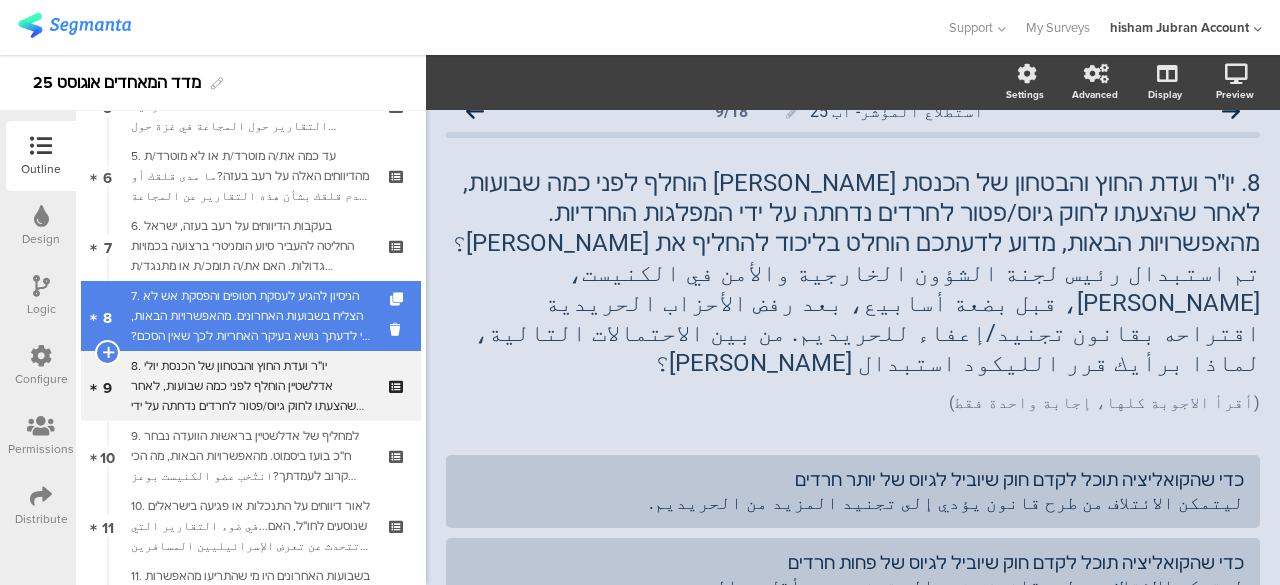 scroll, scrollTop: 148, scrollLeft: 0, axis: vertical 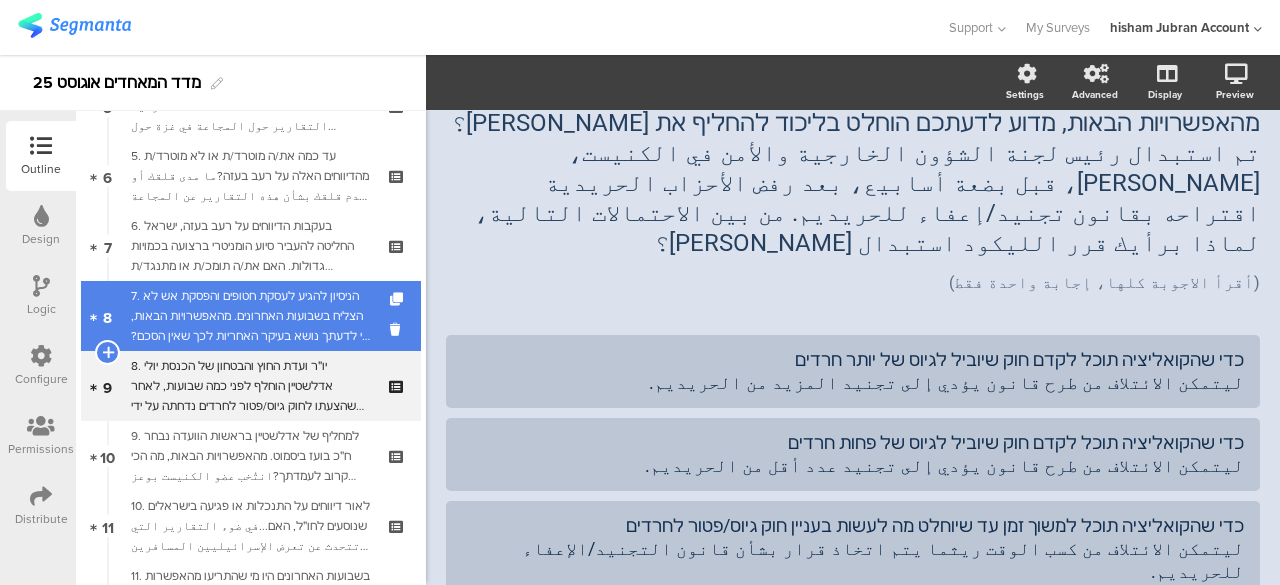 click on "7. הניסיון להגיע לעסקת חטופים והפסקת אש לא הצליח בשבועות האחרונים. מהאפשרויות הבאות, מי לדעתך נושא בעיקר האחריות לכך שאין הסכם?فشلت محاولة التوصل إلى اتفاق بشأن الأسرى ووقف إطلاق النار في الأسابيع الأخيرة. من بين الخيارات التالية، برأيك، من يتحمل المسؤولية الأكبر عن عدم التوصل إلى اتفاق؟" at bounding box center (250, 316) 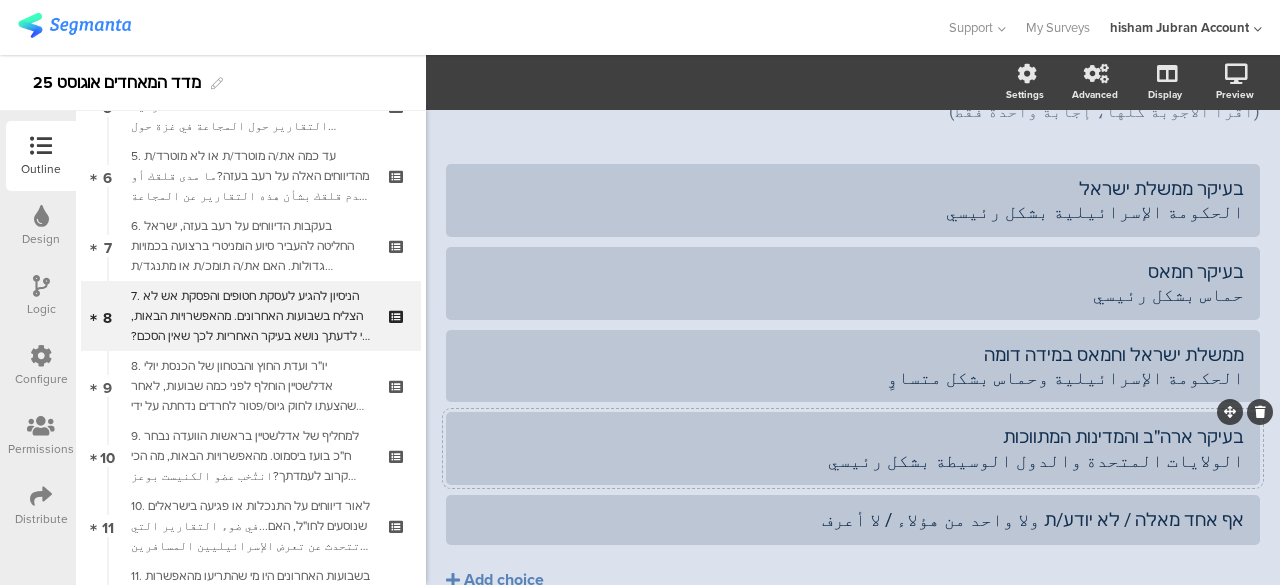 scroll, scrollTop: 328, scrollLeft: 0, axis: vertical 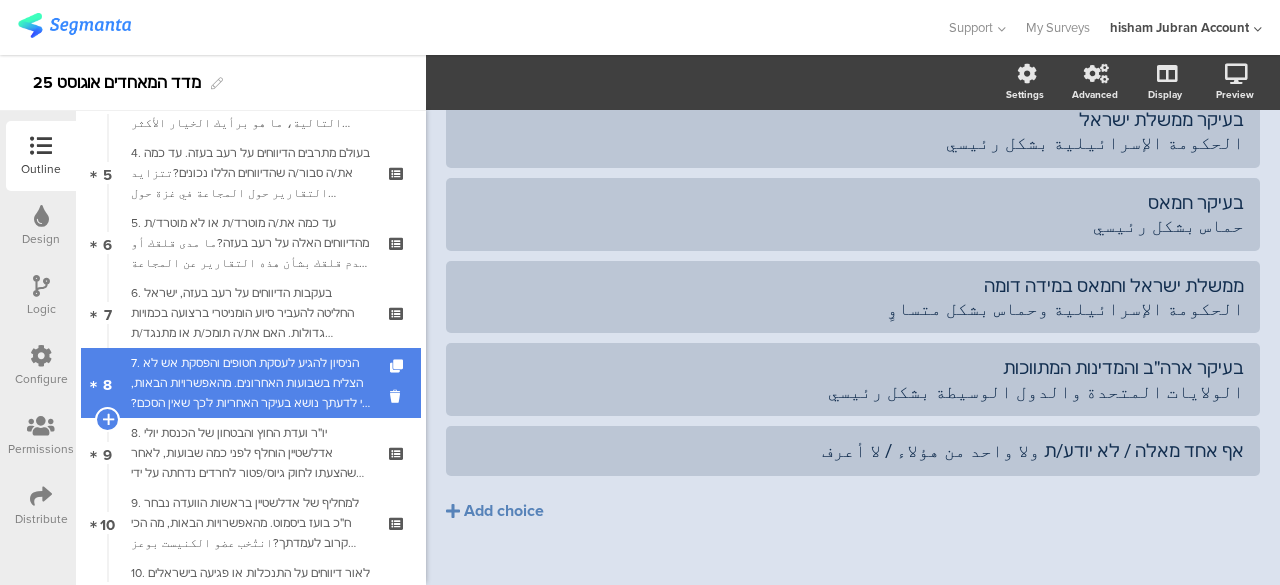 click on "7. הניסיון להגיע לעסקת חטופים והפסקת אש לא הצליח בשבועות האחרונים. מהאפשרויות הבאות, מי לדעתך נושא בעיקר האחריות לכך שאין הסכם?فشلت محاولة التوصل إلى اتفاق بشأن الأسرى ووقف إطلاق النار في الأسابيع الأخيرة. من بين الخيارات التالية، برأيك، من يتحمل المسؤولية الأكبر عن عدم التوصل إلى اتفاق؟" at bounding box center [250, 383] 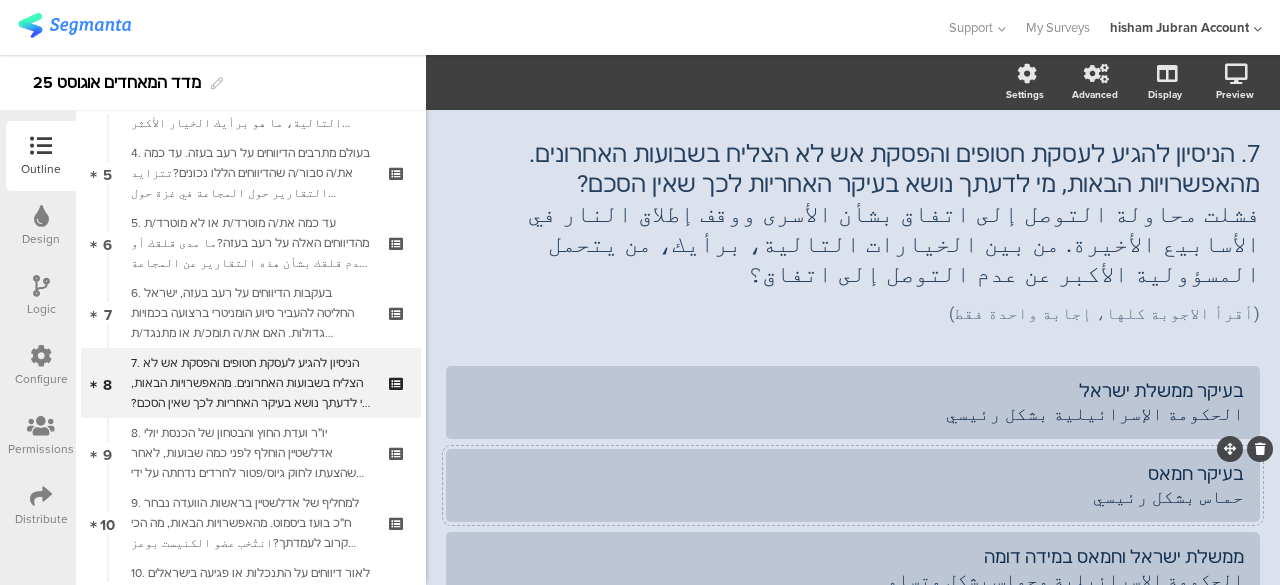 scroll, scrollTop: 100, scrollLeft: 0, axis: vertical 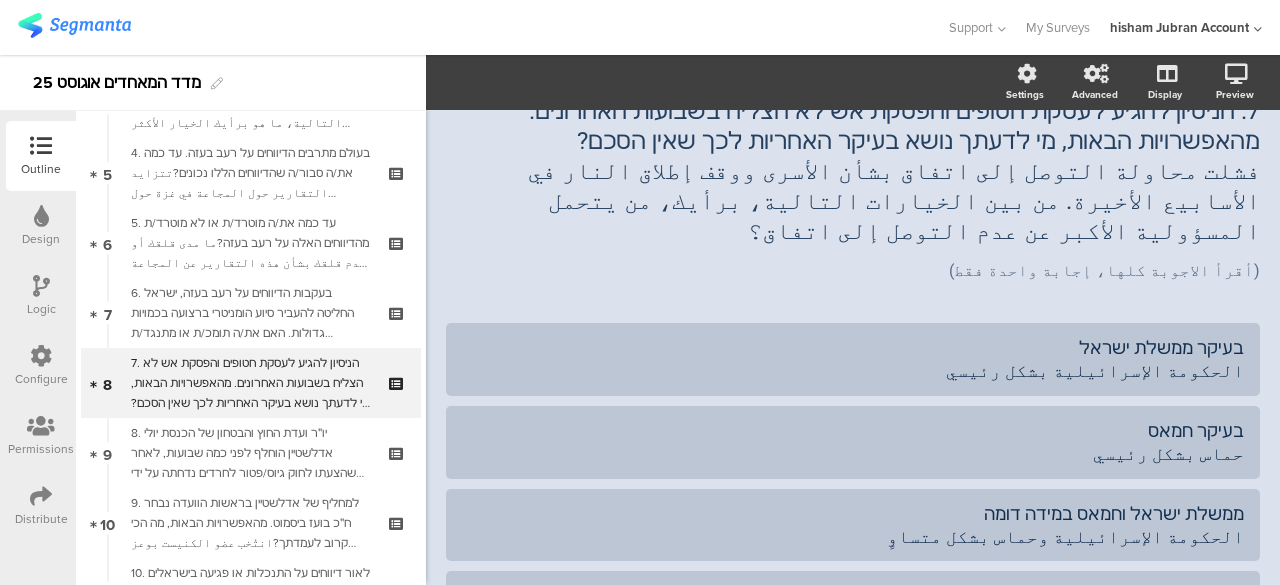 click on "استطلاع المؤشّر- اب 25
8/18
7. הניסיון להגיע לעסקת חטופים והפסקת אש לא הצליח בשבועות האחרונים. מהאפשרויות הבאות, מי לדעתך נושא בעיקר האחריות לכך שאין הסכם? فشلت محاولة التوصل إلى اتفاق بشأن الأسرى ووقف إطلاق النار في الأسابيع الأخيرة. من بين الخيارات التالية، برأيك، من يتحمل المسؤولية الأكبر عن عدم التوصل إلى اتفاق؟" 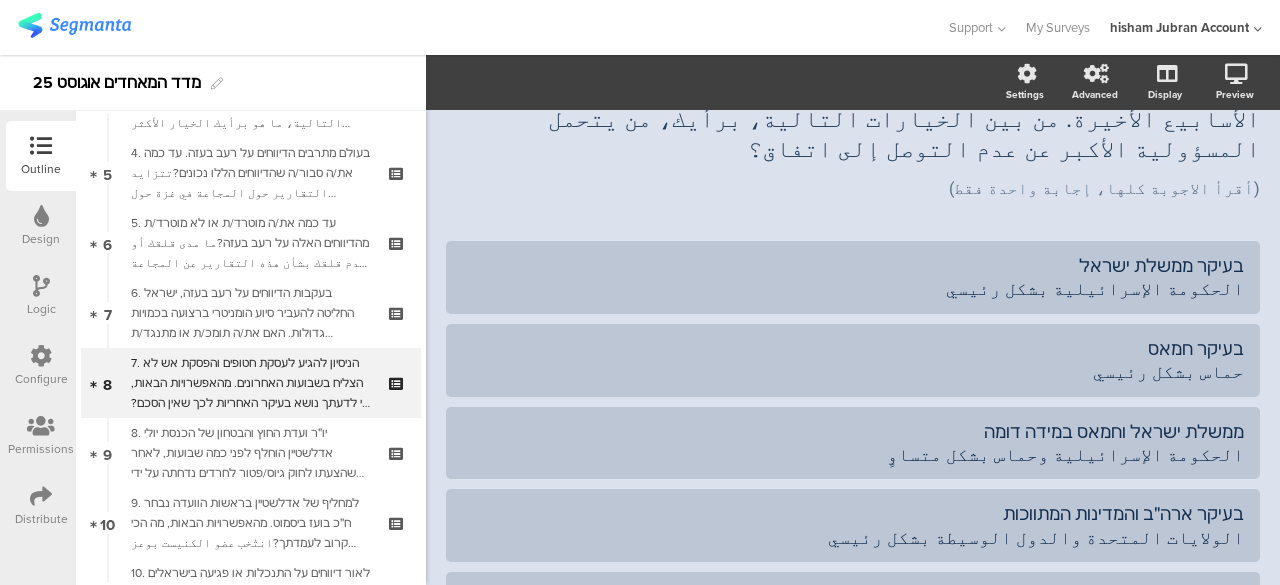 scroll, scrollTop: 200, scrollLeft: 0, axis: vertical 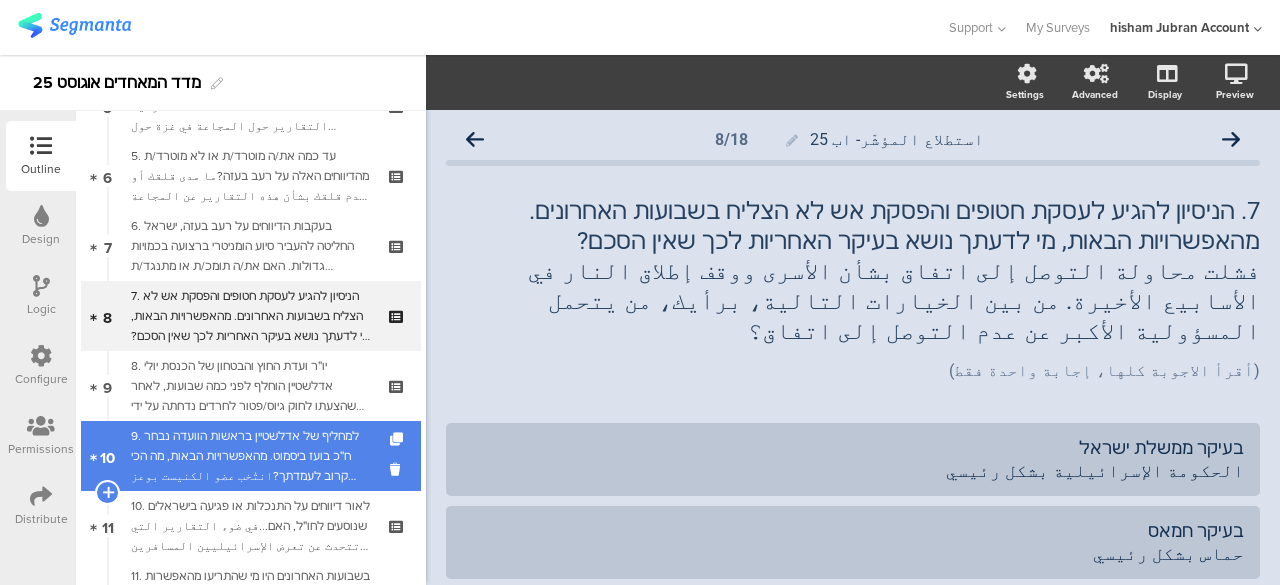 click on "9. למחליף של אדלשטיין בראשות הוועדה נבחר ח״כ בועז ביסמוט. מהאפשרויות הבאות, מה הכי קרוב לעמדתך?انتُخب عضو الكنيست بوعز بيسموط ليحل محل إدلشتاين رئيسًا للجنة. من بين الخيارات التالية، أيهما أقرب إلى موقفك؟" at bounding box center [250, 456] 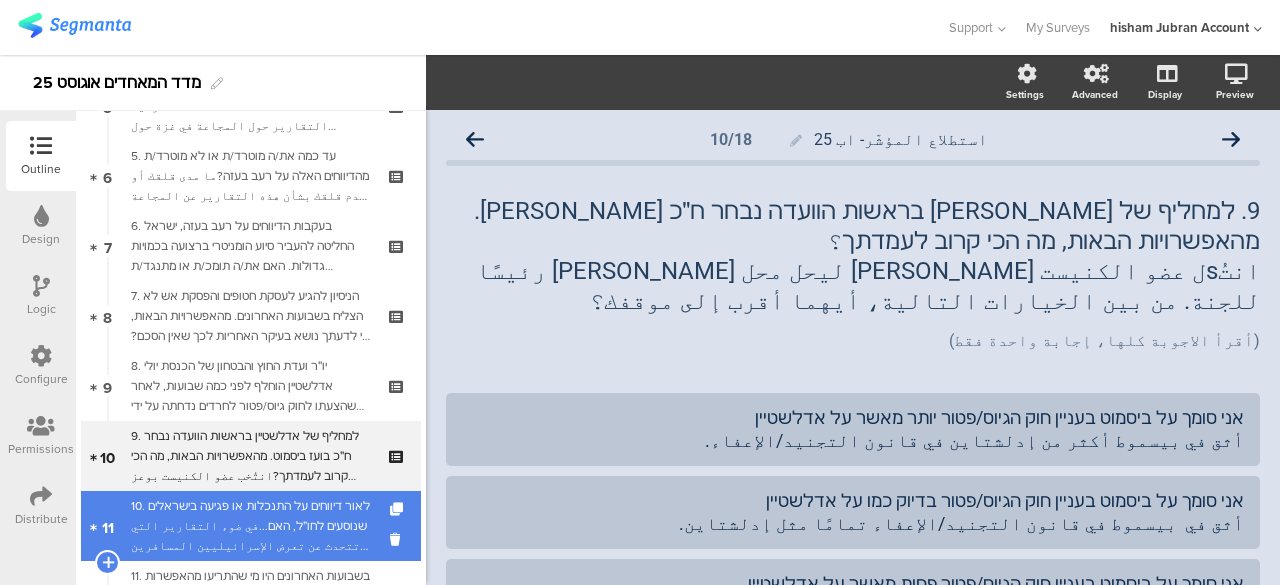 scroll, scrollTop: 500, scrollLeft: 0, axis: vertical 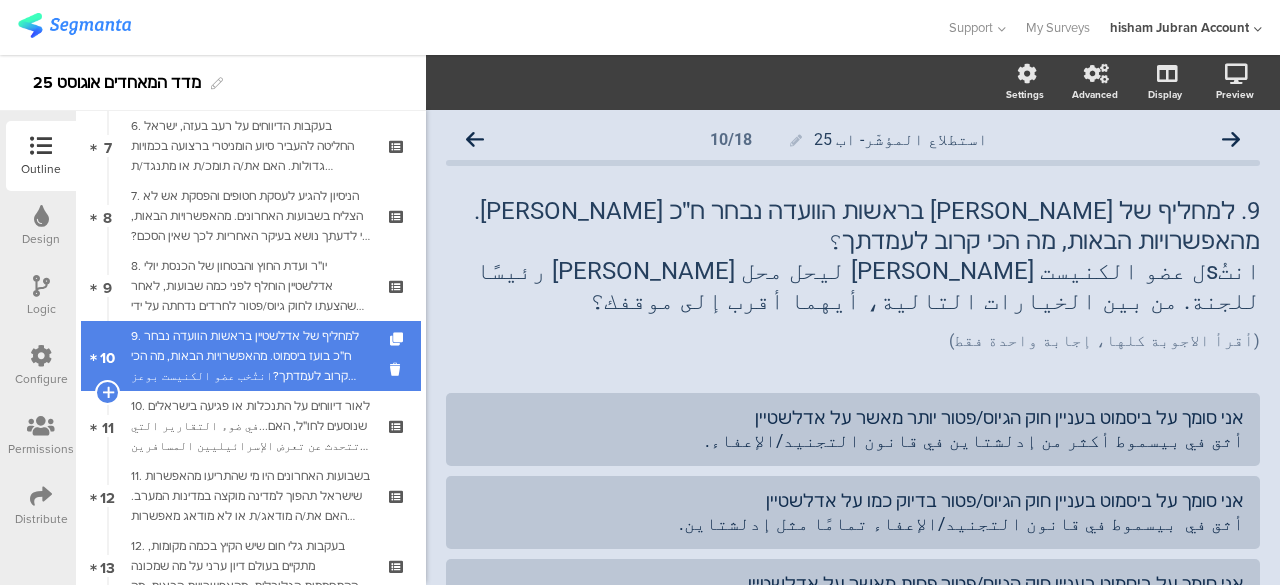 click on "9. למחליף של אדלשטיין בראשות הוועדה נבחר ח״כ בועז ביסמוט. מהאפשרויות הבאות, מה הכי קרוב לעמדתך?انتُخب عضو الكنيست بوعز بيسموط ليحل محل إدلشتاين رئيسًا للجنة. من بين الخيارات التالية، أيهما أقرب إلى موقفك؟" at bounding box center (250, 356) 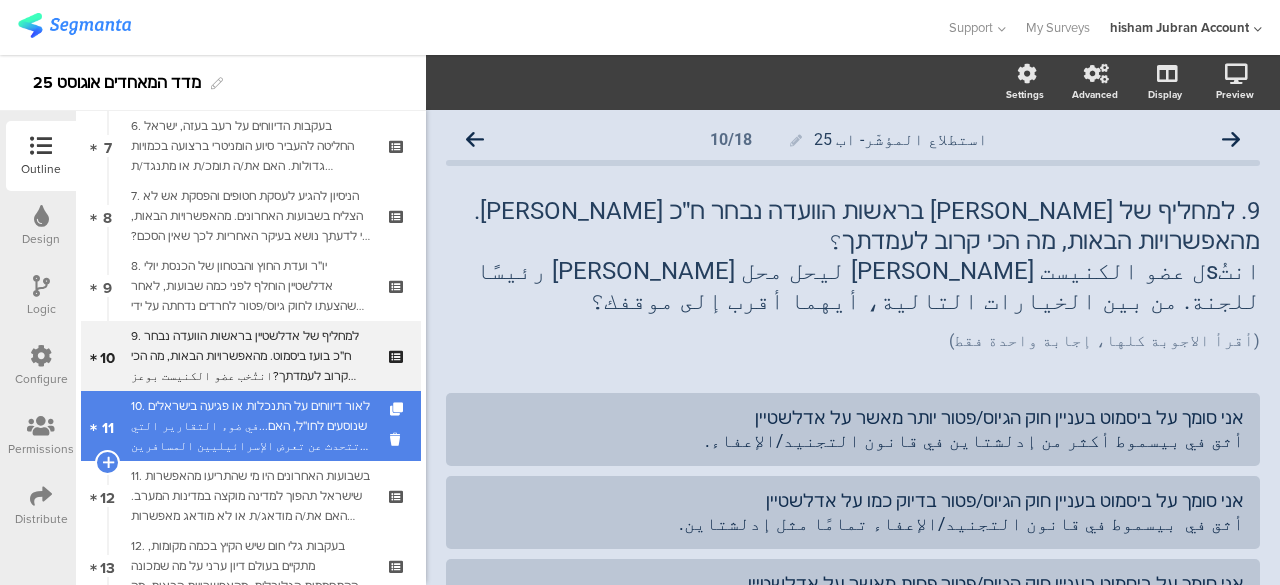 click on "10. לאור דיווחים על התנכלות או פגיעה בישראלים שנוסעים לחו״ל, האם...في ضوء التقارير التي تتحدث عن تعرض الإسرائيليين المسافرين إلى الخارج للمضايقات أو الأذى، هل..." at bounding box center [250, 426] 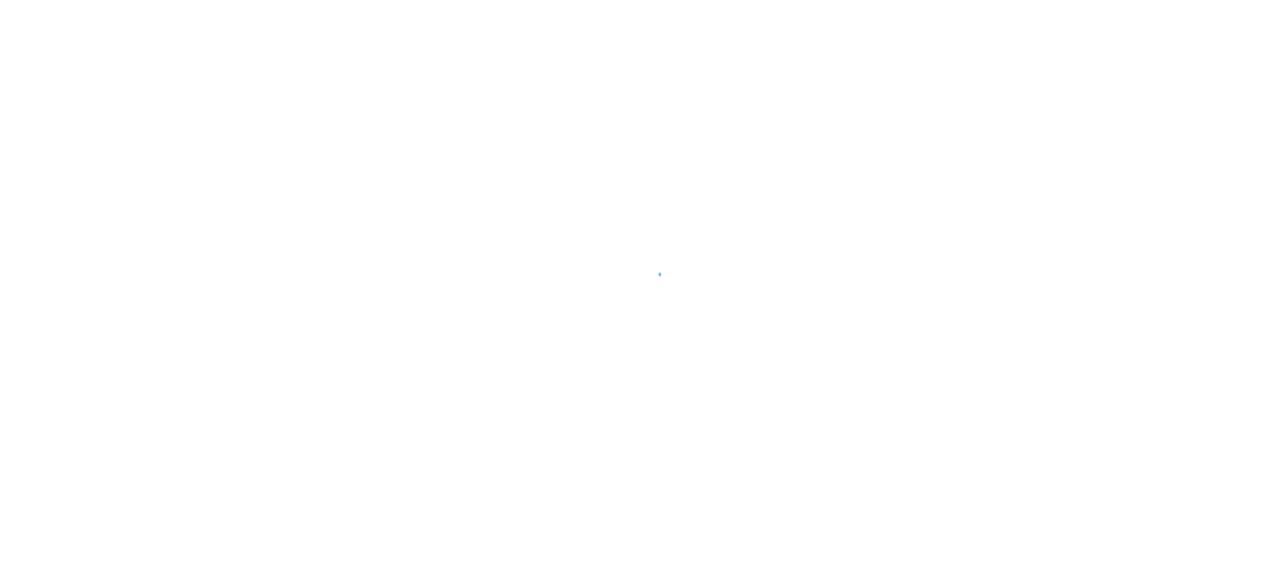 scroll, scrollTop: 0, scrollLeft: 0, axis: both 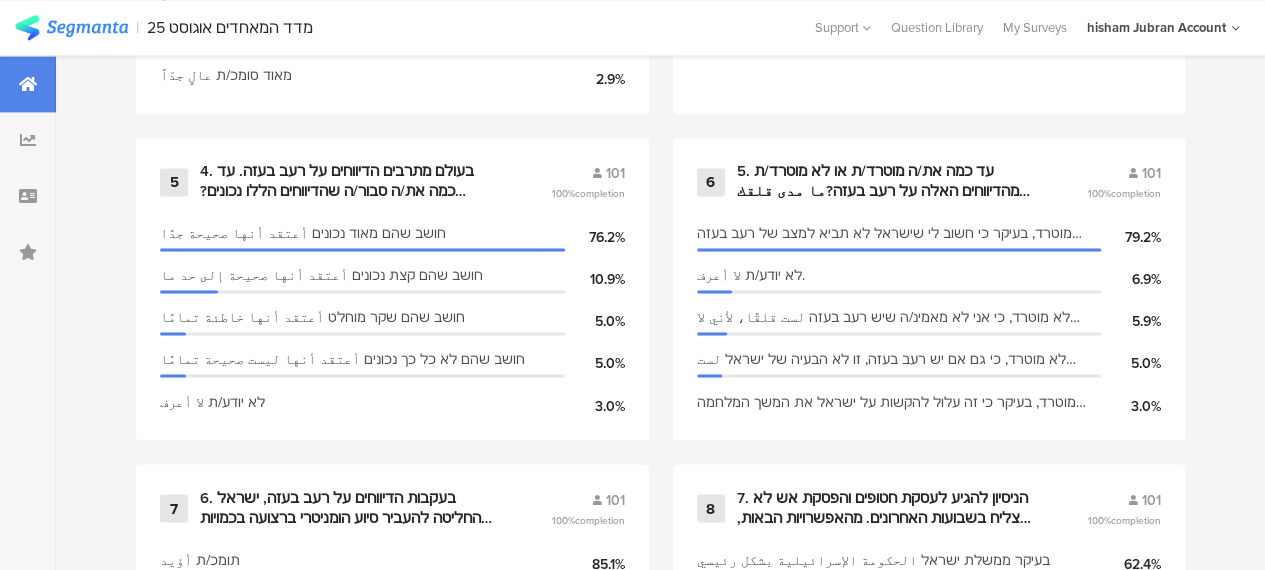 click on "1   اسئلة عامة     105   100%  completion
الجنس
גבר رجل
58.1%
אישה امرأة
41.9%
المنطقة
גליל الجليل
57.1%
ערים מעורבות مدن مختلطة: [CITY] [CITY] [CITY] [CITY] [CITY]
15.2%
משולש المثلث
14.3%
נגב النقب
13.3%
الديانة
מוסלמי مسلم
86.7%
דרוזי درزي
6.7%
נוצרי مسيحي
5.7%
מסרב ارفض
1.0%
العمر גיל
35-44
25.7%
45-54
24.8%
25-34
23.8%
18-24
12.4%
2       103   98%  completion       3
34.0%
32.0%
2
17.5%
4" at bounding box center (660, 953) 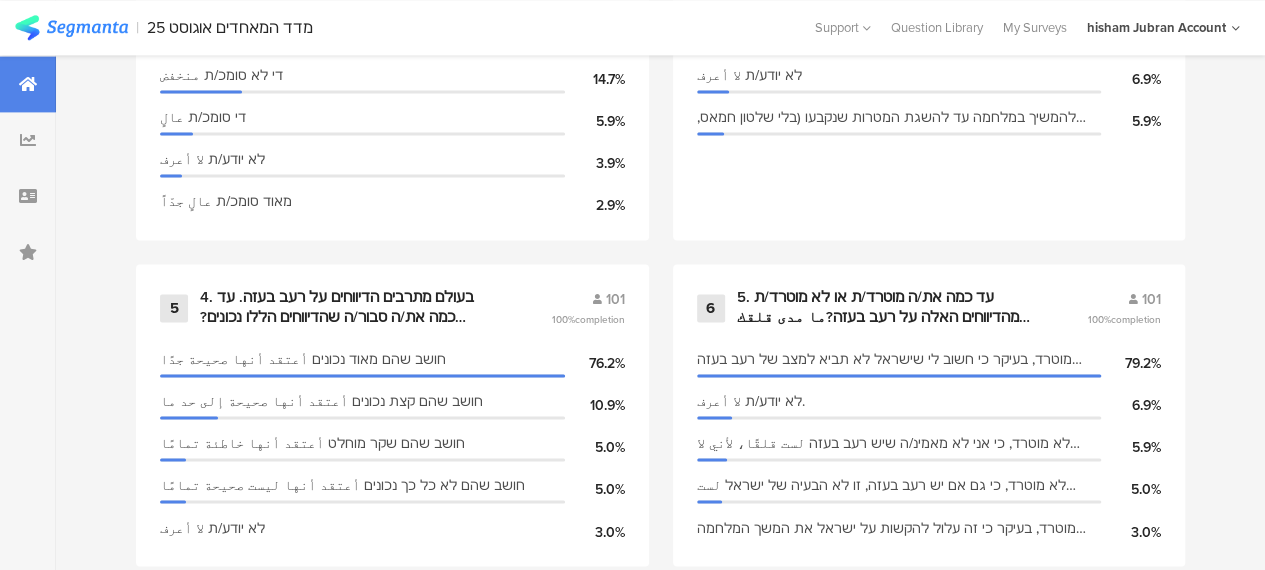 scroll, scrollTop: 1300, scrollLeft: 0, axis: vertical 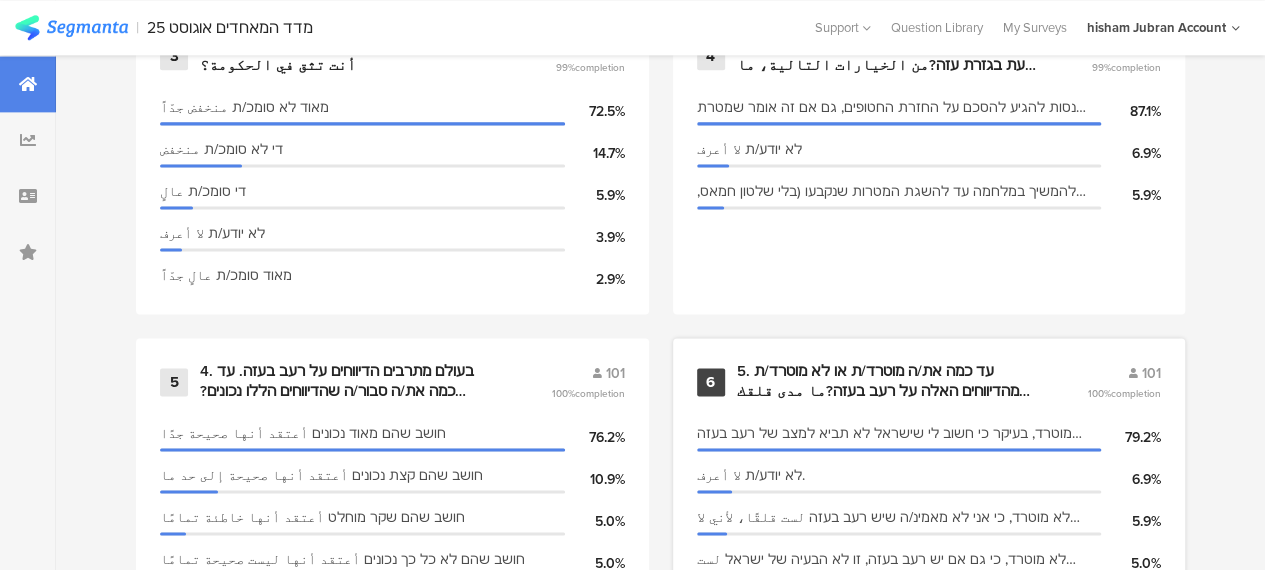 click on "5. עד כמה את/ה מוטרד/ת או לא מוטרד/ת מהדיווחים האלה על רעב בעזה?ما مدى قلقك أو عدم قلقك بشأن هذه التقارير عن المجاعة في غزة؟" at bounding box center [888, 381] 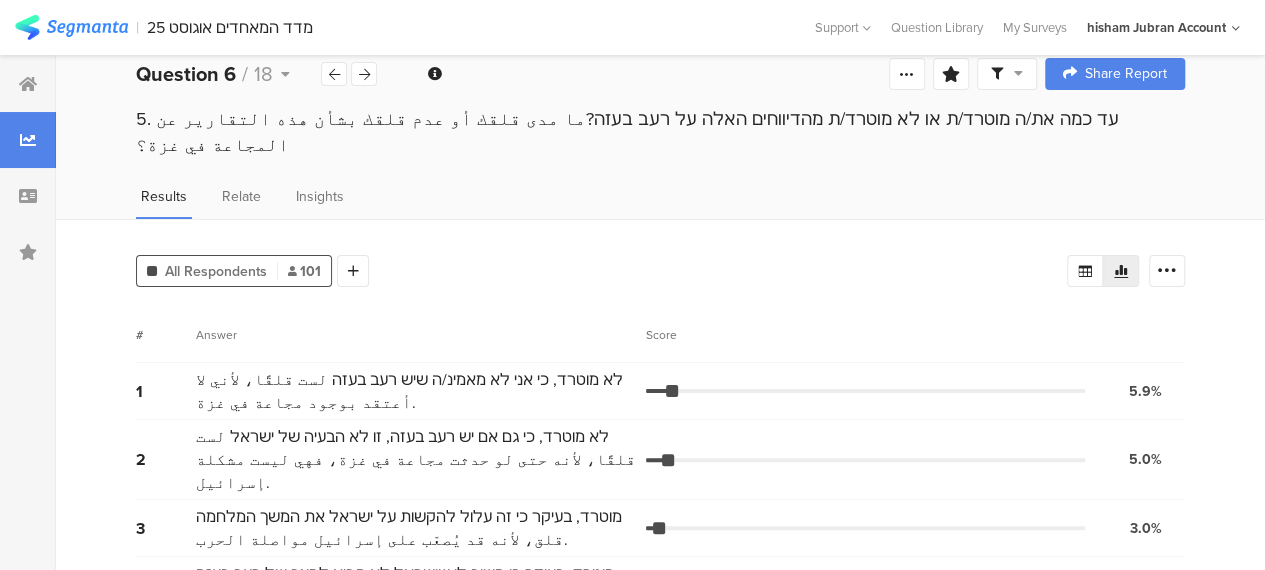 scroll, scrollTop: 0, scrollLeft: 0, axis: both 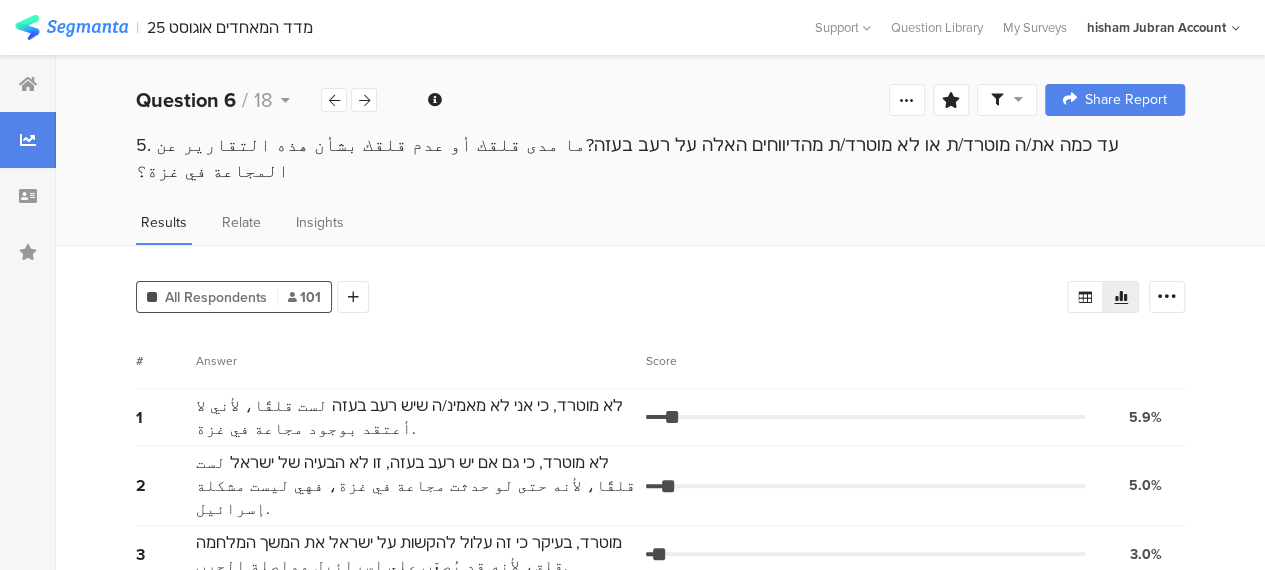 click at bounding box center [1007, 100] 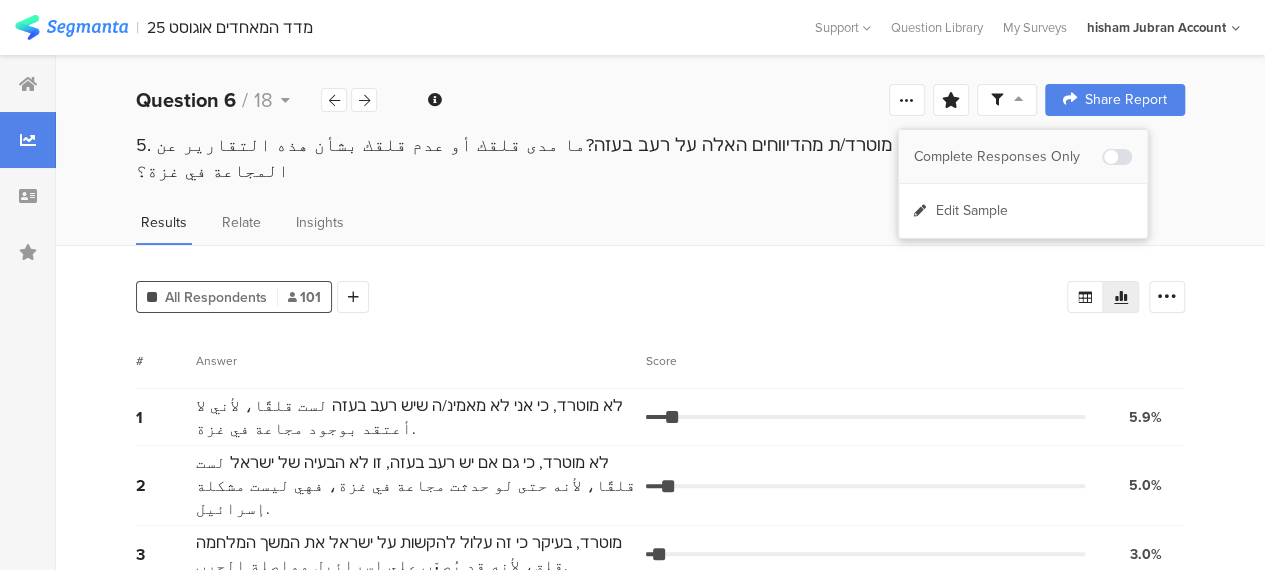 click on "Complete Responses Only" at bounding box center [1008, 157] 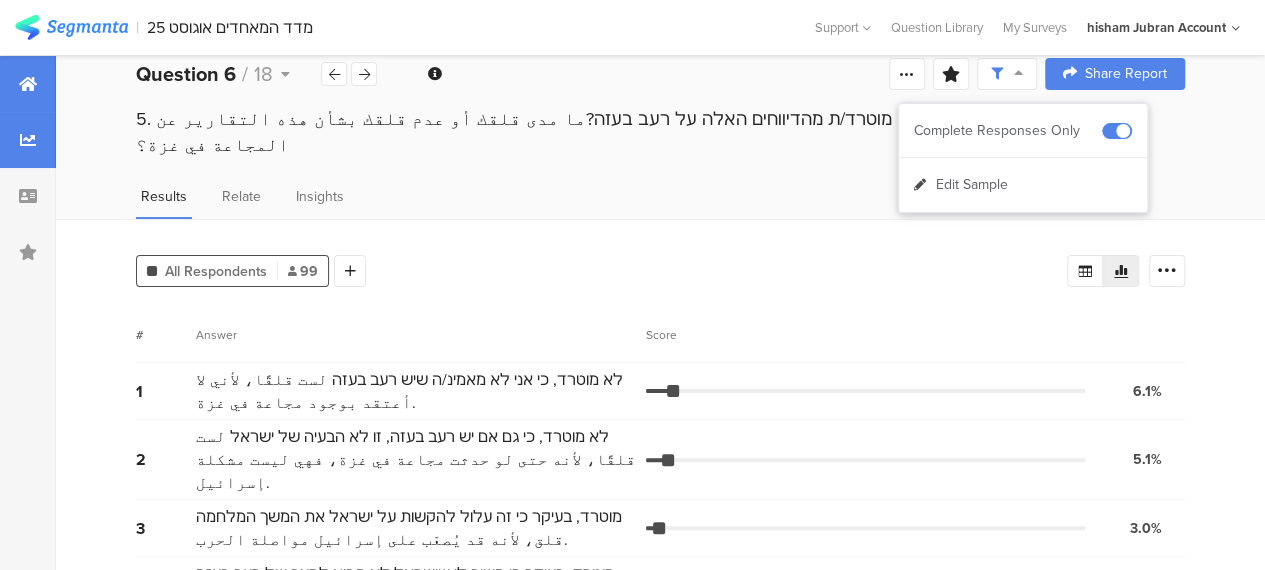 scroll, scrollTop: 0, scrollLeft: 0, axis: both 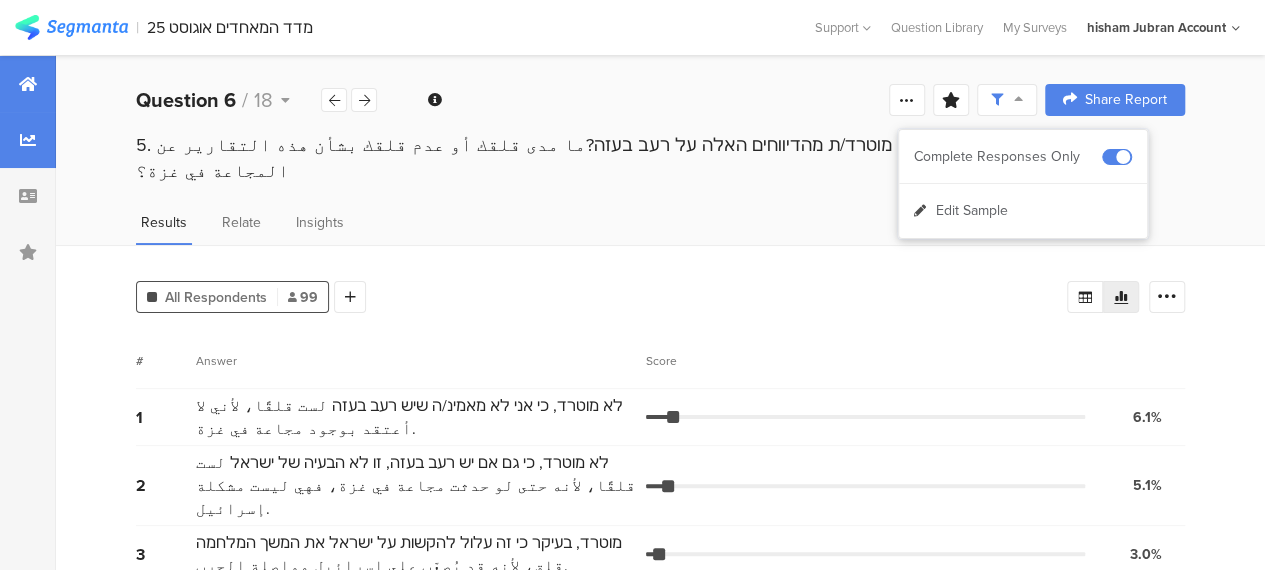 click at bounding box center (28, 84) 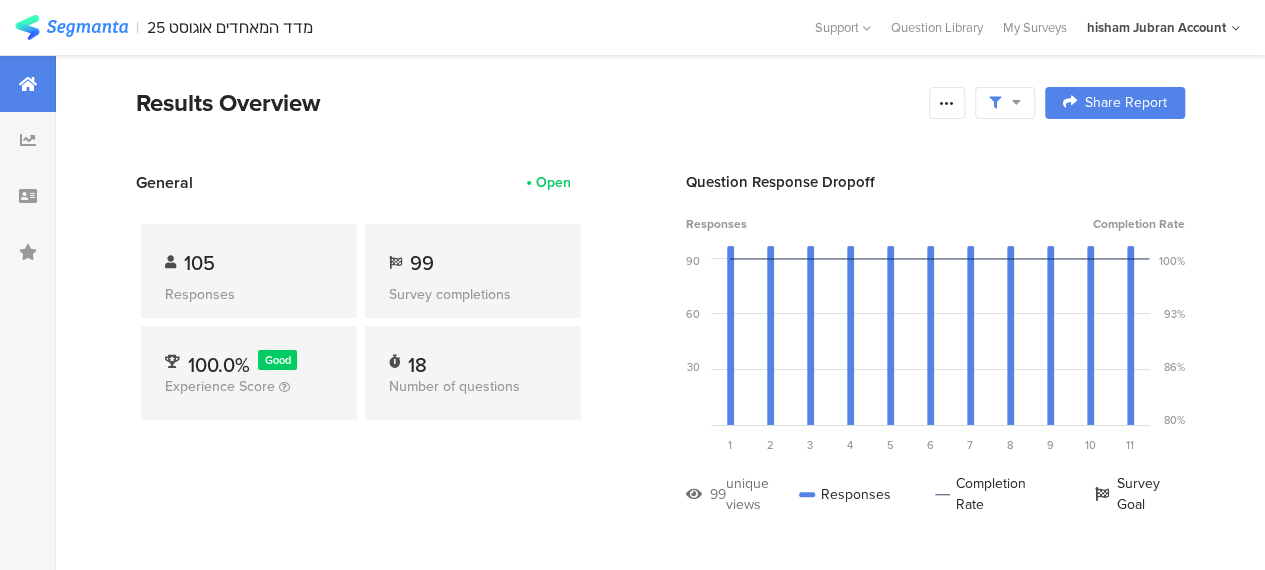 click on "General     Open     105   Responses     99   Survey completions     100.0%   Good   Experience Score
18
Number of questions" at bounding box center (361, 358) 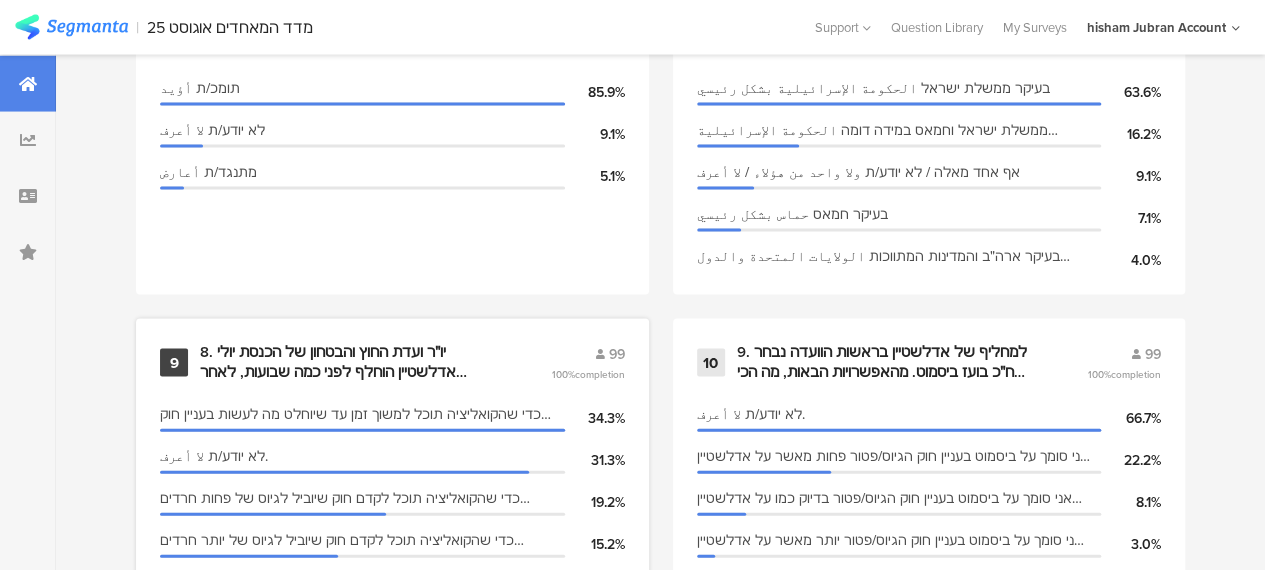 scroll, scrollTop: 2100, scrollLeft: 0, axis: vertical 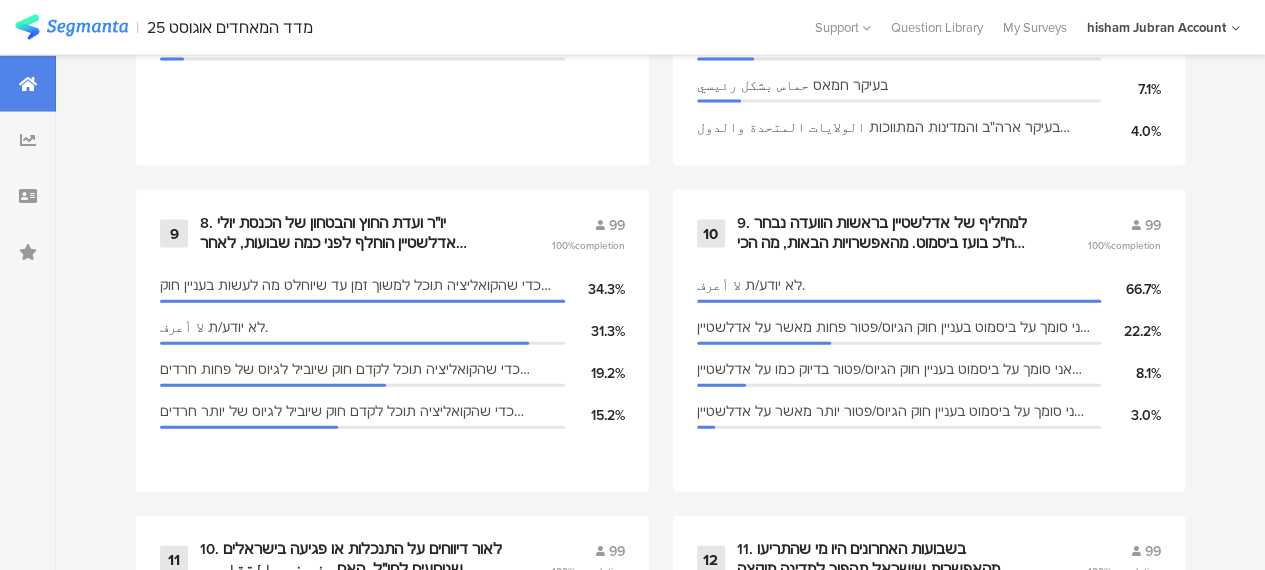 click on "1   اسئلة عامة     99   100%  completion
الجنس
גבר رجل
58.6%
אישה امرأة
41.4%
المنطقة
גליל الجليل
59.6%
נגב النقب
14.1%
ערים מעורבות مدن مختلطة: حيفا عكا الرملة اللد يافا
14.1%
משולש المثلث
12.1%
الديانة
מוסלמי مسلم
86.9%
דרוזי درزي
7.1%
נוצרי مسيحي
6.1%
מסרב ارفض
0.0%
العمر גיל
25-34
25.3%
35-44
25.3%
45-54
25.3%
18-24
13.1%
2       99   100%  completion       1 בכלל לא מרגיש/ה כך لا أشعر ذلك على الاطلاق
33.3%" at bounding box center (660, 353) 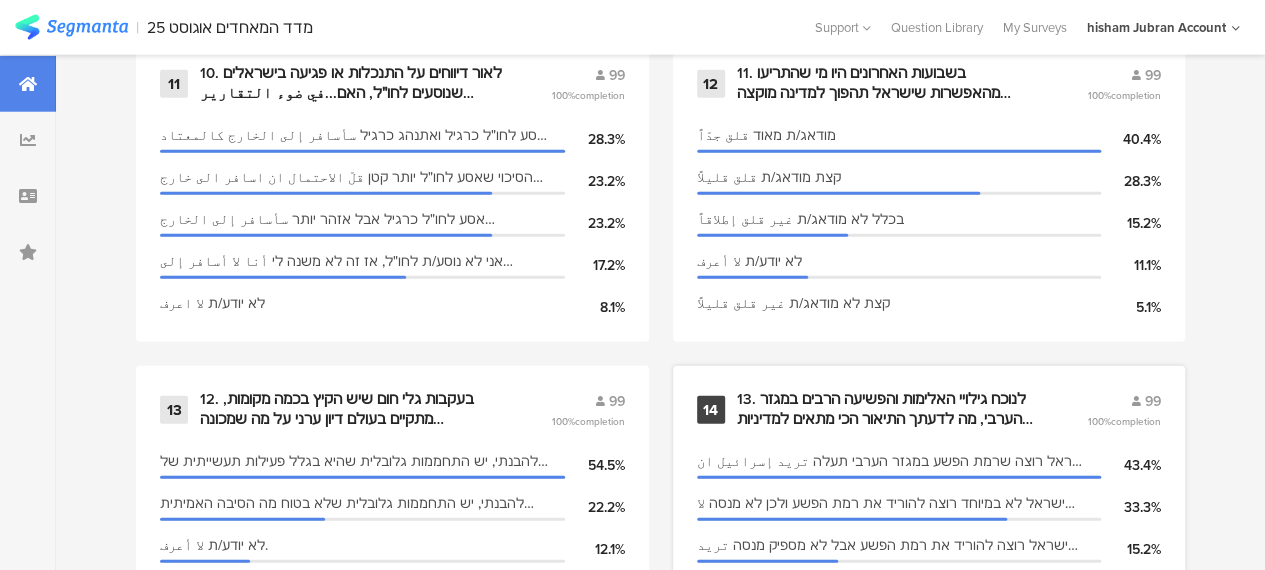 scroll, scrollTop: 2500, scrollLeft: 0, axis: vertical 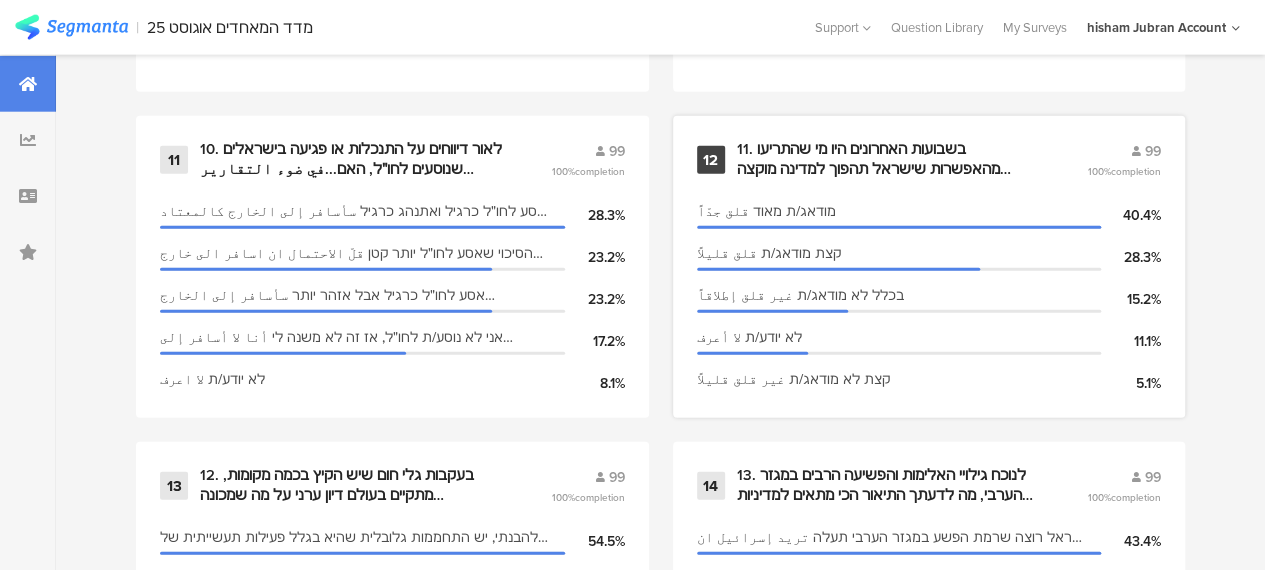 click on "11. בשבועות האחרונים היו מי שהתריעו מהאפשרות שישראל תהפוך למדינה מוקצה במדינות המערב. האם את/ה מודאג/ת או לא מודאג מאפשרות כזאת?في الأسابيع الأخيرة، حذّر البعض من احتمال أن تصبح إسرائيل دولةً منبوذة في الدول الغربية. هل أنت قلق أم لا من هذا الاحتمال؟" at bounding box center [888, 159] 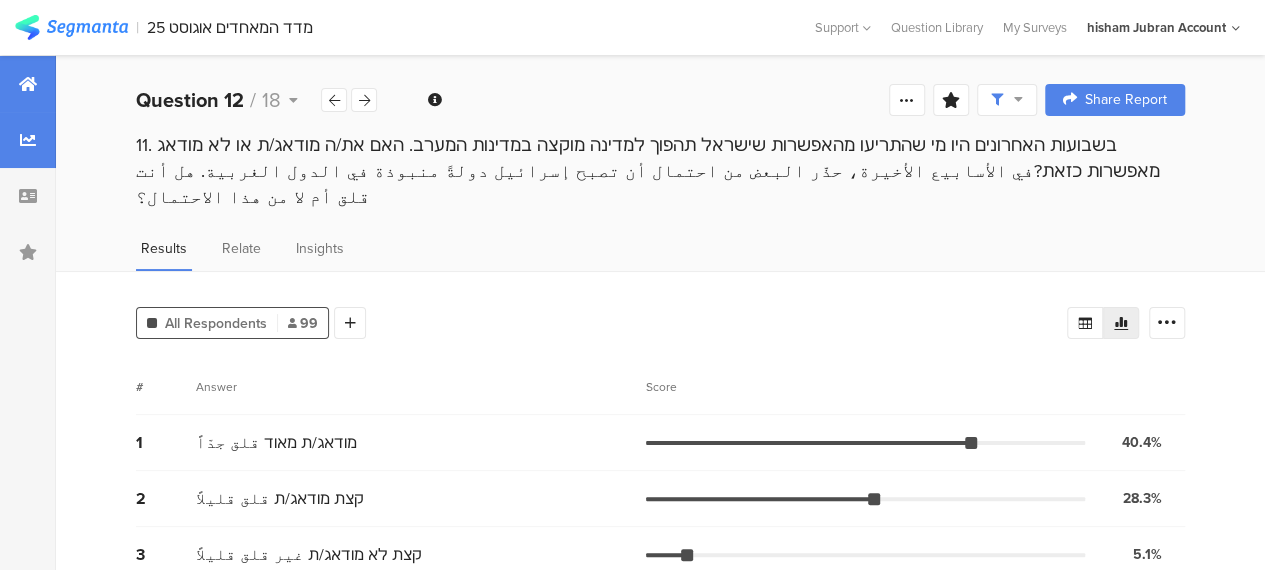 click at bounding box center (28, 84) 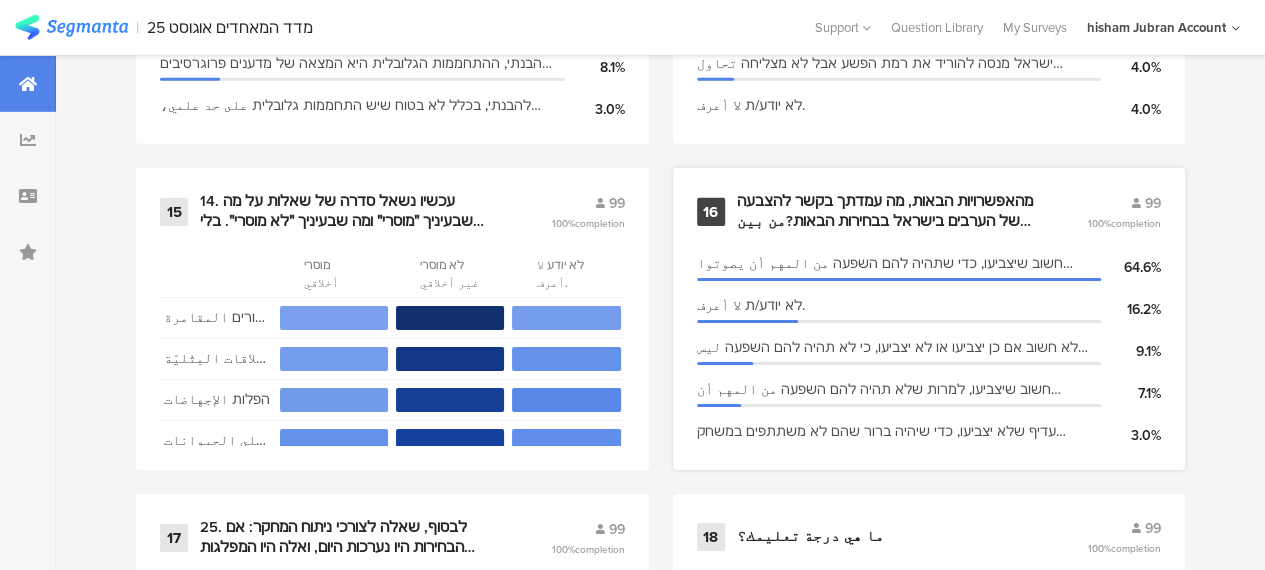 scroll, scrollTop: 3200, scrollLeft: 0, axis: vertical 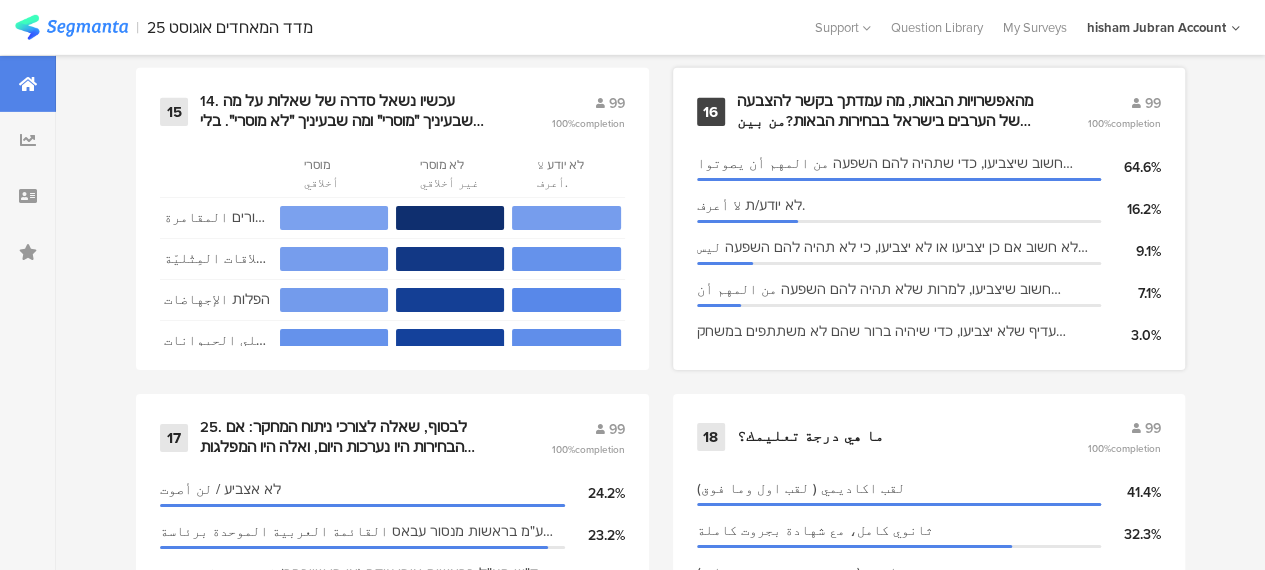 click on "מהאפשרויות הבאות, מה עמדתך בקשר להצבעה של הערבים בישראל בבחירות הבאות?من بين الخيارات التالية، ما هو موقفك من تصويت العرب في إسرائيل في الانتخابات القادمة؟" at bounding box center (888, 111) 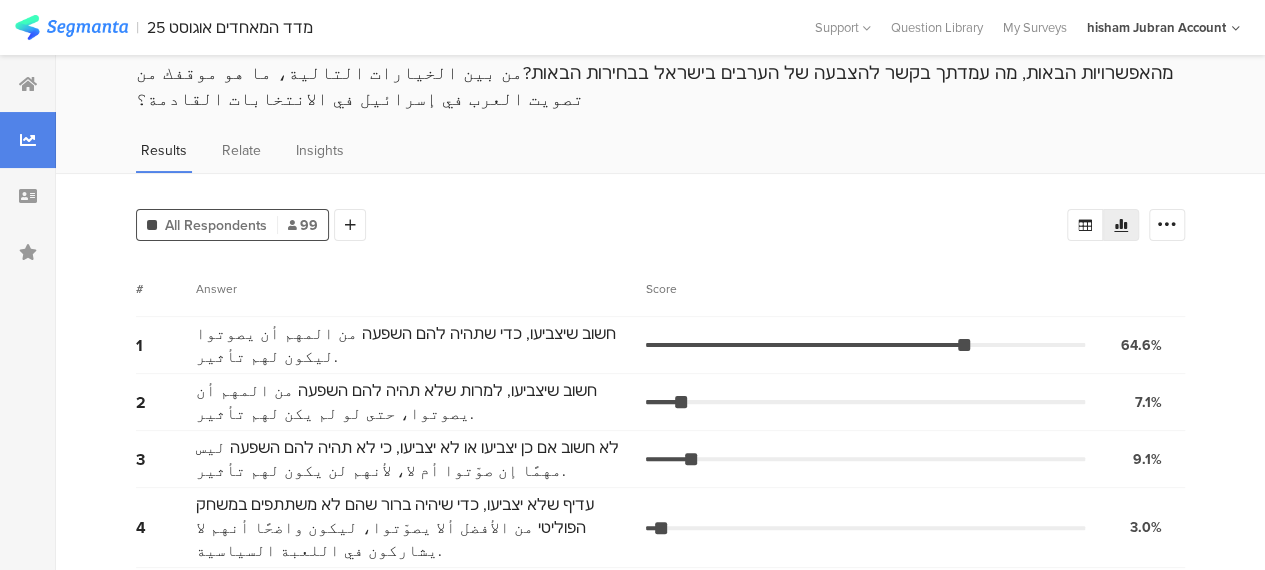 scroll, scrollTop: 100, scrollLeft: 0, axis: vertical 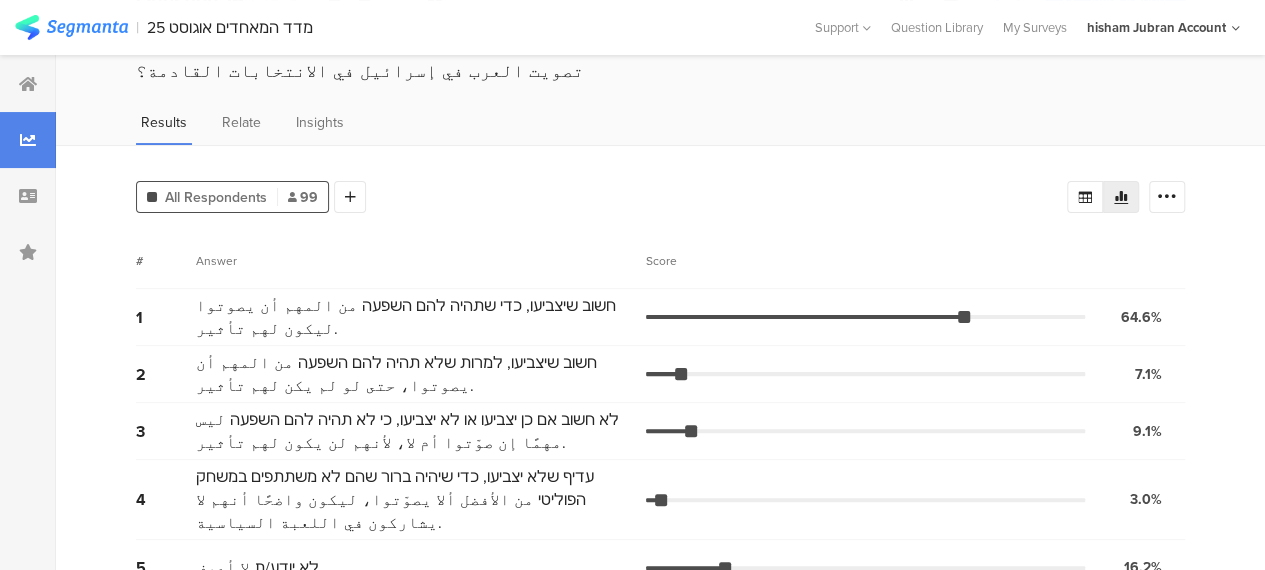 click on "All Respondents       99
Add Segment             Segment markers       Confidence interval       Vote count             #   Answer   Score   1     חשוב שיצביעו, כדי שתהיה להם השפעה
من المهم أن يصوتوا ليكون لهم تأثير.             64.6%   64 votes 2     חשוב שיצביעו, למרות שלא תהיה להם השפעה
من المهم أن يصوتوا، حتى لو لم يكن لهم تأثير.             7.1%   7 votes 3     לא חשוב אם כן יצביעו או לא יצביעו, כי לא תהיה להם השפעה
ليس مهمًا إن صوّتوا أم لا، لأنهم لن يكون لهم تأثير.             9.1%   9 votes 4     עדיף שלא יצביעו, כדי שיהיה ברור שהם לא משתתפים במשחק הפוליטי
من الأفضل ألا يصوّتوا، ليكون واضحًا أنهم لا يشاركون في اللعبة السياسية.             3.0%   3 votes 5" at bounding box center (660, 378) 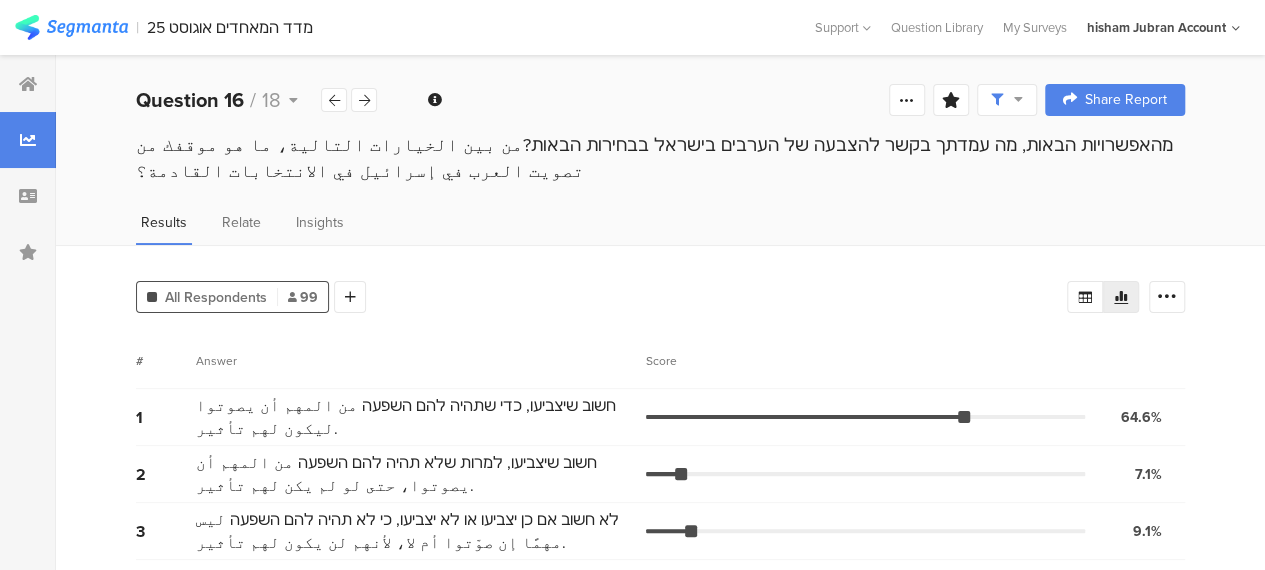 click on "מהאפשרויות הבאות, מה עמדתך בקשר להצבעה של הערבים בישראל בבחירות הבאות?من بين الخيارات التالية، ما هو موقفك من تصويت العرب في إسرائيل في الانتخابات القادمة؟" at bounding box center (660, 158) 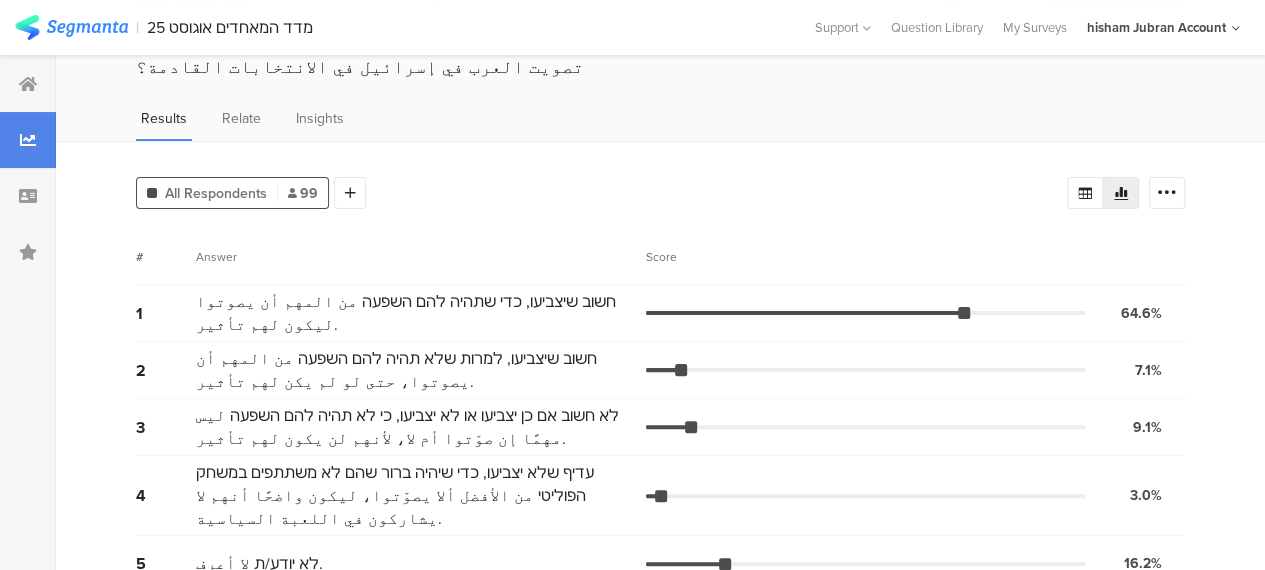 scroll, scrollTop: 111, scrollLeft: 0, axis: vertical 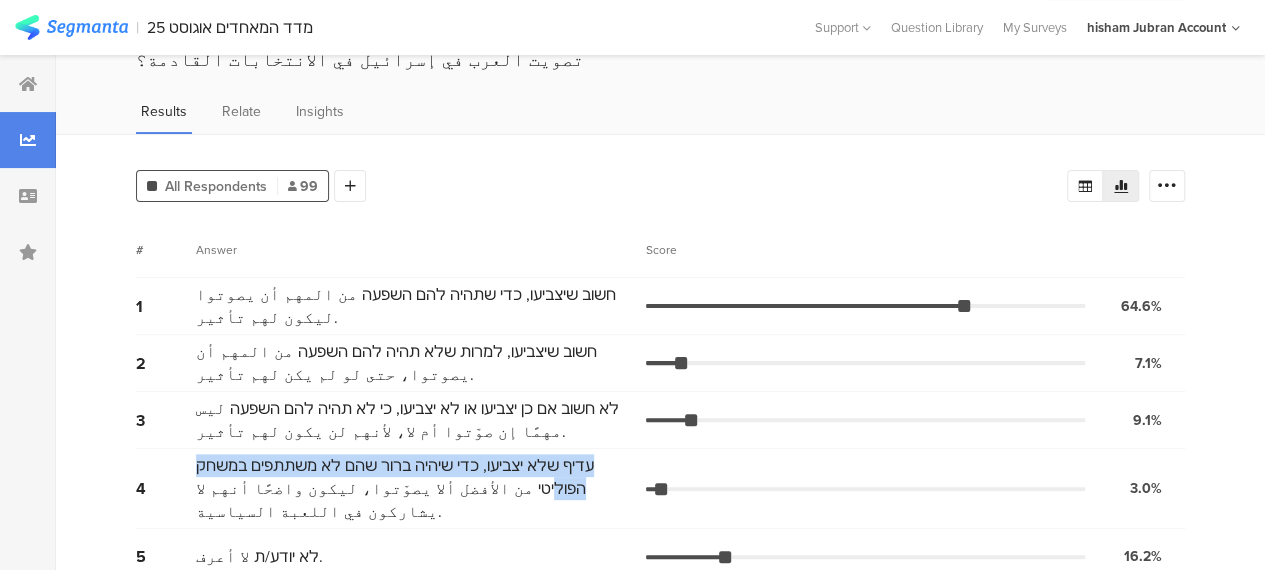 drag, startPoint x: 624, startPoint y: 459, endPoint x: 212, endPoint y: 460, distance: 412.00122 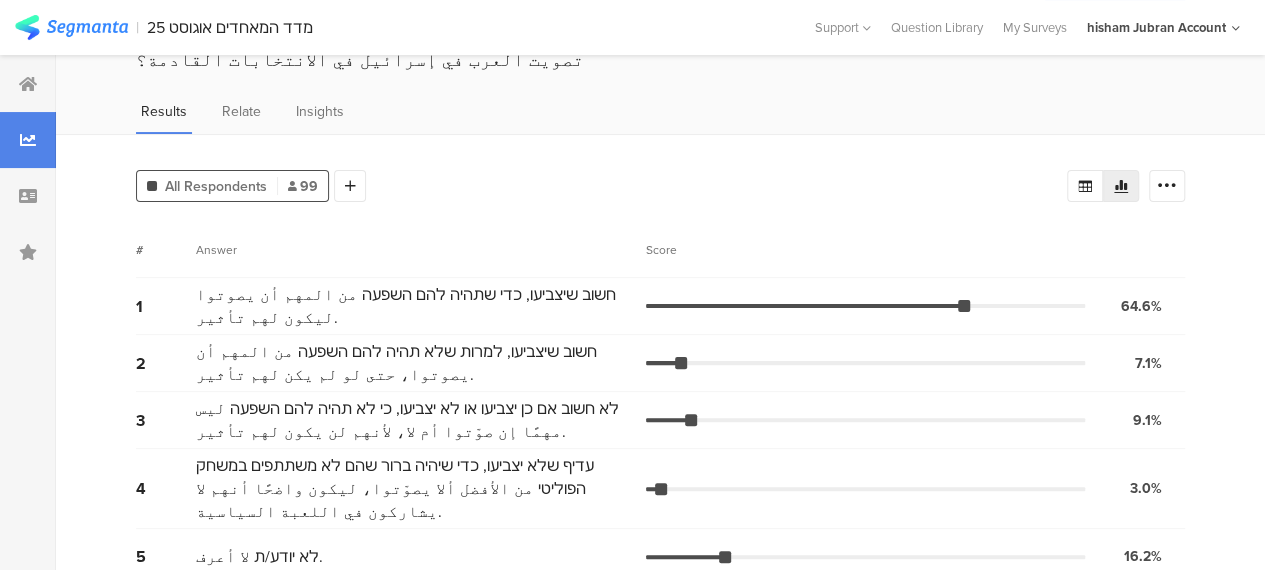 click on "5     לא יודע/ת لا أعرف.             16.2%   16 votes" at bounding box center [660, 557] 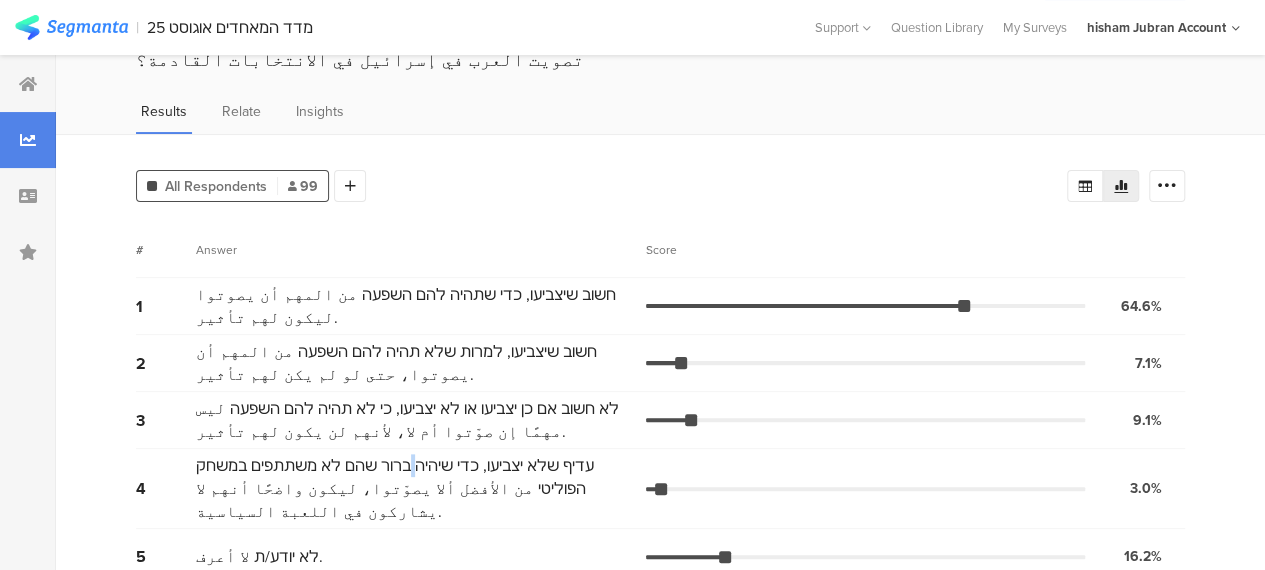 click on "עדיף שלא יצביעו, כדי שיהיה ברור שהם לא משתתפים במשחק הפוליטי
من الأفضل ألا يصوّتوا، ليكون واضحًا أنهم لا يشاركون في اللعبة السياسية." at bounding box center [416, 488] 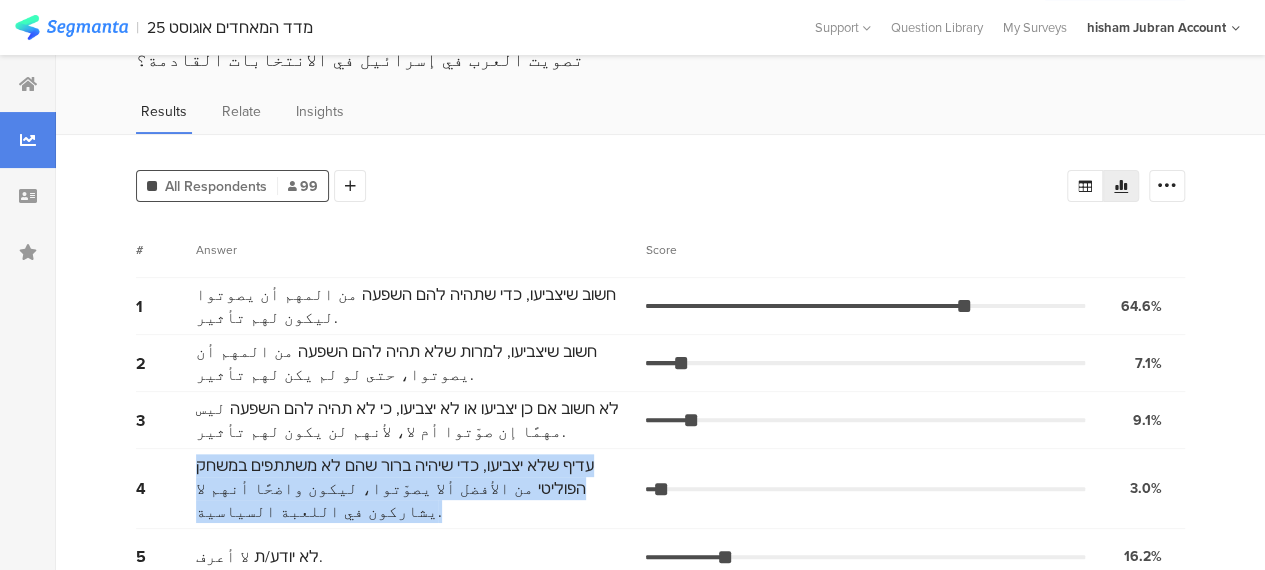 click on "עדיף שלא יצביעו, כדי שיהיה ברור שהם לא משתתפים במשחק הפוליטי
من الأفضل ألا يصوّتوا، ليكون واضحًا أنهم لا يشاركون في اللعبة السياسية." at bounding box center [416, 488] 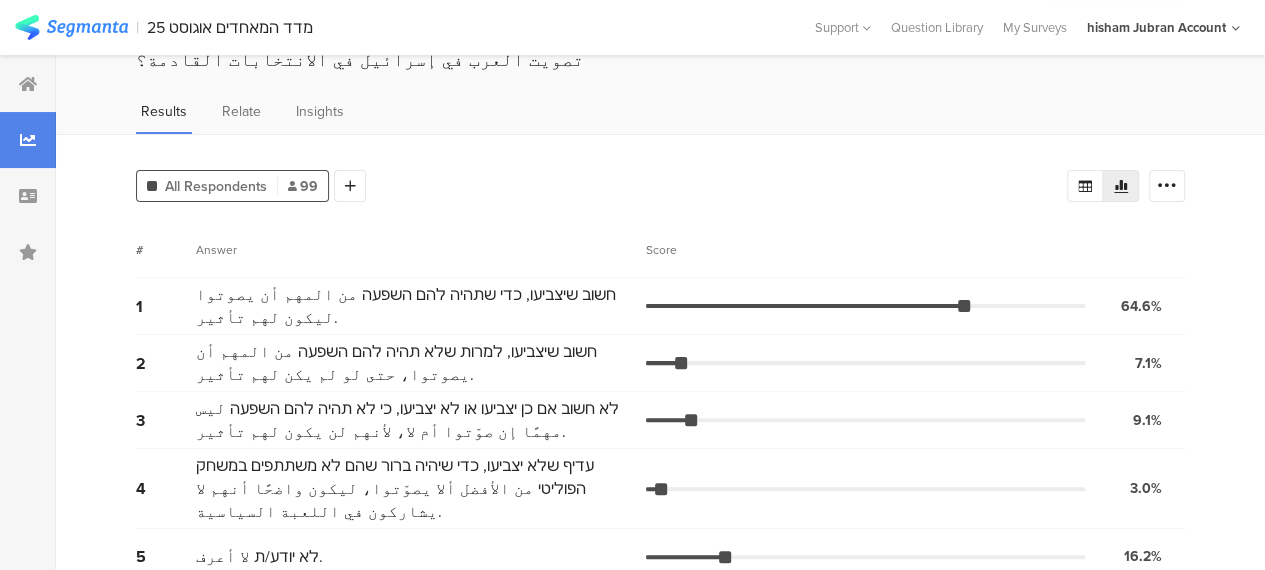 click on "לא יודע/ת لا أعرف." at bounding box center [421, 556] 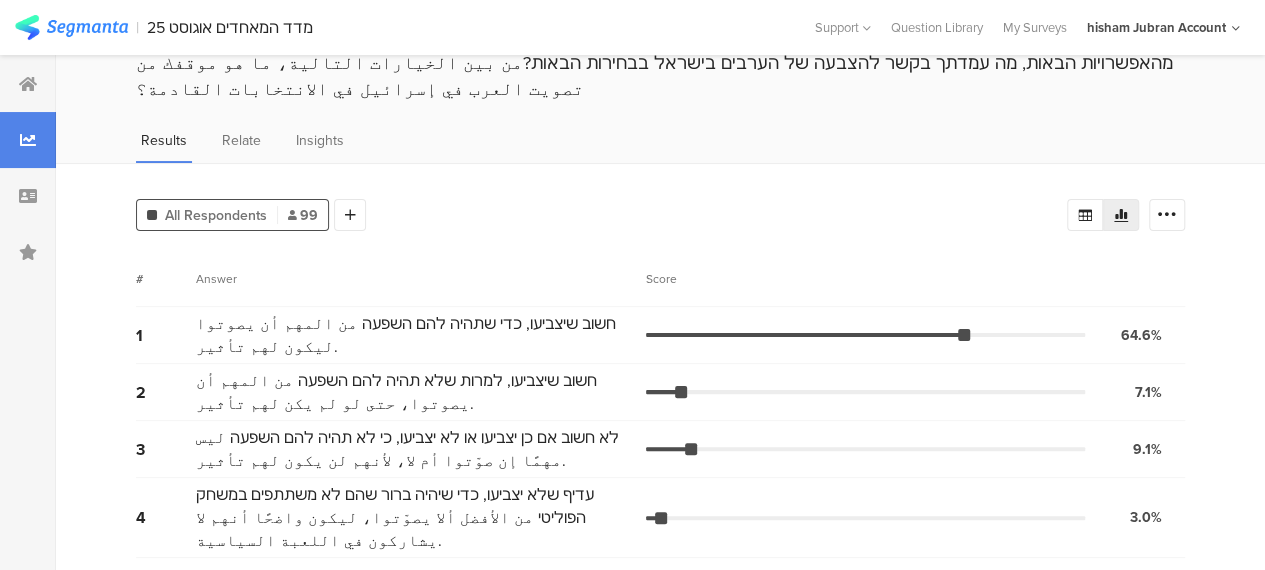 scroll, scrollTop: 111, scrollLeft: 0, axis: vertical 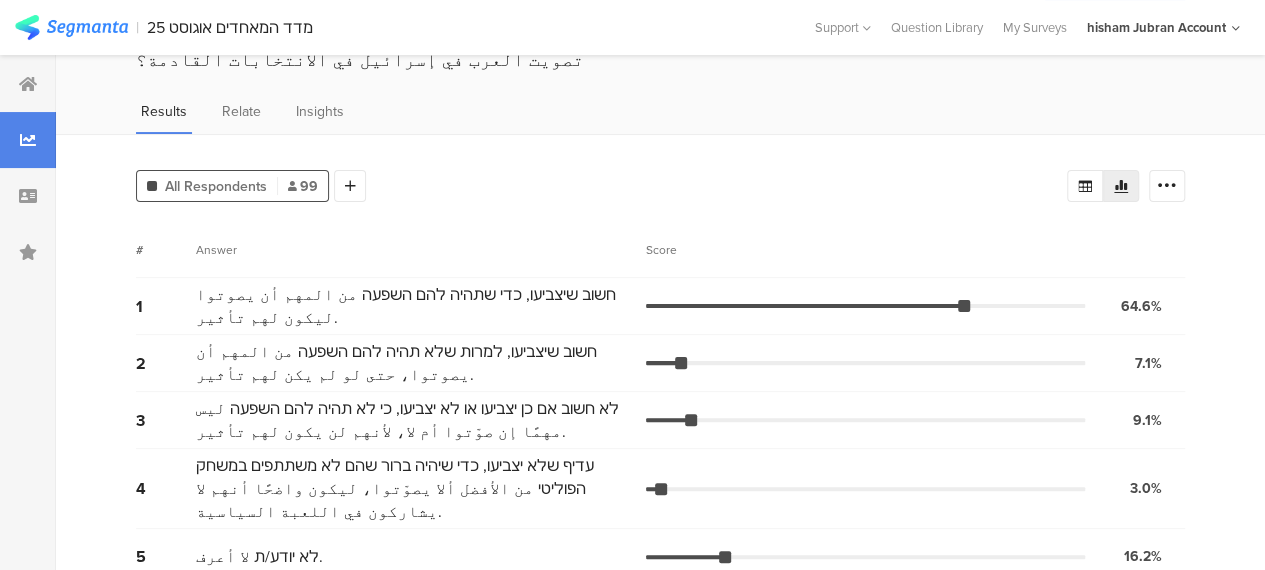 click on "All Respondents       99
Add Segment             Segment markers       Confidence interval       Vote count             #   Answer   Score   1     חשוב שיצביעו, כדי שתהיה להם השפעה
من المهم أن يصوتوا ليكون لهم تأثير.             64.6%   64 votes 2     חשוב שיצביעו, למרות שלא תהיה להם השפעה
من المهم أن يصوتوا، حتى لو لم يكن لهم تأثير.             7.1%   7 votes 3     לא חשוב אם כן יצביעו או לא יצביעו, כי לא תהיה להם השפעה
ليس مهمًا إن صوّتوا أم لا، لأنهم لن يكون لهم تأثير.             9.1%   9 votes 4     עדיף שלא יצביעו, כדי שיהיה ברור שהם לא משתתפים במשחק הפוליטי
من الأفضل ألا يصوّتوا، ليكون واضحًا أنهم لا يشاركون في اللعبة السياسية.             3.0%   3 votes 5" at bounding box center [660, 367] 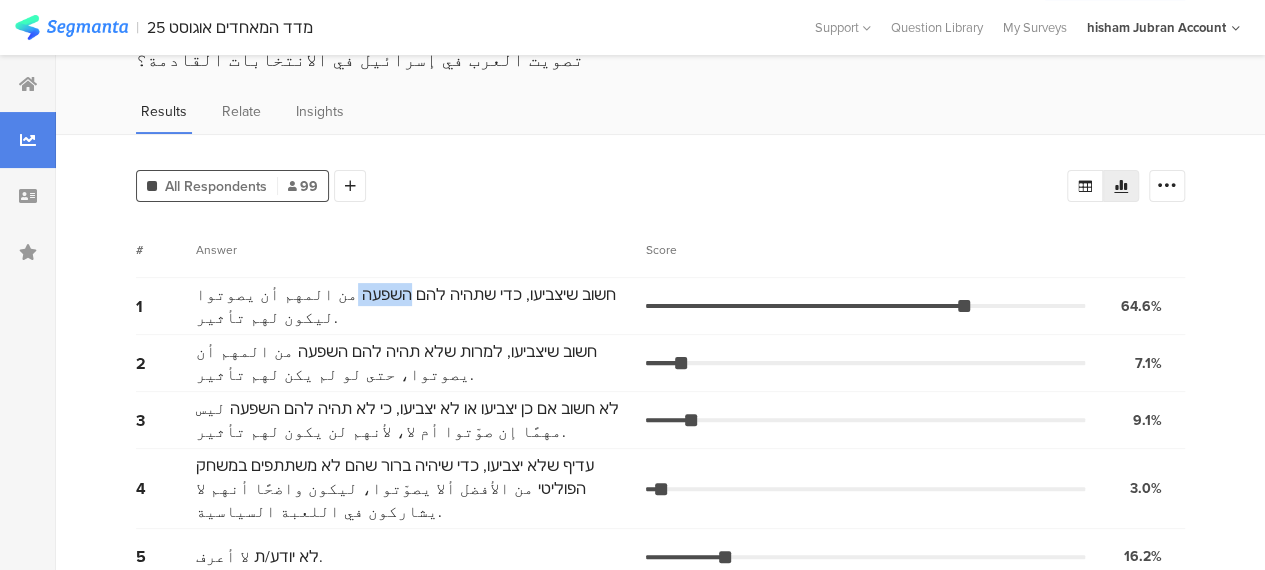 click on "חשוב שיצביעו, כדי שתהיה להם השפעה
من المهم أن يصوتوا ليكون لهم تأثير." at bounding box center [416, 306] 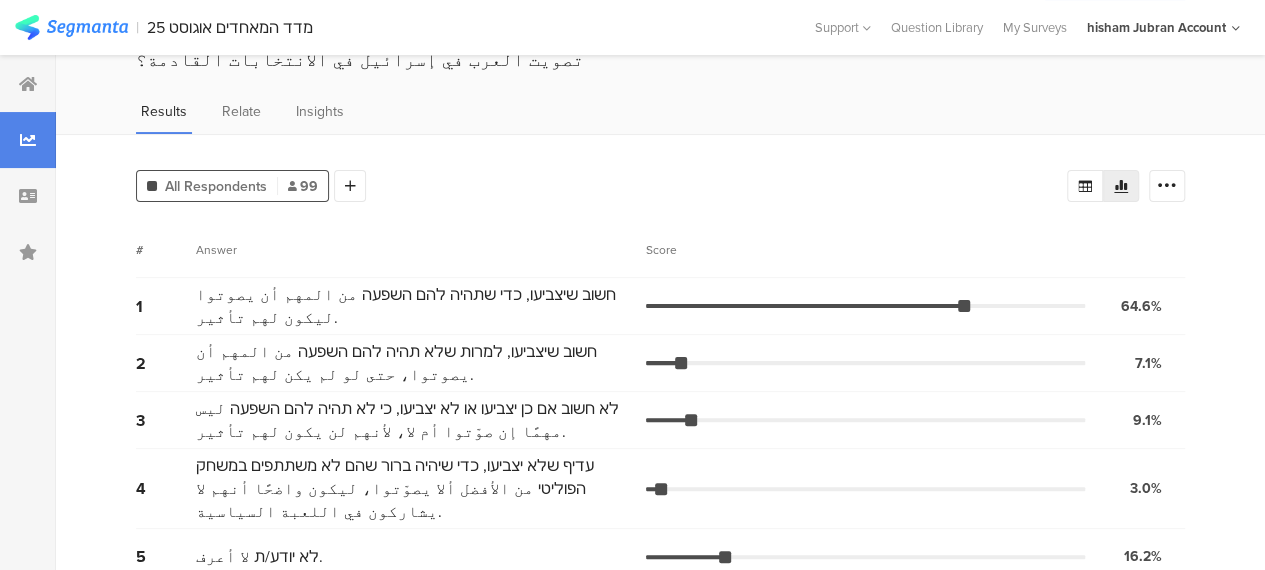click on "חשוב שיצביעו, למרות שלא תהיה להם השפעה
من المهم أن يصوتوا، حتى لو لم يكن لهم تأثير." at bounding box center (416, 363) 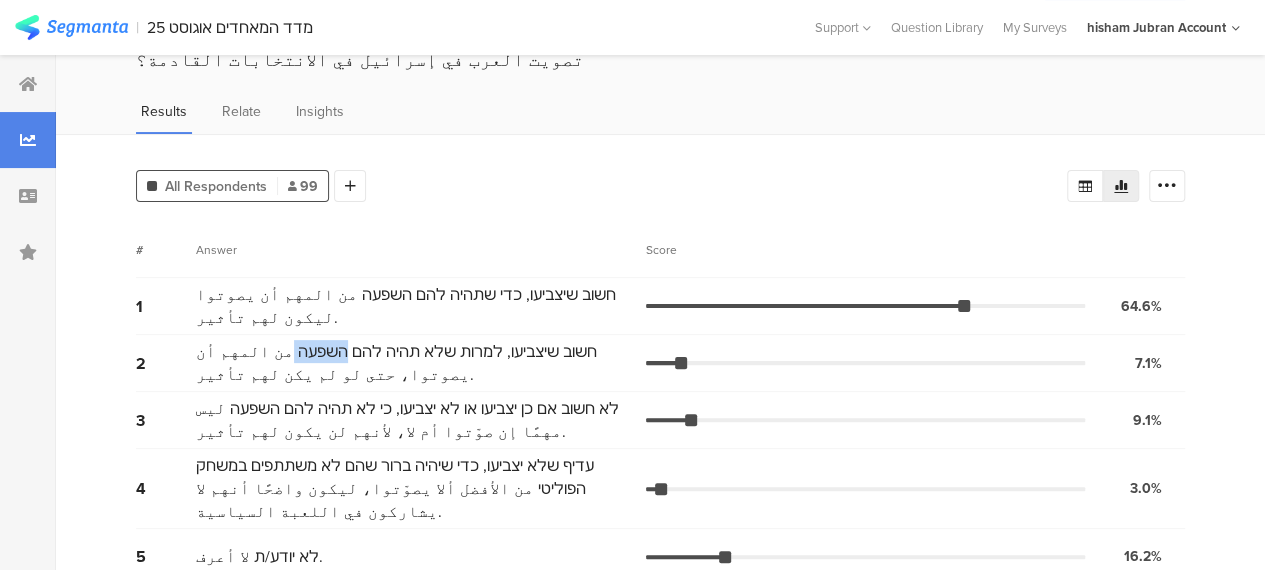 click on "חשוב שיצביעו, למרות שלא תהיה להם השפעה
من المهم أن يصوتوا، حتى لو لم يكن لهم تأثير." at bounding box center (416, 363) 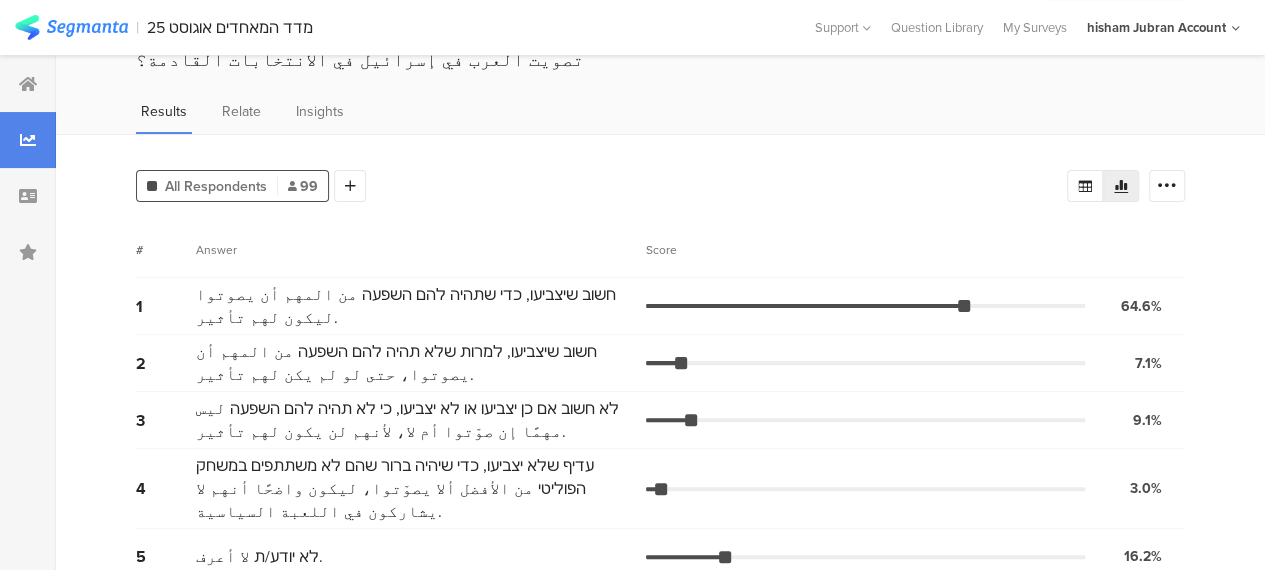 click on "חשוב שיצביעו, למרות שלא תהיה להם השפעה
من المهم أن يصوتوا، حتى لو لم يكن لهم تأثير." at bounding box center (416, 363) 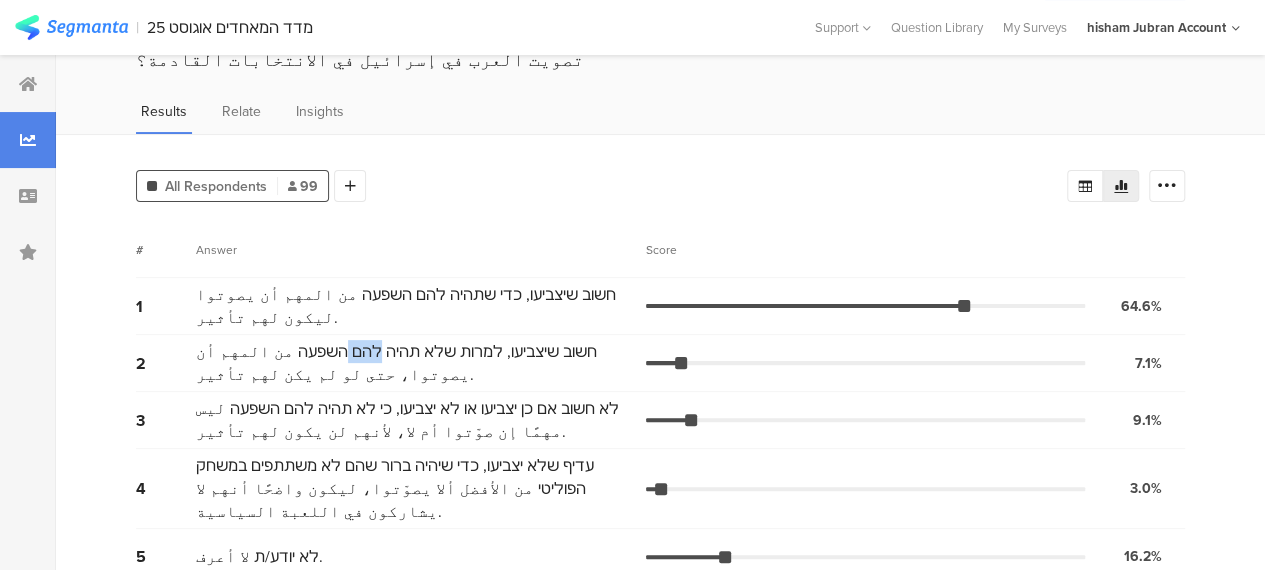 click on "חשוב שיצביעו, למרות שלא תהיה להם השפעה
من المهم أن يصوتوا، حتى لو لم يكن لهم تأثير." at bounding box center [416, 363] 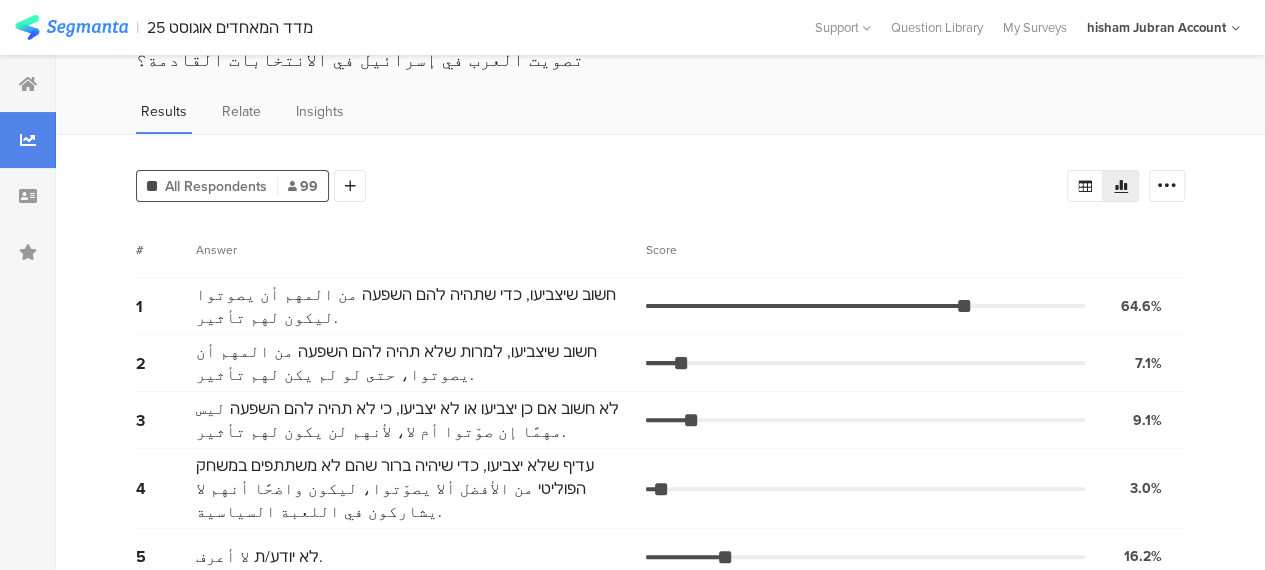 click on "חשוב שיצביעו, למרות שלא תהיה להם השפעה
من المهم أن يصوتوا، حتى لو لم يكن لهم تأثير." at bounding box center [416, 363] 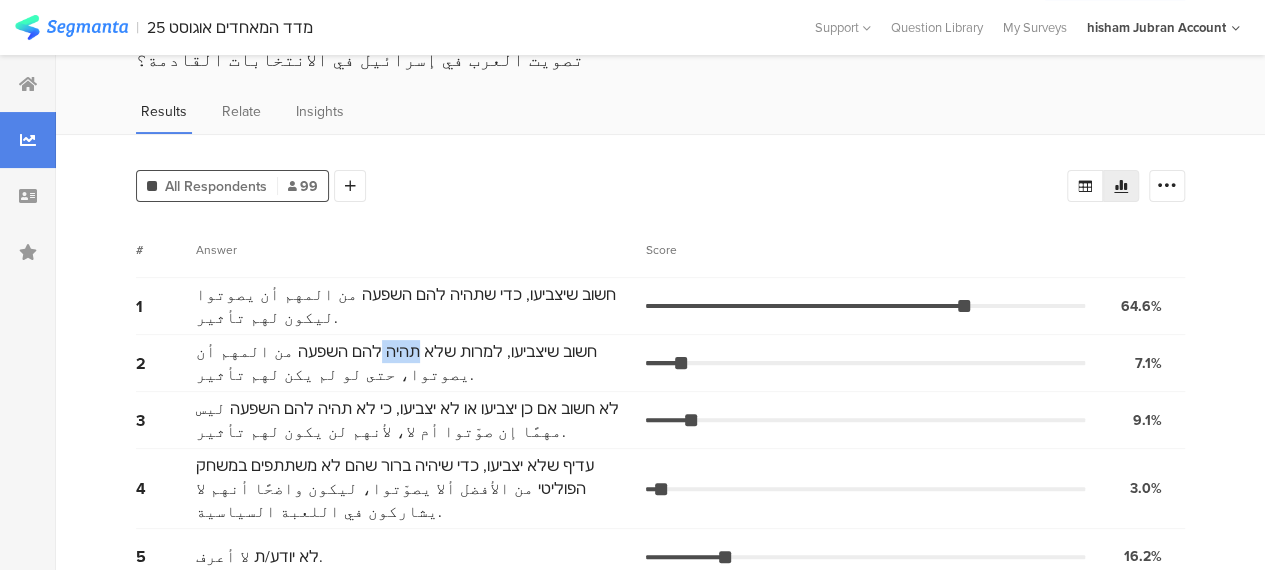 click on "חשוב שיצביעו, למרות שלא תהיה להם השפעה
من المهم أن يصوتوا، حتى لو لم يكن لهم تأثير." at bounding box center [416, 363] 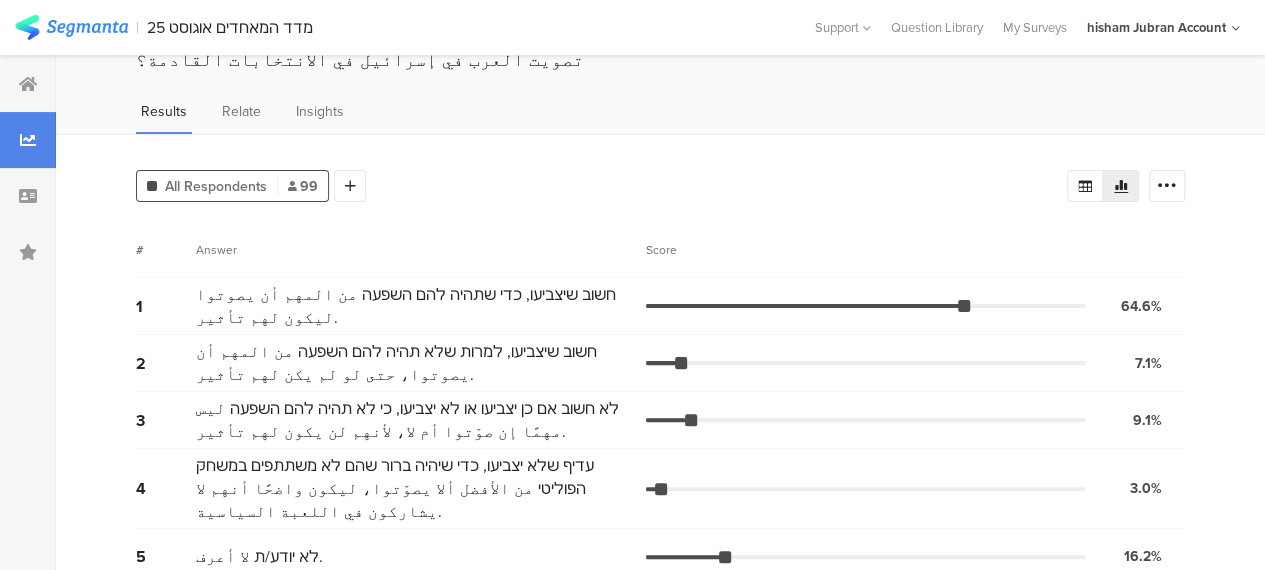click on "חשוב שיצביעו, למרות שלא תהיה להם השפעה
من المهم أن يصوتوا، حتى لو لم يكن لهم تأثير." at bounding box center [416, 363] 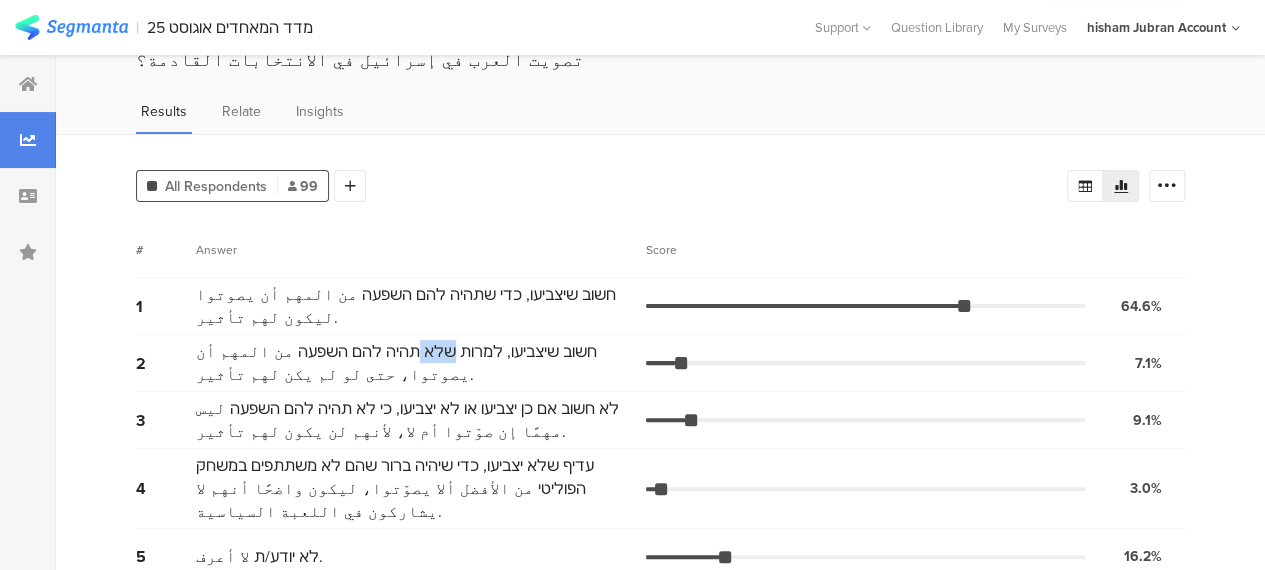 click on "חשוב שיצביעו, למרות שלא תהיה להם השפעה
من المهم أن يصوتوا، حتى لو لم يكن لهم تأثير." at bounding box center (416, 363) 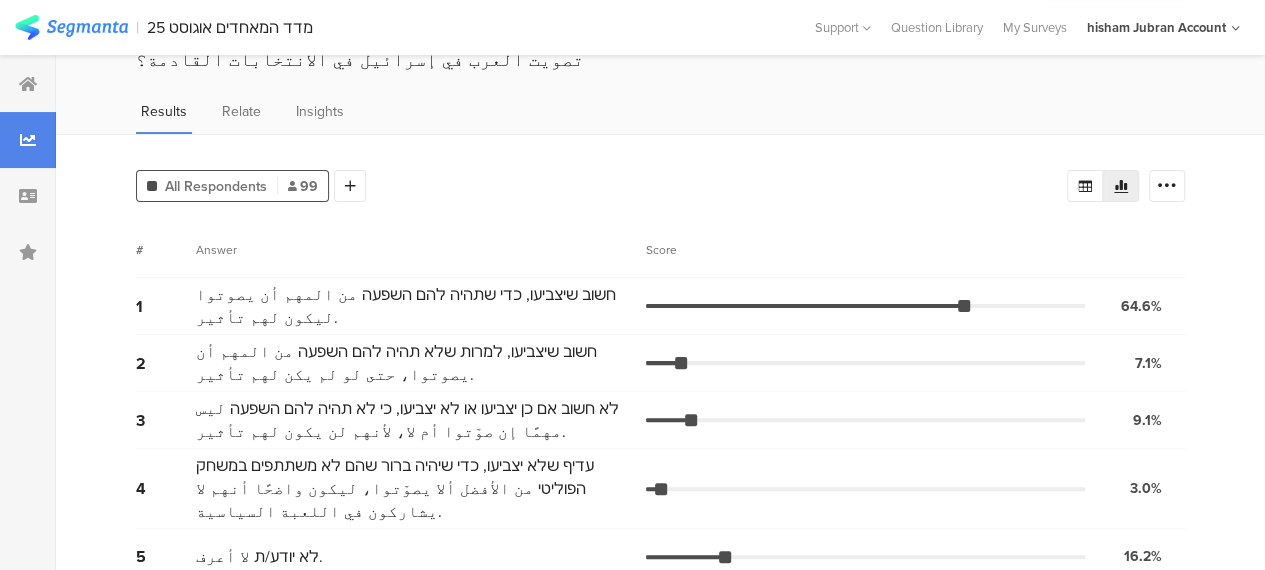 click on "חשוב שיצביעו, למרות שלא תהיה להם השפעה
من المهم أن يصوتوا، حتى لو لم يكن لهم تأثير." at bounding box center (416, 363) 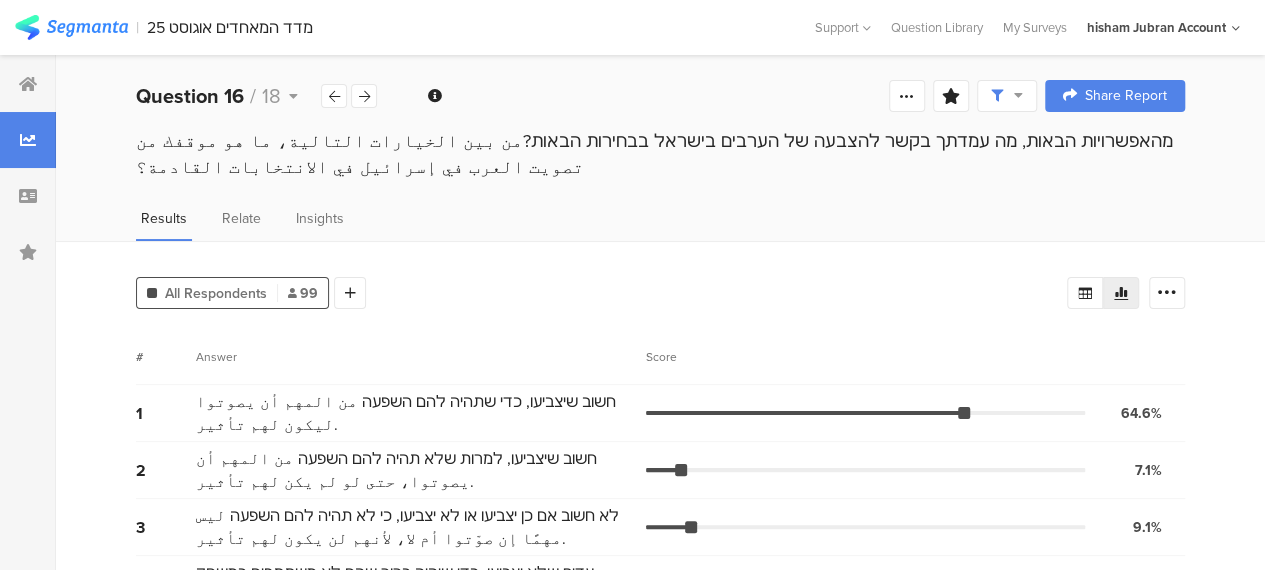 scroll, scrollTop: 0, scrollLeft: 0, axis: both 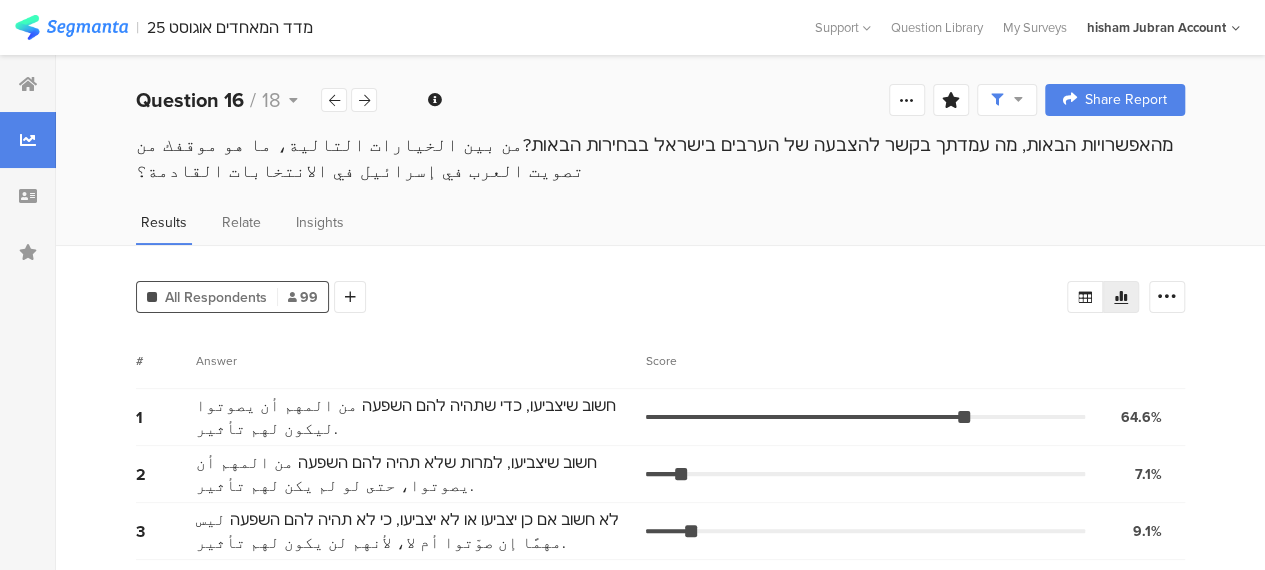click on "Results Relate Insights" at bounding box center (660, 228) 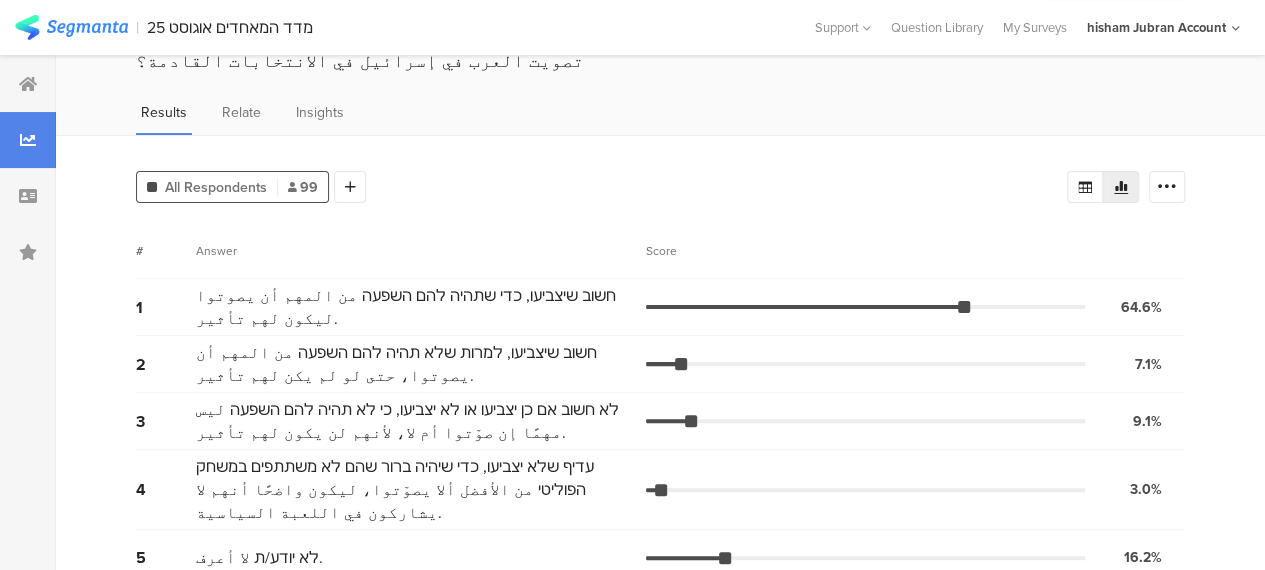 scroll, scrollTop: 111, scrollLeft: 0, axis: vertical 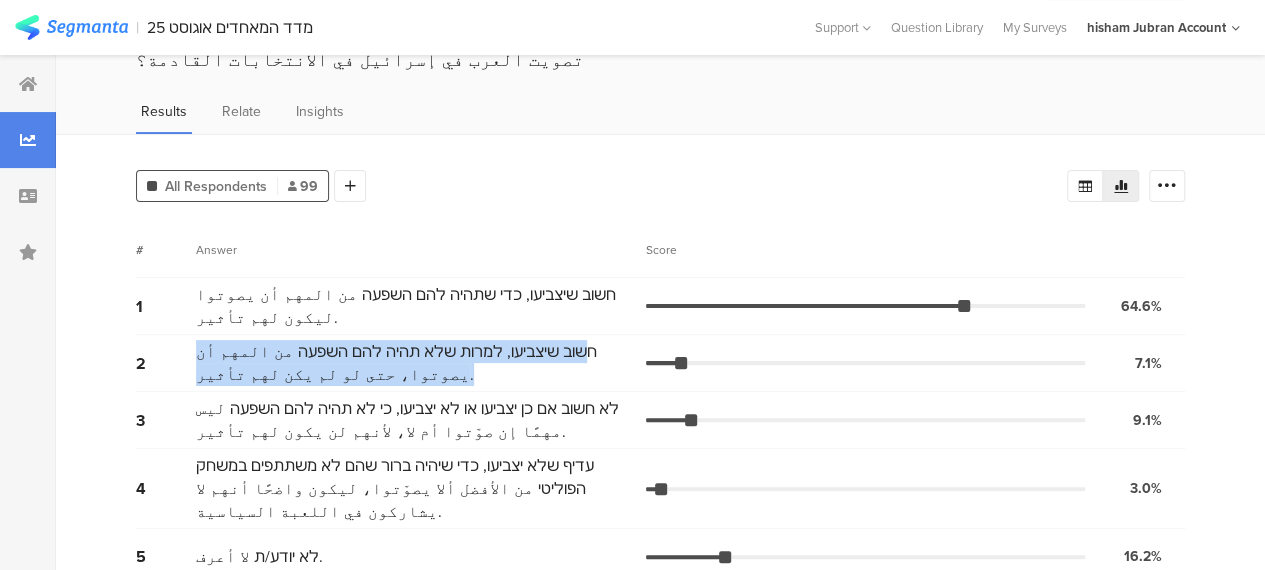 drag, startPoint x: 626, startPoint y: 349, endPoint x: 390, endPoint y: 361, distance: 236.30489 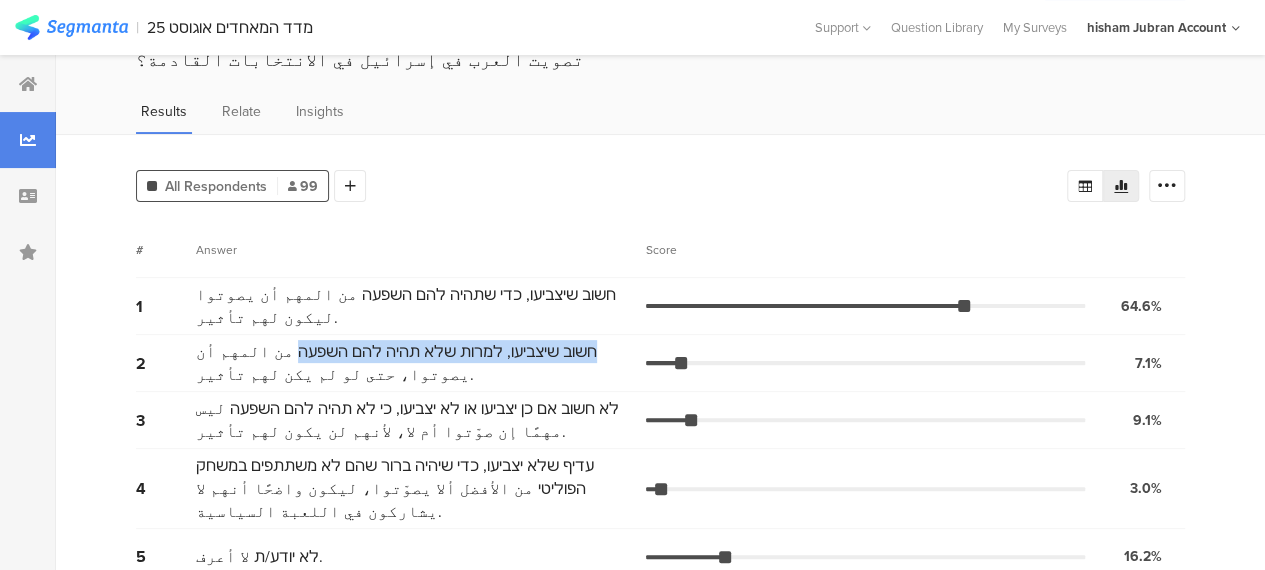 drag, startPoint x: 347, startPoint y: 345, endPoint x: 632, endPoint y: 374, distance: 286.47165 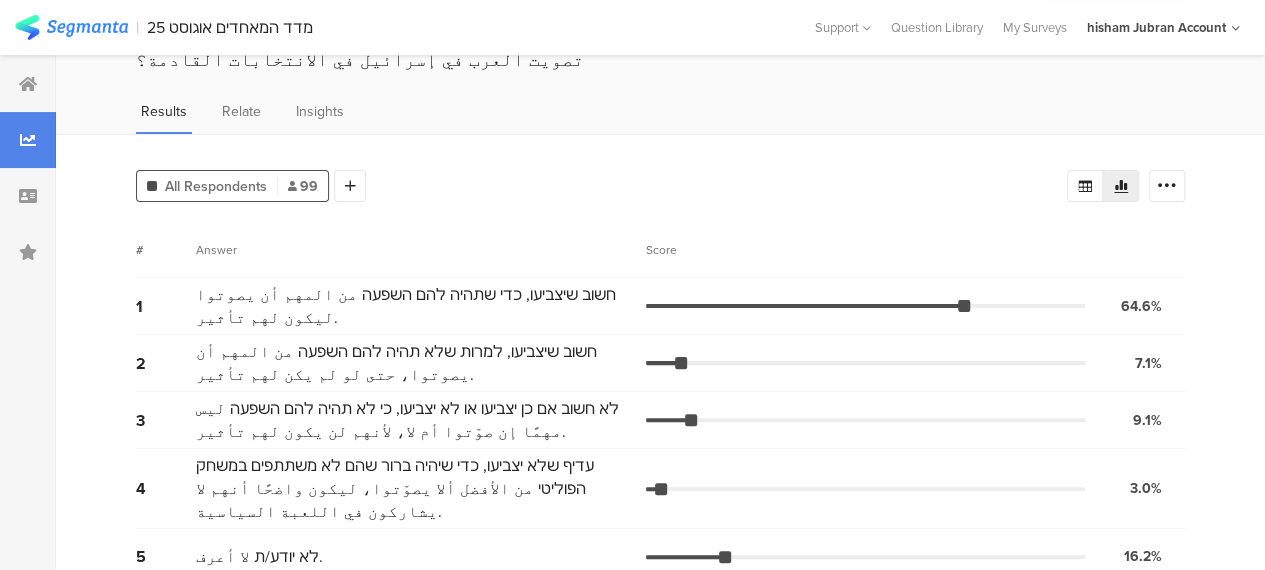 click on "לא חשוב אם כן יצביעו או לא יצביעו, כי לא תהיה להם השפעה
ليس مهمًا إن صوّتوا أم لا، لأنهم لن يكون لهم تأثير." at bounding box center [416, 420] 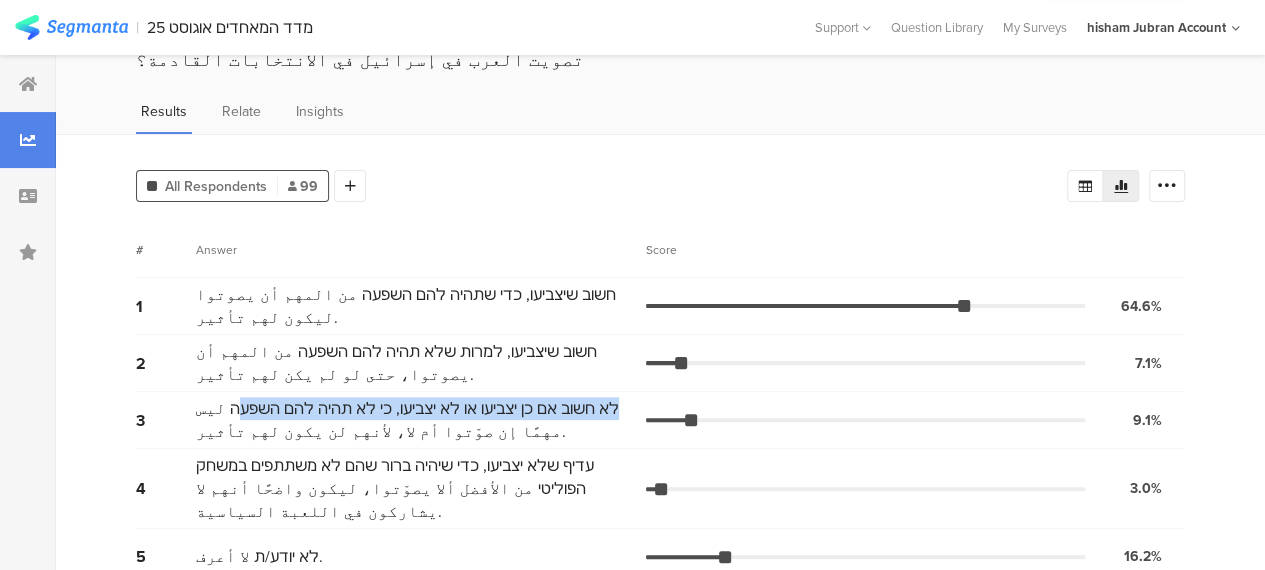 drag, startPoint x: 632, startPoint y: 405, endPoint x: 273, endPoint y: 405, distance: 359 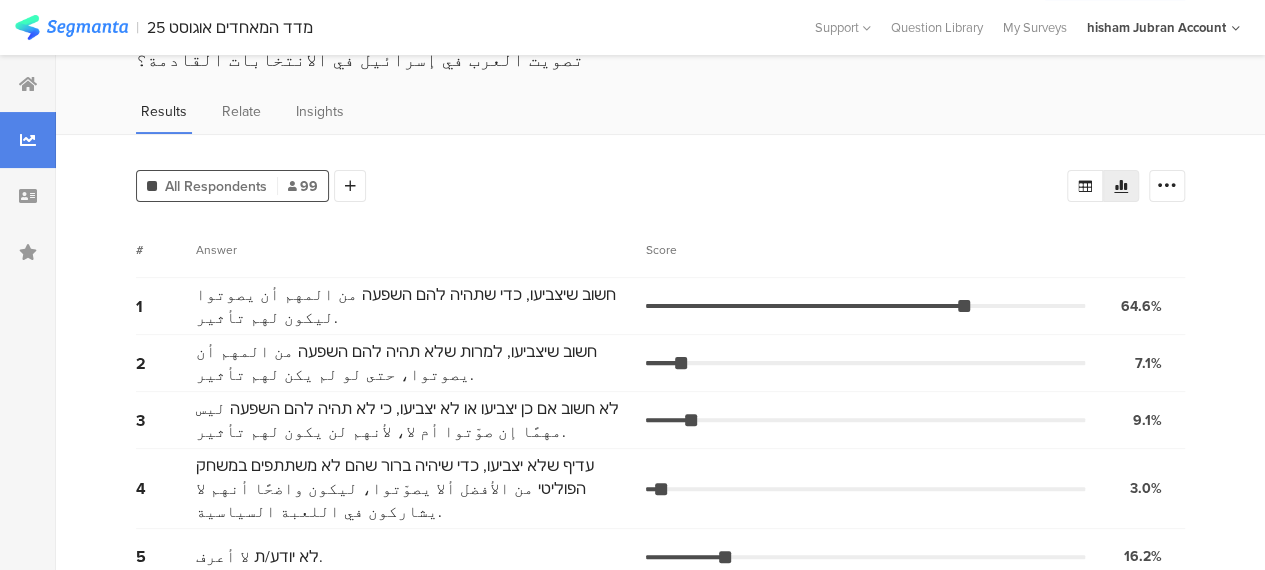 click on "All Respondents       99
Add Segment             Segment markers       Confidence interval       Vote count             #   Answer   Score   1     חשוב שיצביעו, כדי שתהיה להם השפעה
من المهم أن يصوتوا ليكون لهم تأثير.             64.6%   64 votes 2     חשוב שיצביעו, למרות שלא תהיה להם השפעה
من المهم أن يصوتوا، حتى لو لم يكن لهم تأثير.             7.1%   7 votes 3     לא חשוב אם כן יצביעו או לא יצביעו, כי לא תהיה להם השפעה
ليس مهمًا إن صوّتوا أم لا، لأنهم لن يكون لهم تأثير.             9.1%   9 votes 4     עדיף שלא יצביעו, כדי שיהיה ברור שהם לא משתתפים במשחק הפוליטי
من الأفضل ألا يصوّتوا، ليكون واضحًا أنهم لا يشاركون في اللعبة السياسية.             3.0%   3 votes 5" at bounding box center (660, 367) 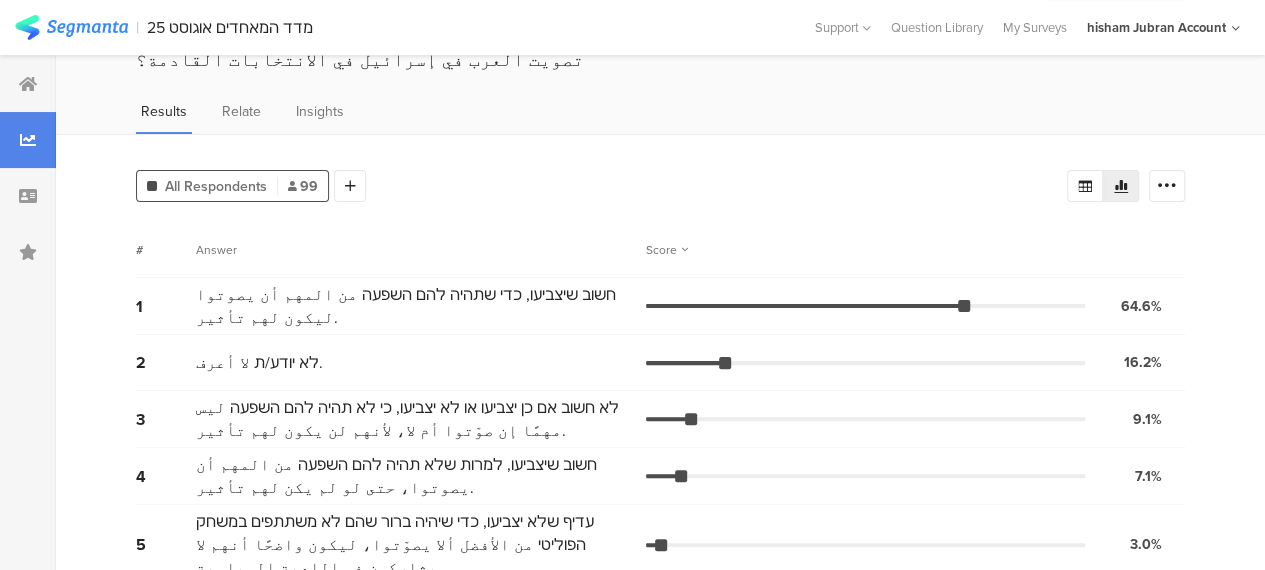 click on "Score" at bounding box center [667, 250] 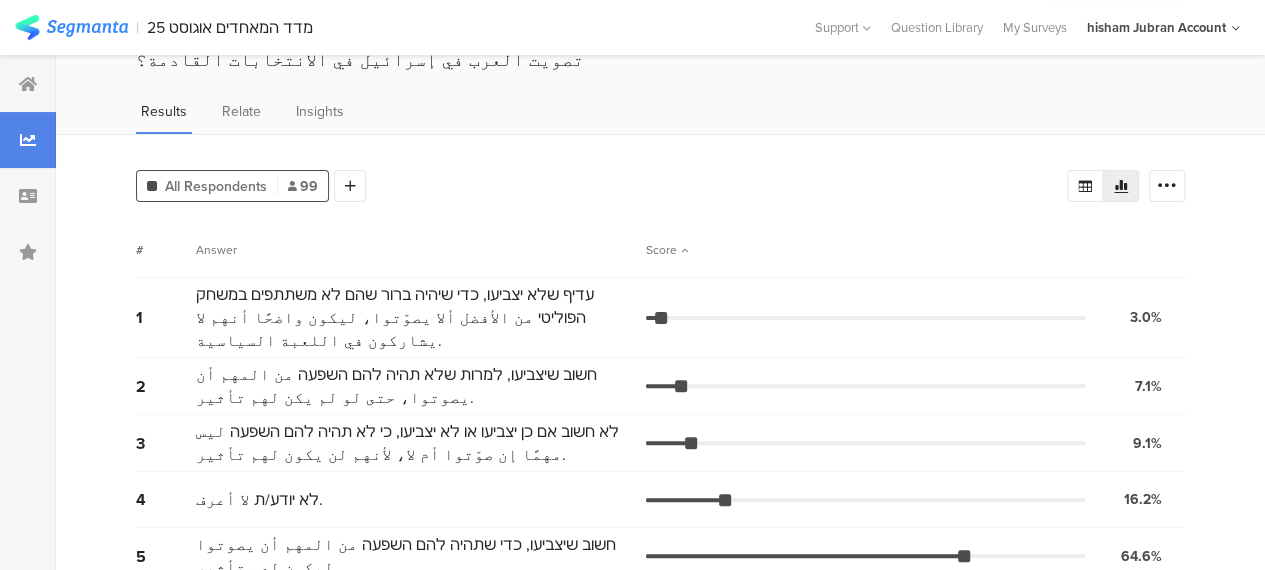 click on "Score" at bounding box center [667, 250] 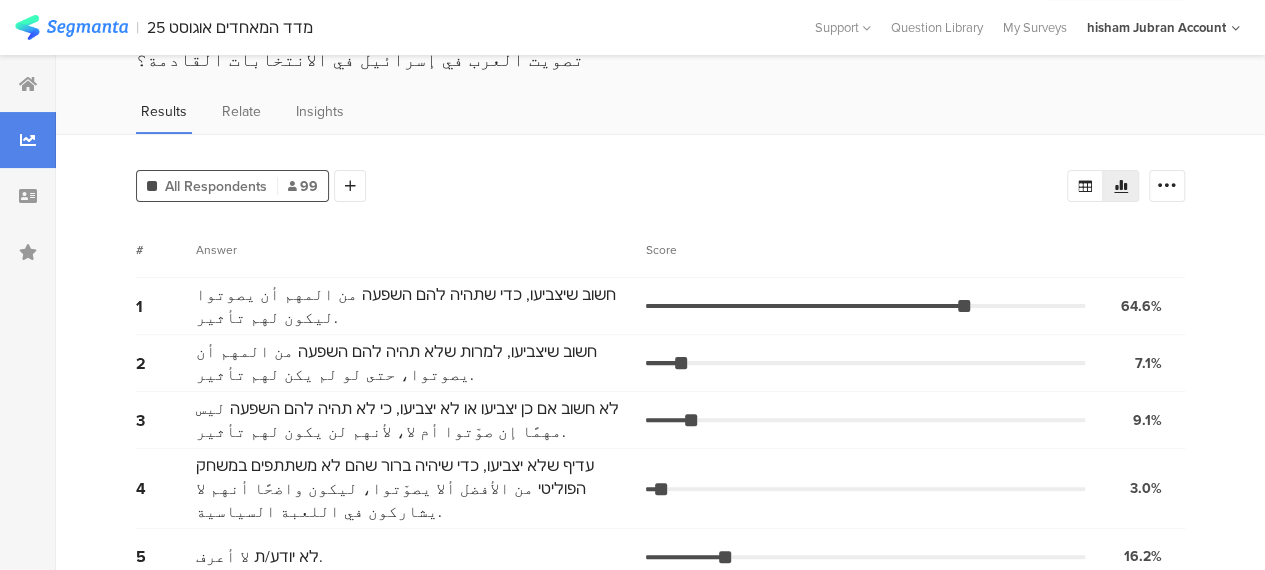 click on "#   Answer   Score" at bounding box center (660, 250) 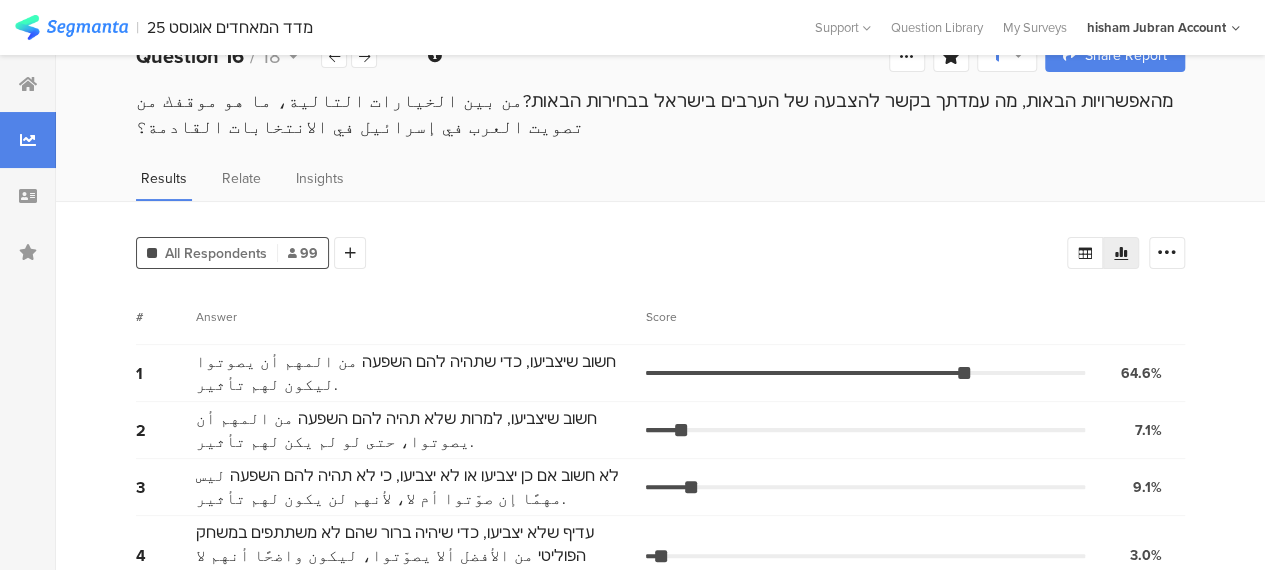 scroll, scrollTop: 0, scrollLeft: 0, axis: both 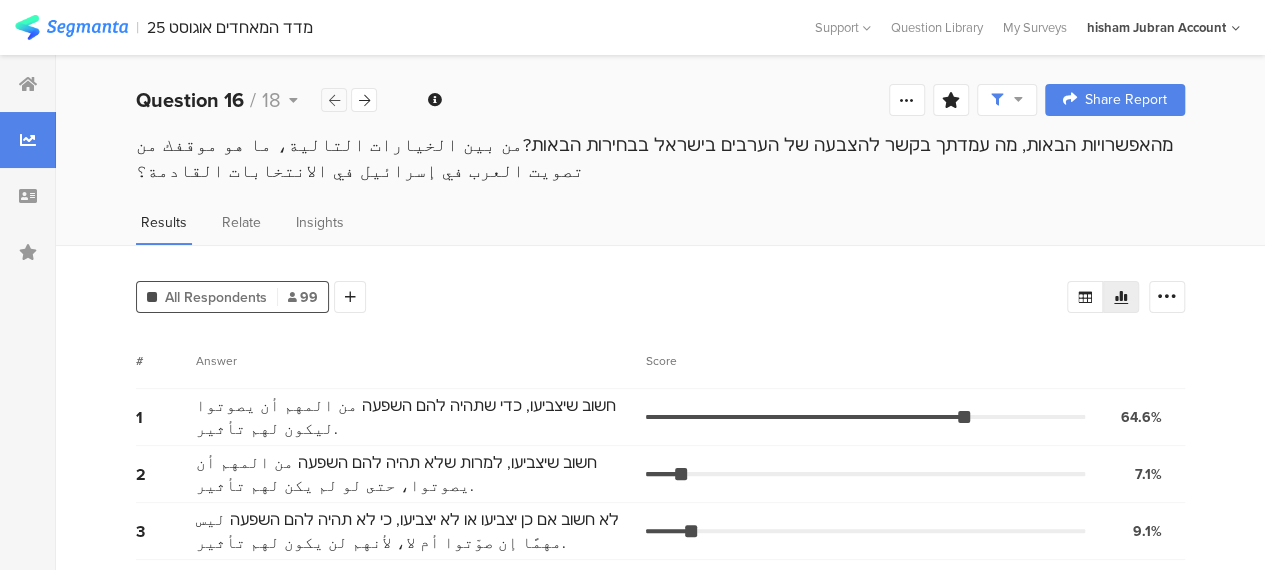 click at bounding box center (334, 100) 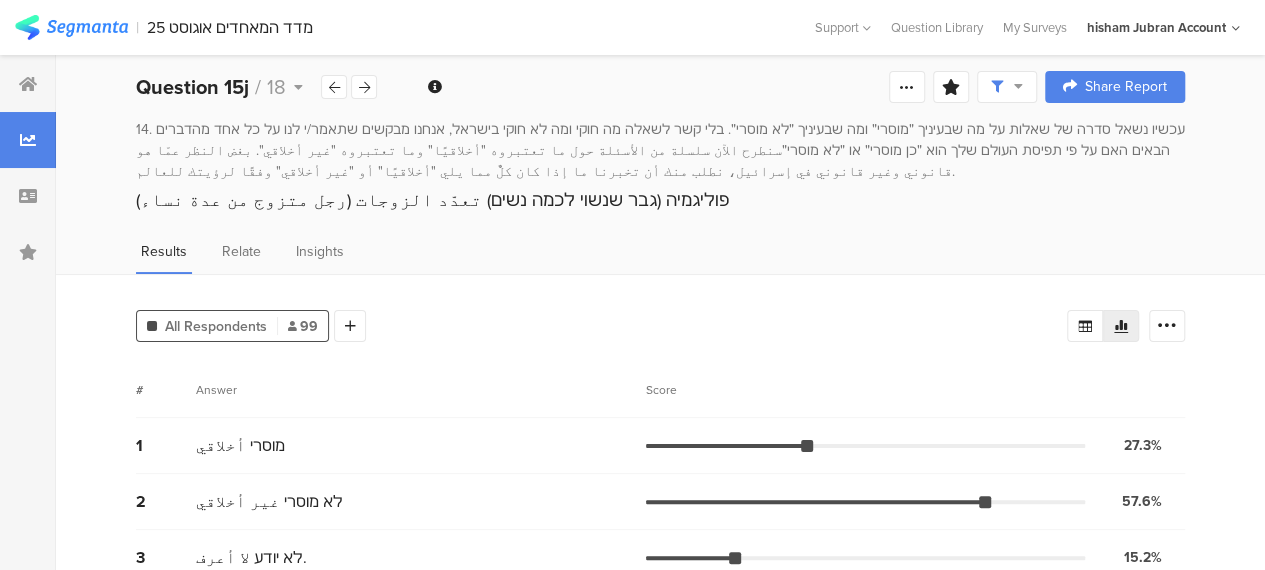 scroll, scrollTop: 0, scrollLeft: 0, axis: both 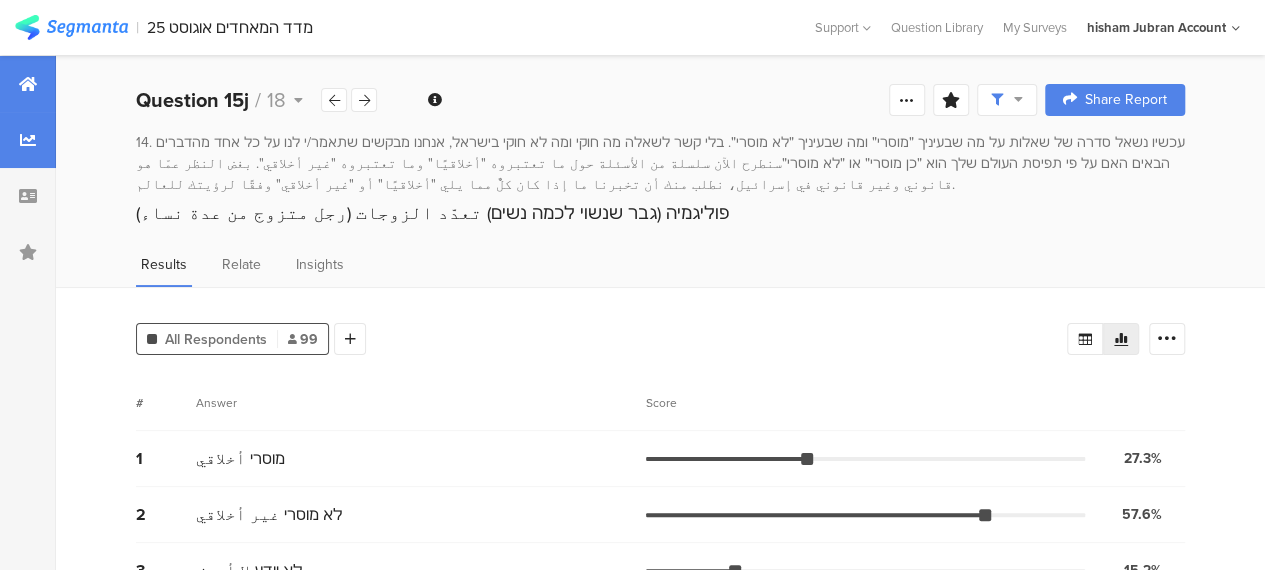 click at bounding box center (28, 84) 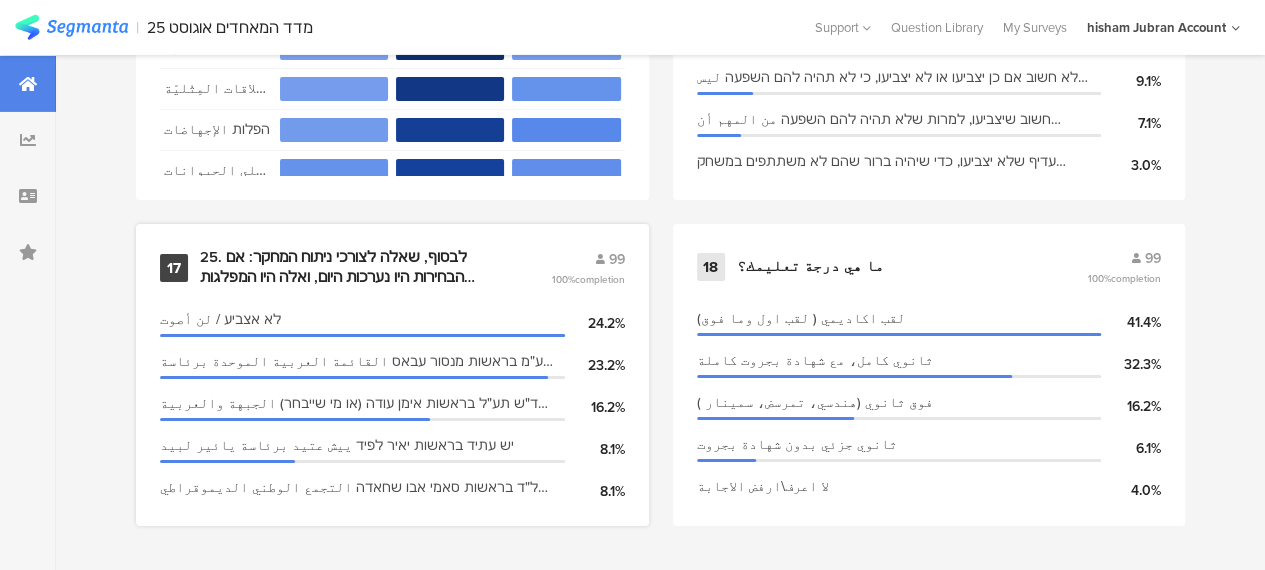scroll, scrollTop: 3379, scrollLeft: 0, axis: vertical 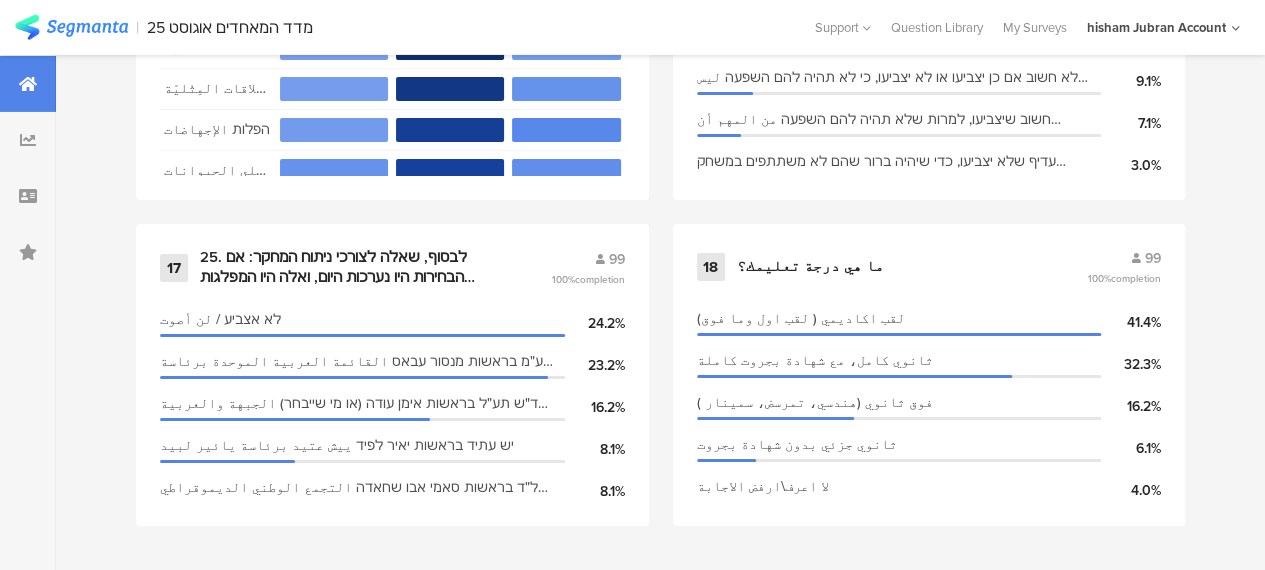 click on "Survey Questions
18
1   اسئلة عامة     99   100%  completion
الجنس
גבר رجل
58.6%
אישה امرأة
41.4%
المنطقة
גליל الجليل
59.6%
נגב النقب
14.1%
ערים מעורבות مدن مختلطة: حيفا عكا الرملة اللد يافا
14.1%
משולש المثلث
12.1%
الديانة
מוסלמי مسلم
86.9%
דרוזי درزي
7.1%
נוצרי مسيحي
6.1%
מסרב ارفض
0.0%
العمر גיל
25-34
25.3%
35-44
25.3%
45-54
25.3%
18-24
13.1%
2       99   100%  completion
33.3%
3
32.3%" at bounding box center [660, -957] 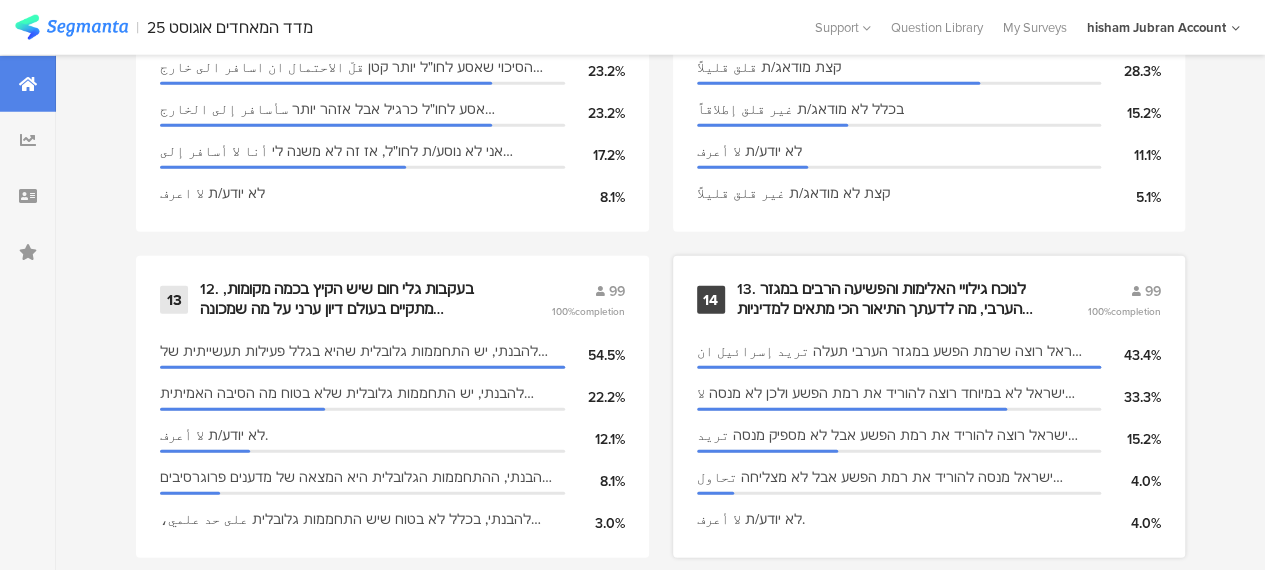 scroll, scrollTop: 2779, scrollLeft: 0, axis: vertical 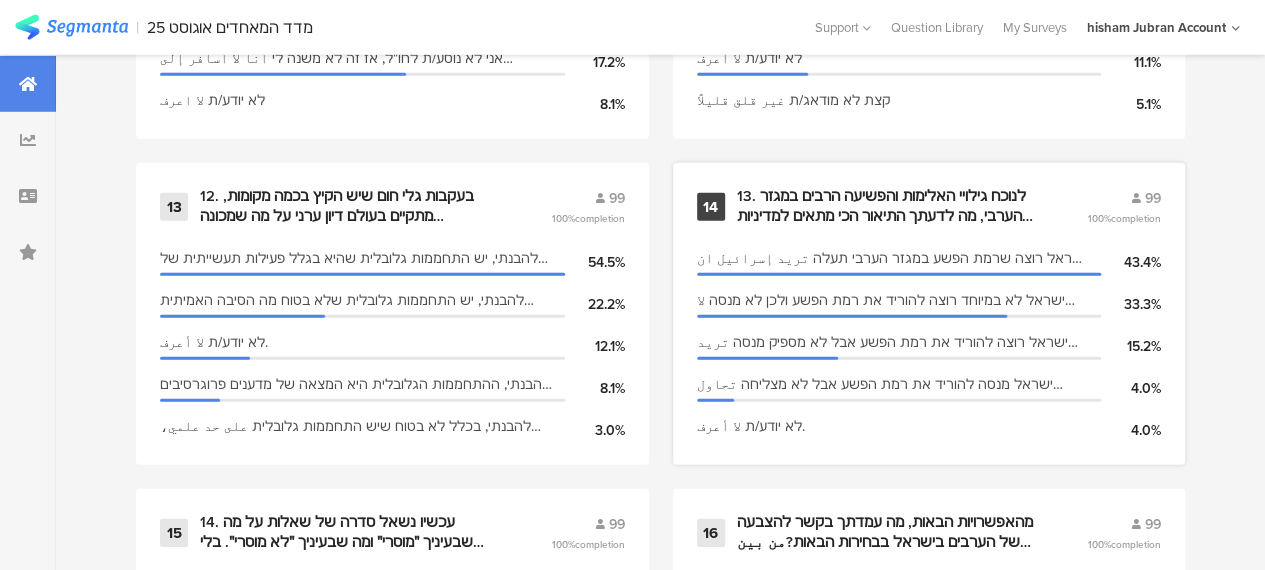 click on "13. לנוכח גילויי האלימות והפשיעה הרבים במגזר הערבי, מה לדעתך התיאור הכי מתאים למדיניות של ישראל בעניין זה?في ضوء مظاهر العنف والجريمة العديدة في المجتمع العربي، ما هو برأيك الوصف الأنسب لسياسة إسرائيل في هذا الشأن؟" at bounding box center (888, 206) 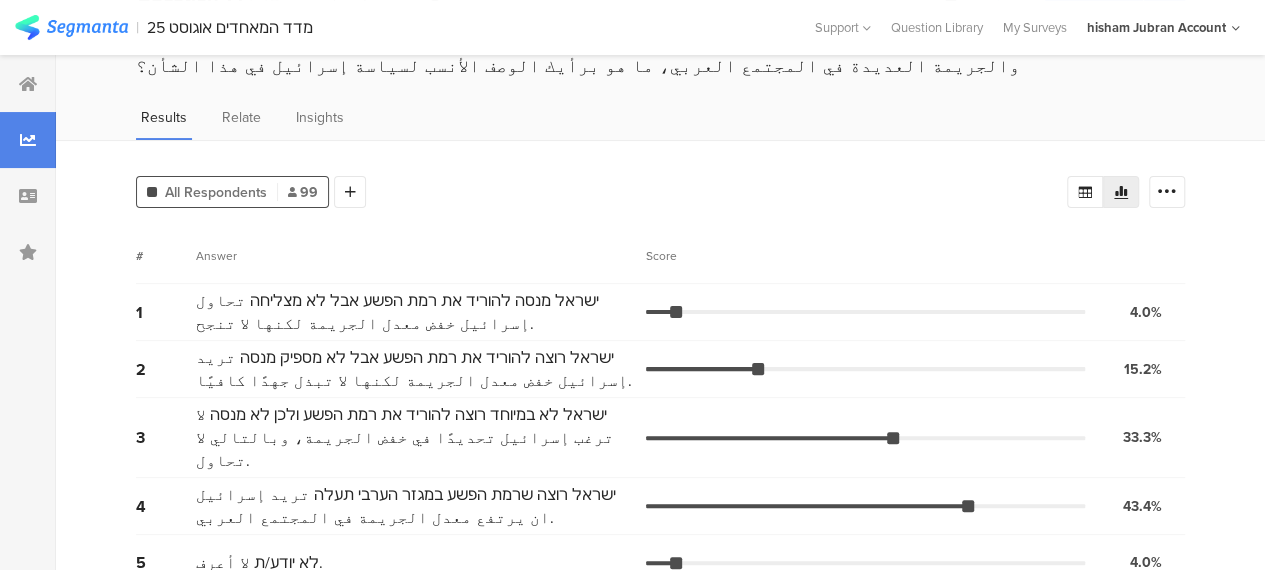 scroll, scrollTop: 111, scrollLeft: 0, axis: vertical 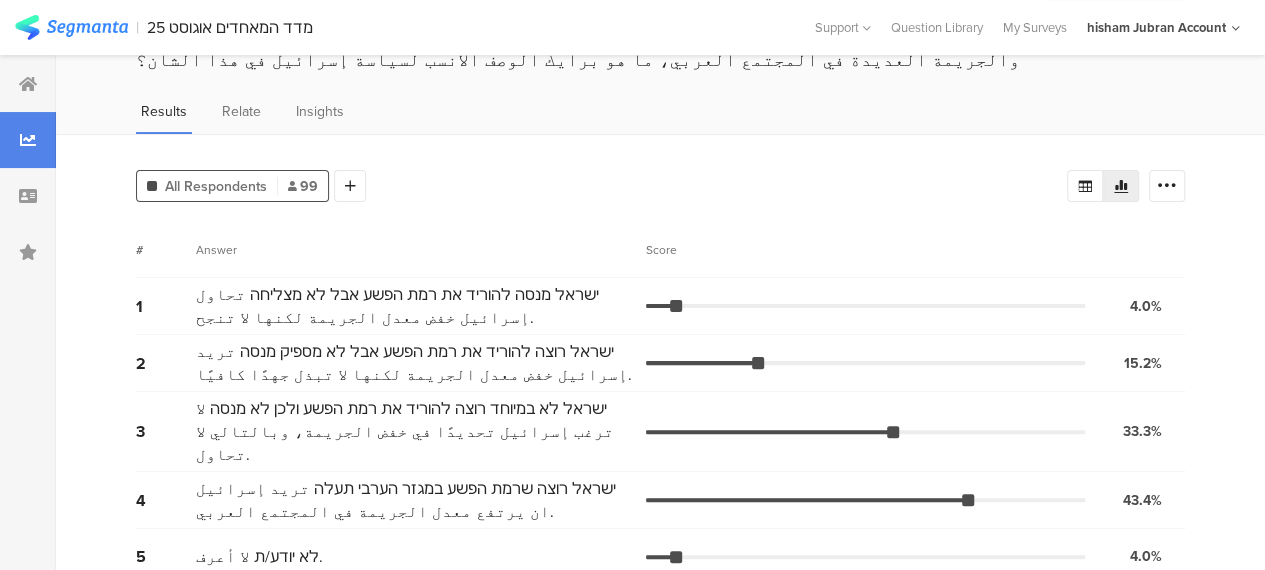 click on "All Respondents       99
Add Segment             Segment markers       Confidence interval       Vote count             #   Answer   Score   1     ישראל מנסה להוריד את רמת הפשע אבל לא מצליחה
تحاول إسرائيل خفض معدل الجريمة لكنها لا تنجح.             4.0%   4 votes 2     ישראל רוצה להוריד את רמת הפשע אבל לא מספיק מנסה
تريد إسرائيل خفض معدل الجريمة لكنها لا تبذل جهدًا كافيًا.             15.2%   15 votes 3     ישראל לא במיוחד רוצה להוריד את רמת הפשע ולכן לא מנסה
لا ترغب إسرائيل تحديدًا في خفض الجريمة، وبالتالي لا تحاول.             33.3%   33 votes 4     ישראל רוצה שרמת הפשע במגזר הערבי תעלה
تريد إسرائيل ان يرتفع معدل الجريمة في المجتمع العربي.             43.4%" at bounding box center (660, 367) 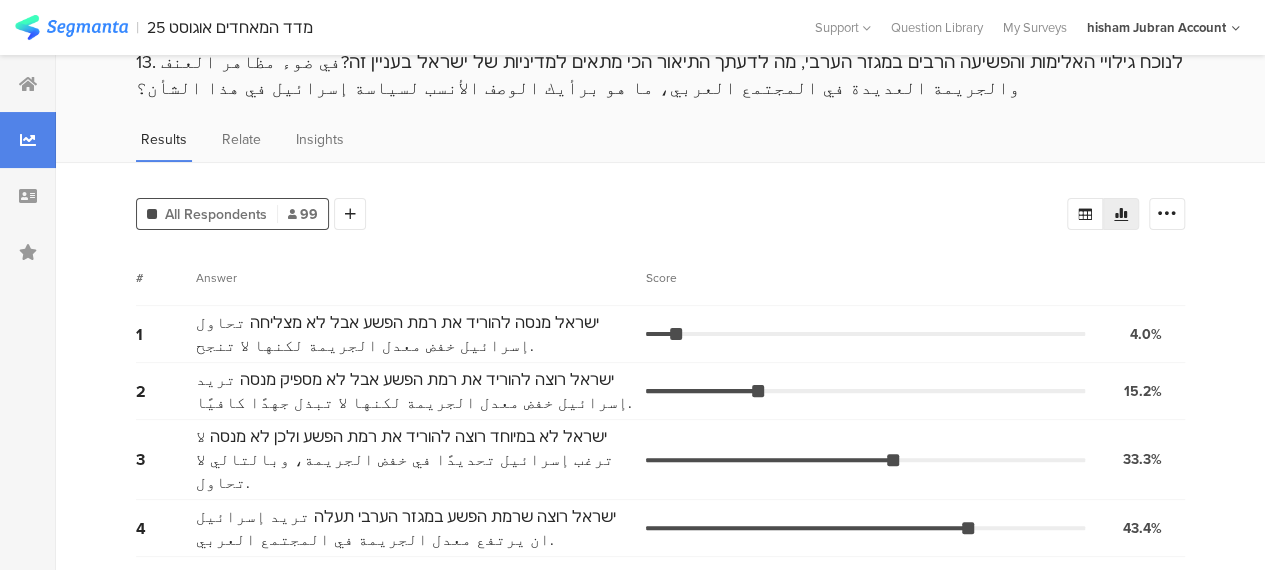 scroll, scrollTop: 111, scrollLeft: 0, axis: vertical 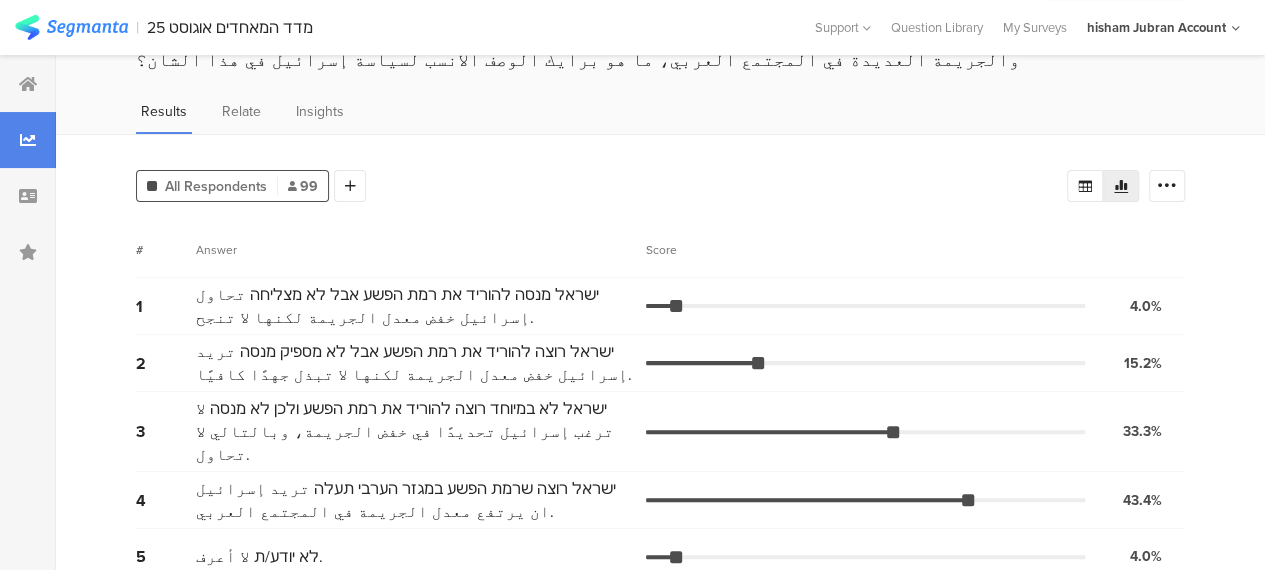 click on "All Respondents       99
Add Segment" at bounding box center (601, 182) 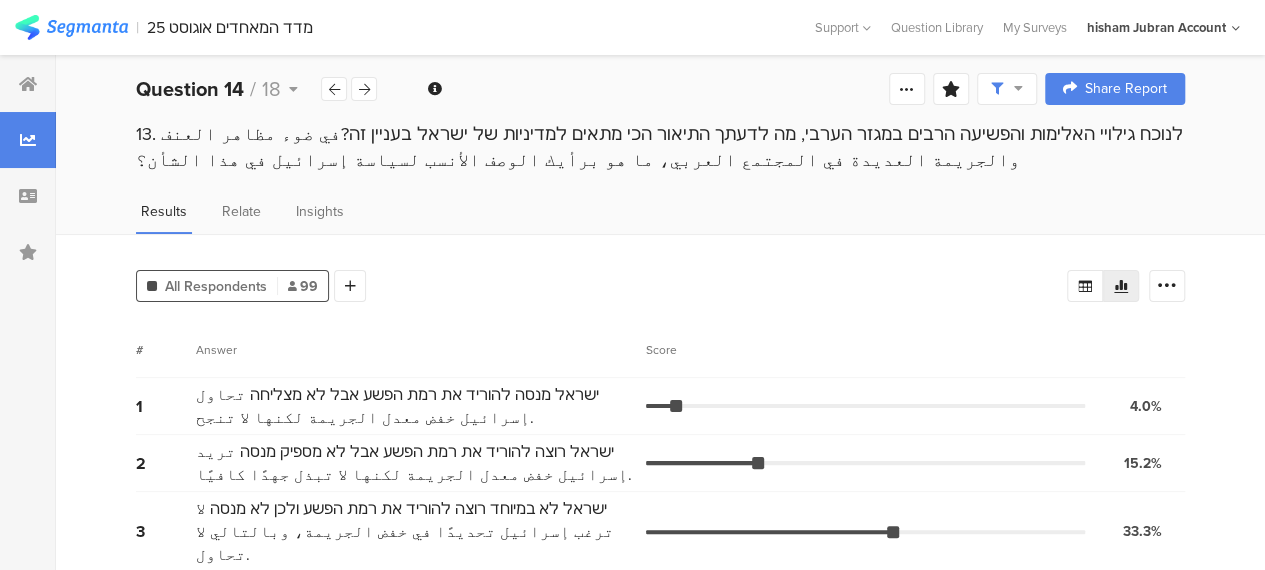 scroll, scrollTop: 0, scrollLeft: 0, axis: both 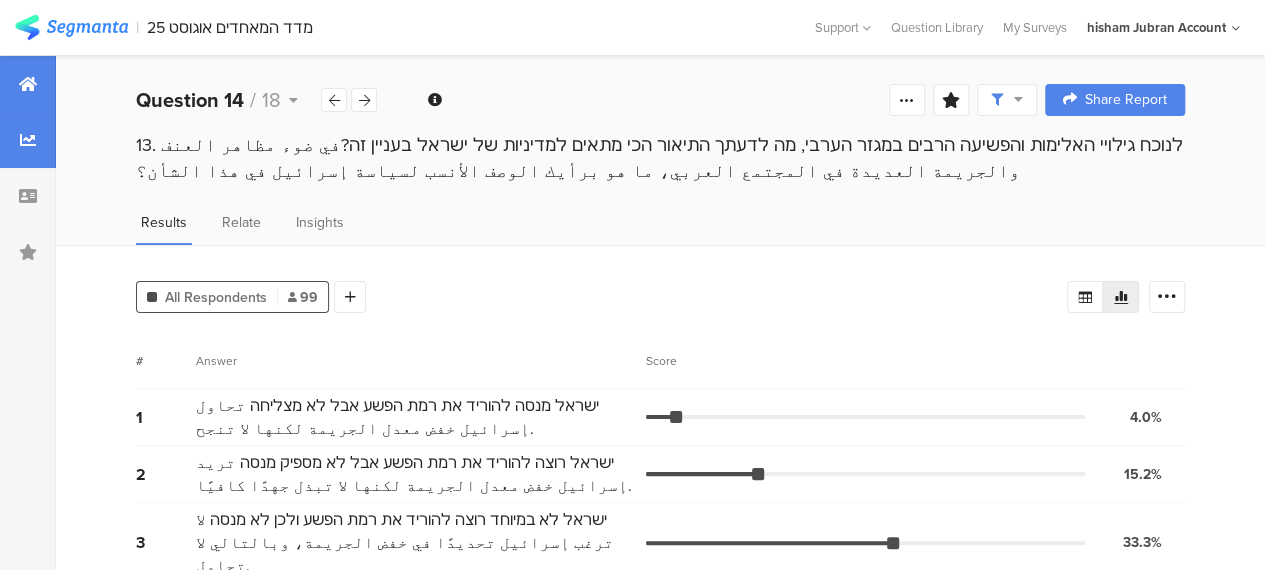 click at bounding box center (28, 84) 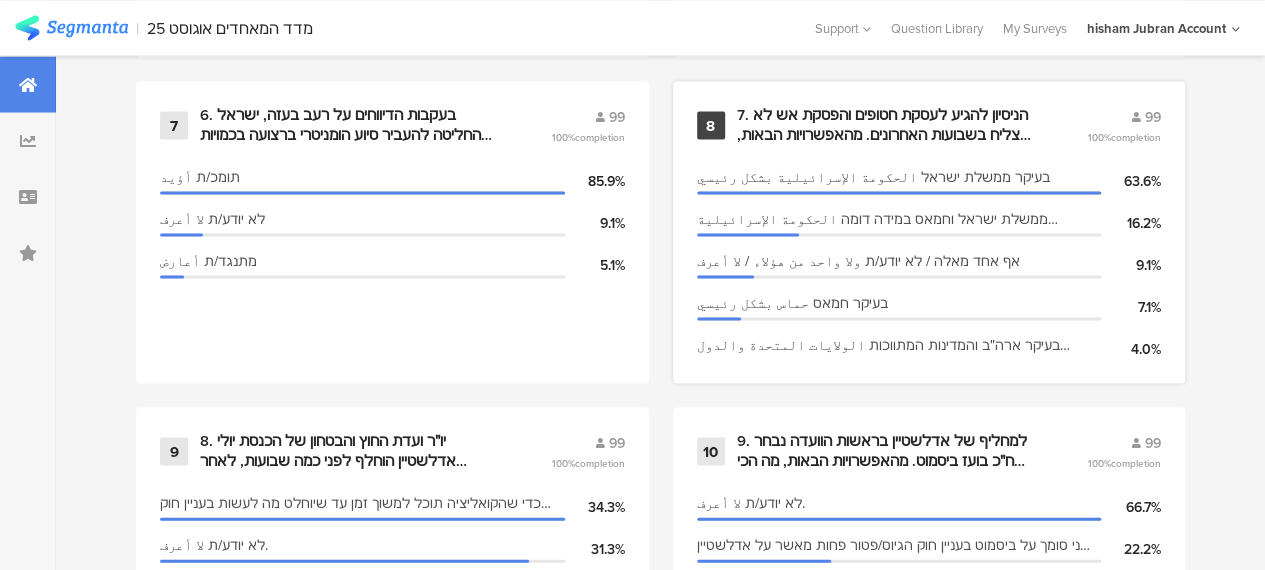scroll, scrollTop: 1900, scrollLeft: 0, axis: vertical 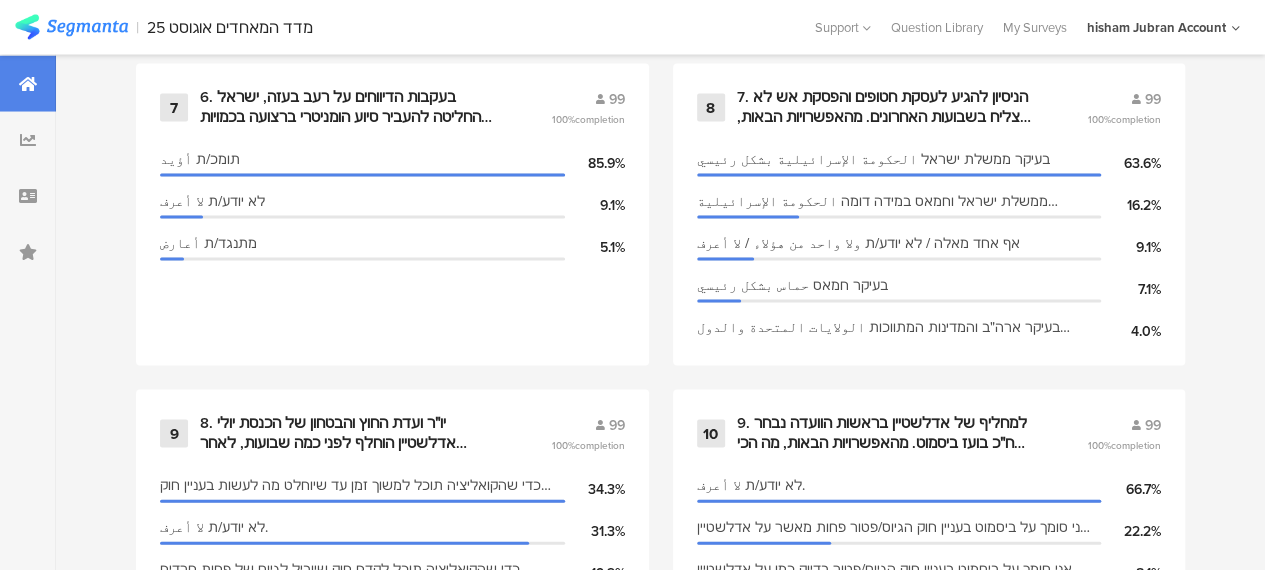 click on "1   اسئلة عامة     99   100%  completion
الجنس
גבר رجل
58.6%
אישה امرأة
41.4%
المنطقة
גליל الجليل
59.6%
נגב النقب
14.1%
ערים מעורבות مدن مختلطة: حيفا عكا الرملة اللد يافا
14.1%
משולש المثلث
12.1%
الديانة
מוסלמי مسلم
86.9%
דרוזי درزي
7.1%
נוצרי مسيحي
6.1%
מסרב ارفض
0.0%
العمر גיל
25-34
25.3%
35-44
25.3%
45-54
25.3%
18-24
13.1%
2       99   100%  completion       1 בכלל לא מרגיש/ה כך لا أشعر ذلك على الاطلاق
33.3%" at bounding box center (660, 553) 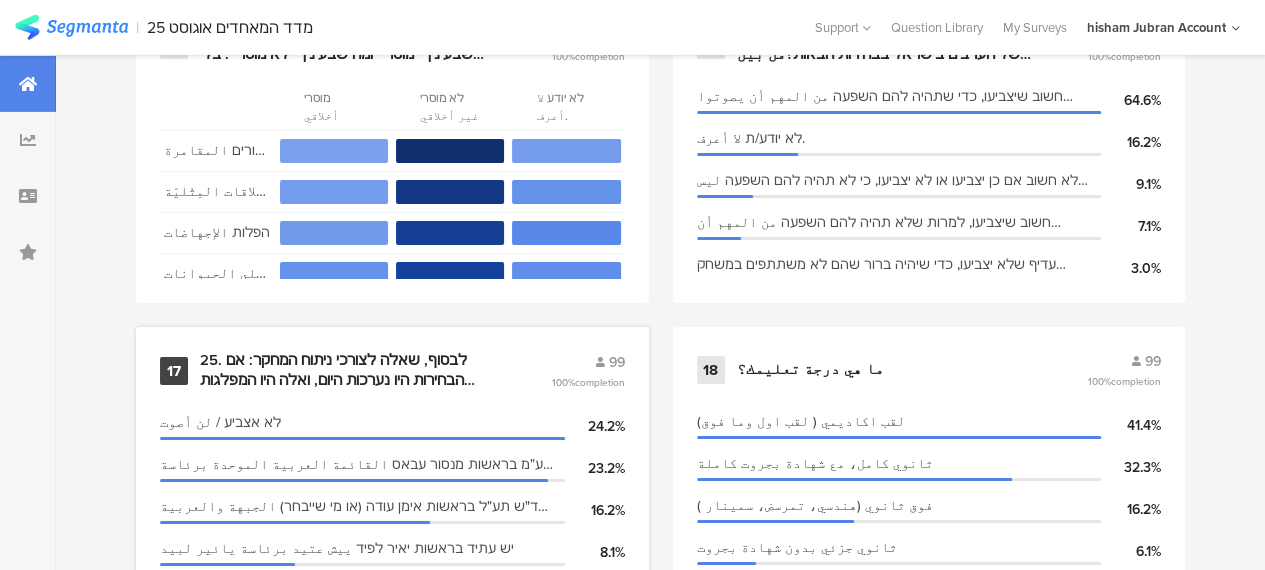 scroll, scrollTop: 3300, scrollLeft: 0, axis: vertical 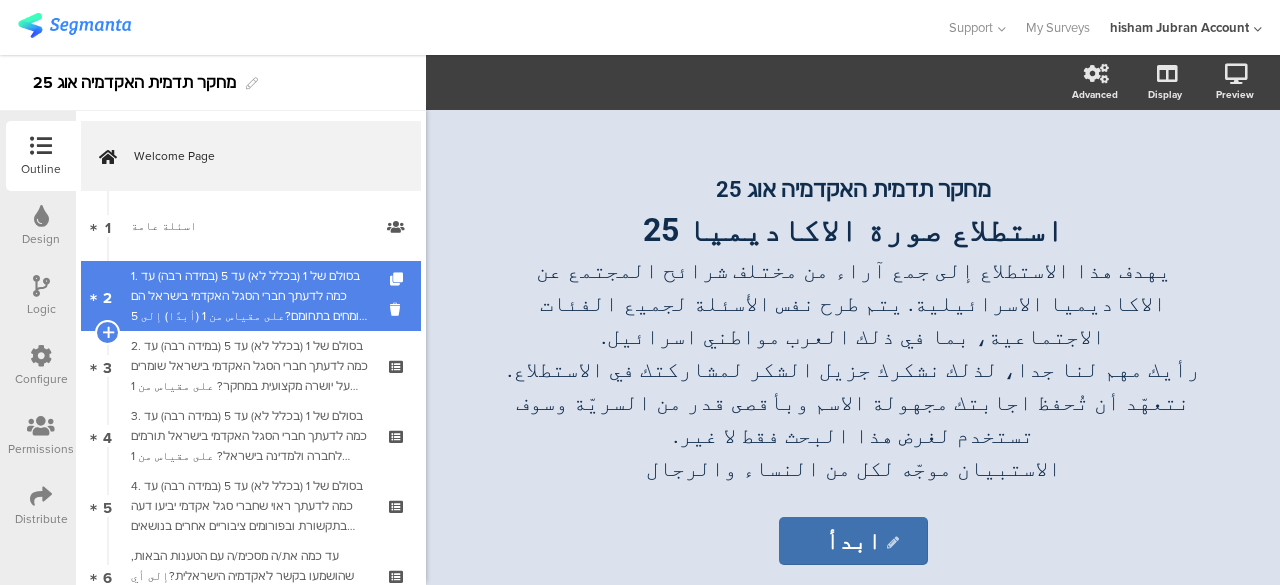 click on "1. בסולם של 1 (בכלל לא) עד 5 (במידה רבה) עד כמה לדעתך חברי הסגל האקדמי בישראל הם מומחים בתחומם?على مقياس من 1 (أبدًا) إلى 5 (بشكل كبير)، برأيك إلى أي مدى أعضاء الهيئة الأكاديمية في إسرائيل هم خبراء في مجالهم؟" at bounding box center (250, 296) 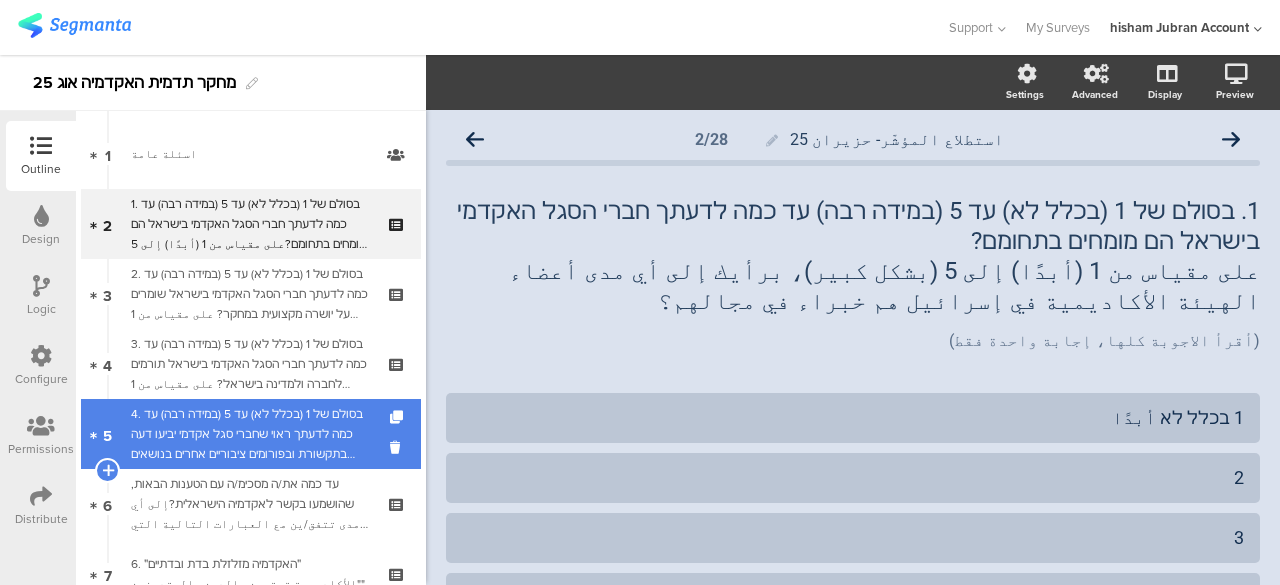 scroll, scrollTop: 200, scrollLeft: 0, axis: vertical 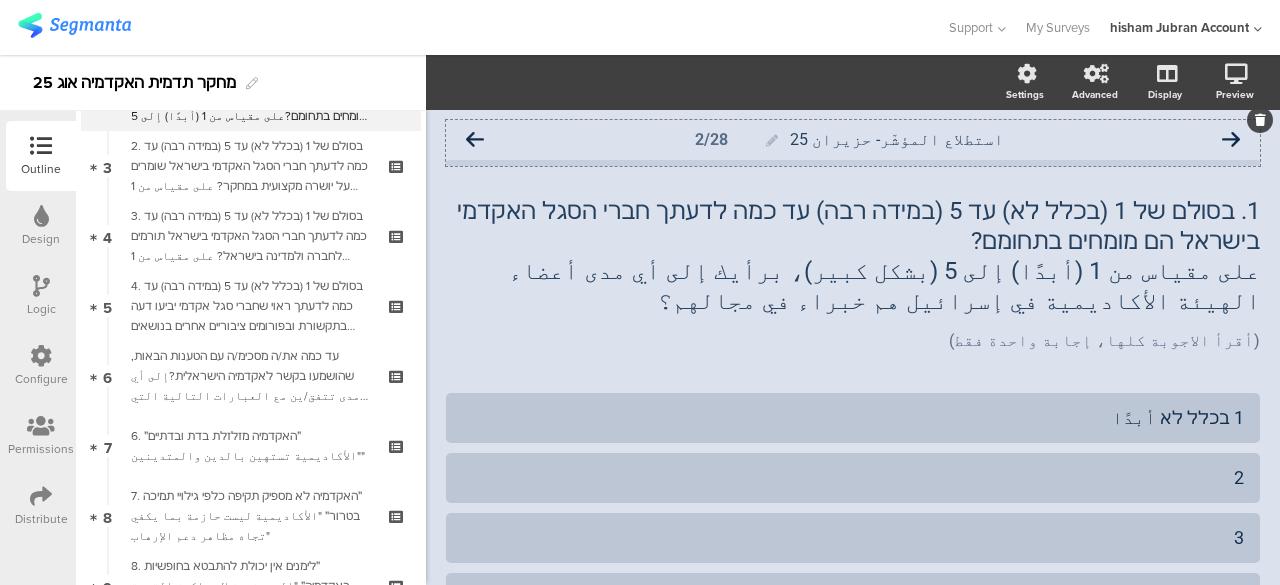click 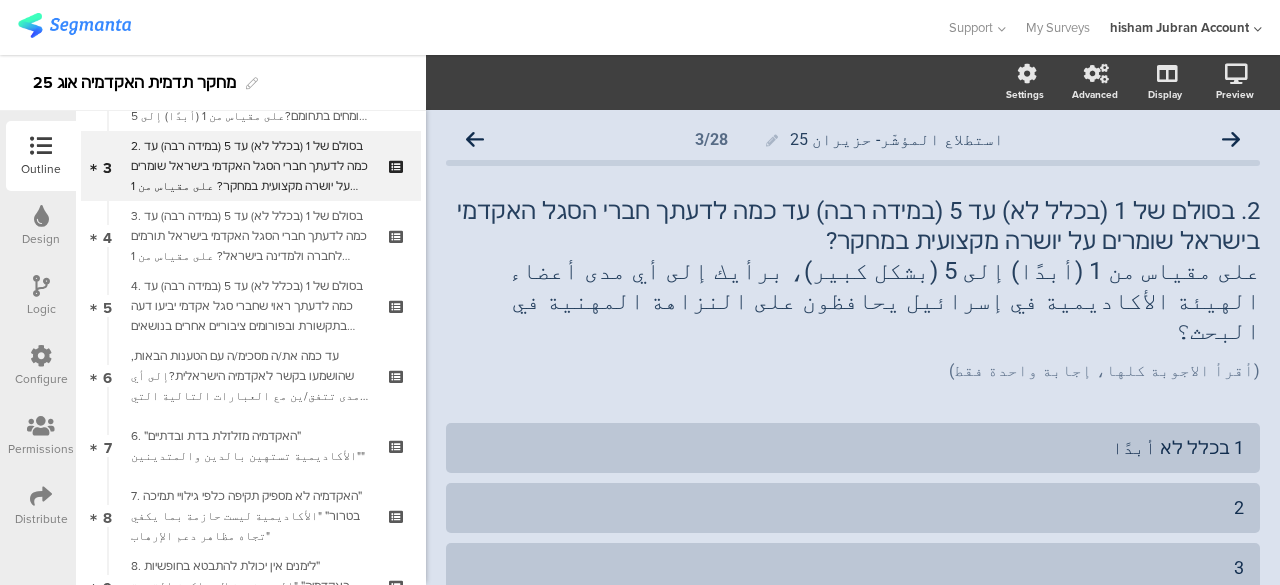 click 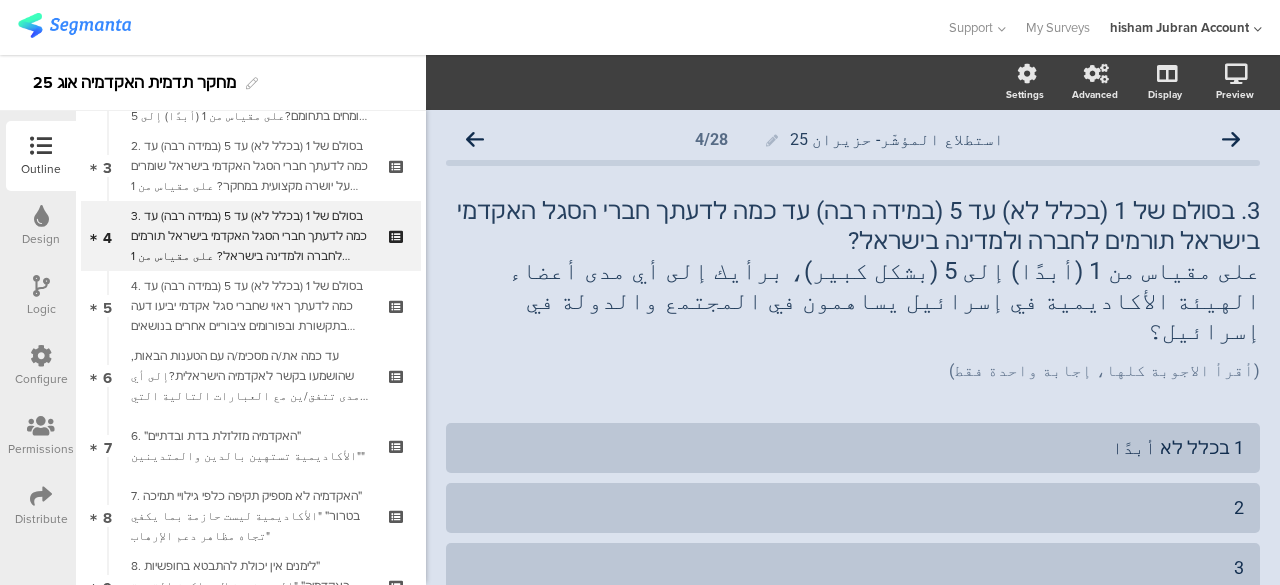 click 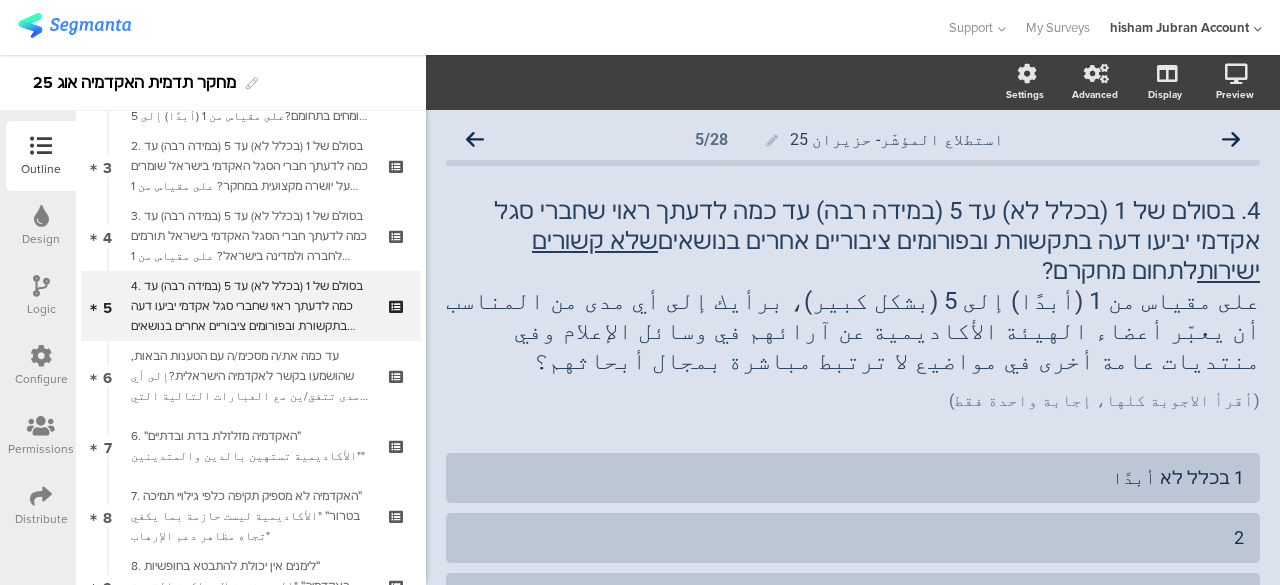 click 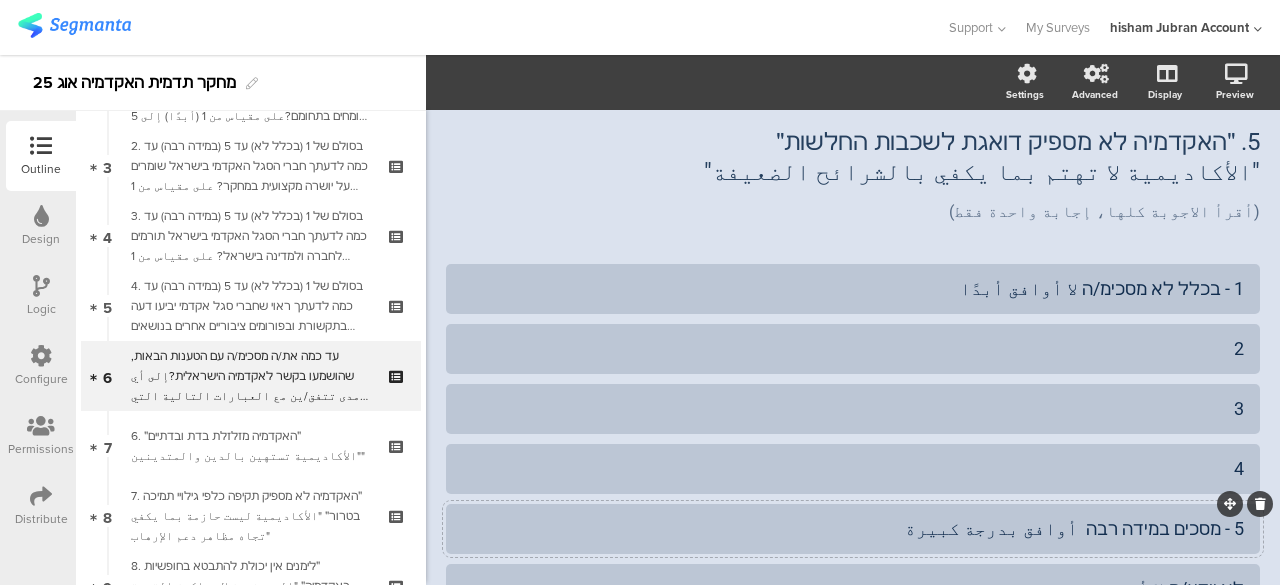 scroll, scrollTop: 0, scrollLeft: 0, axis: both 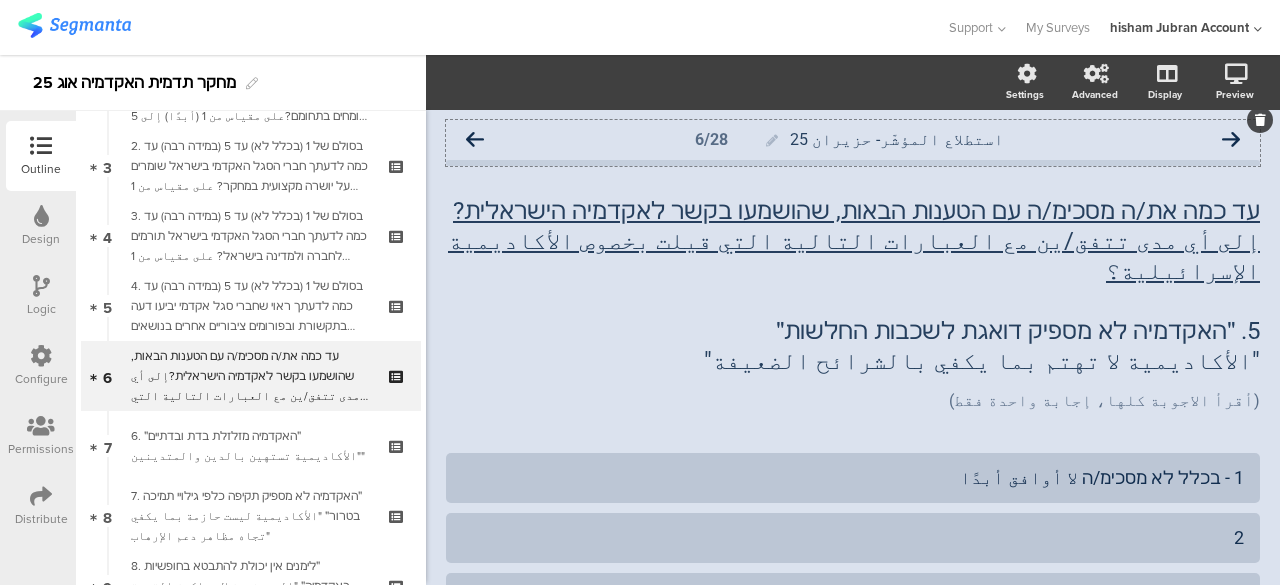 click 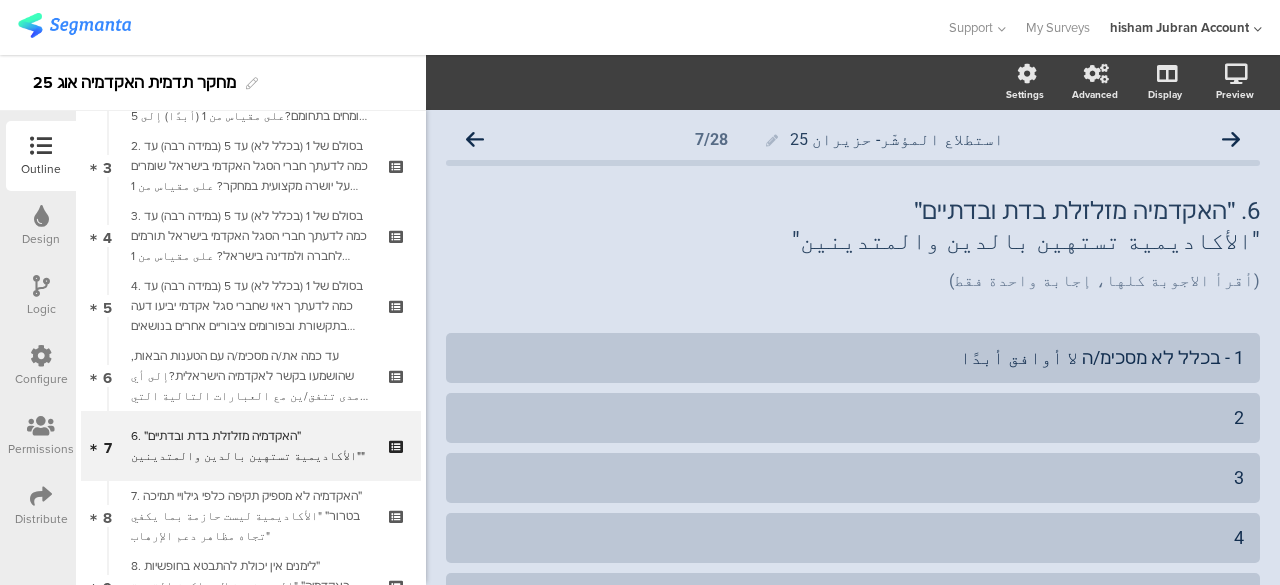 click 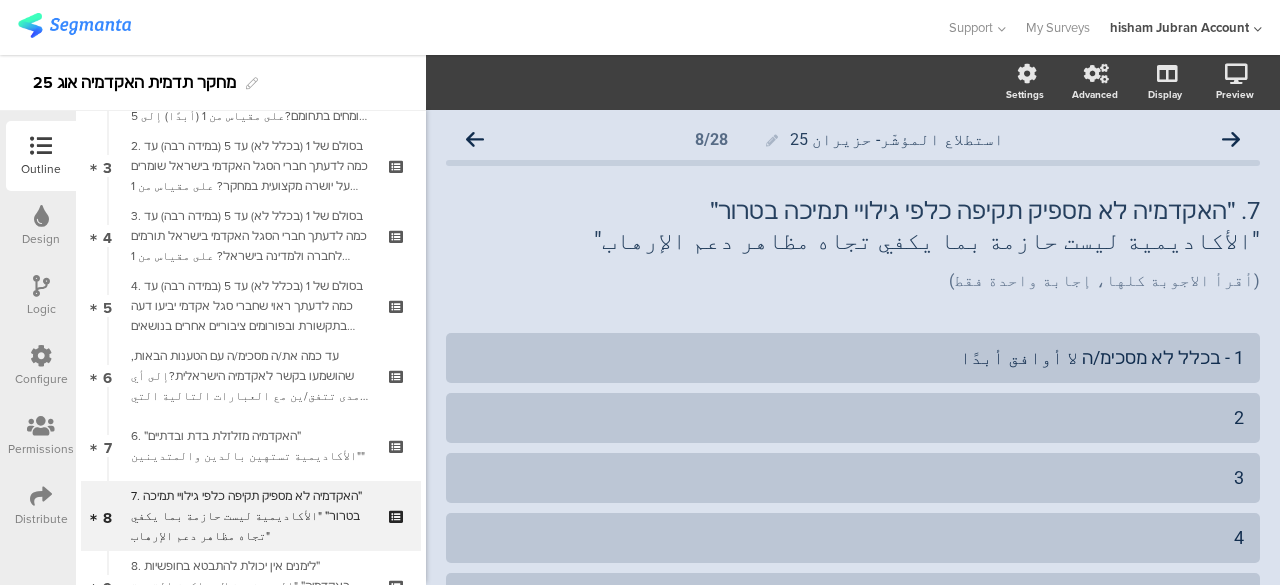 click 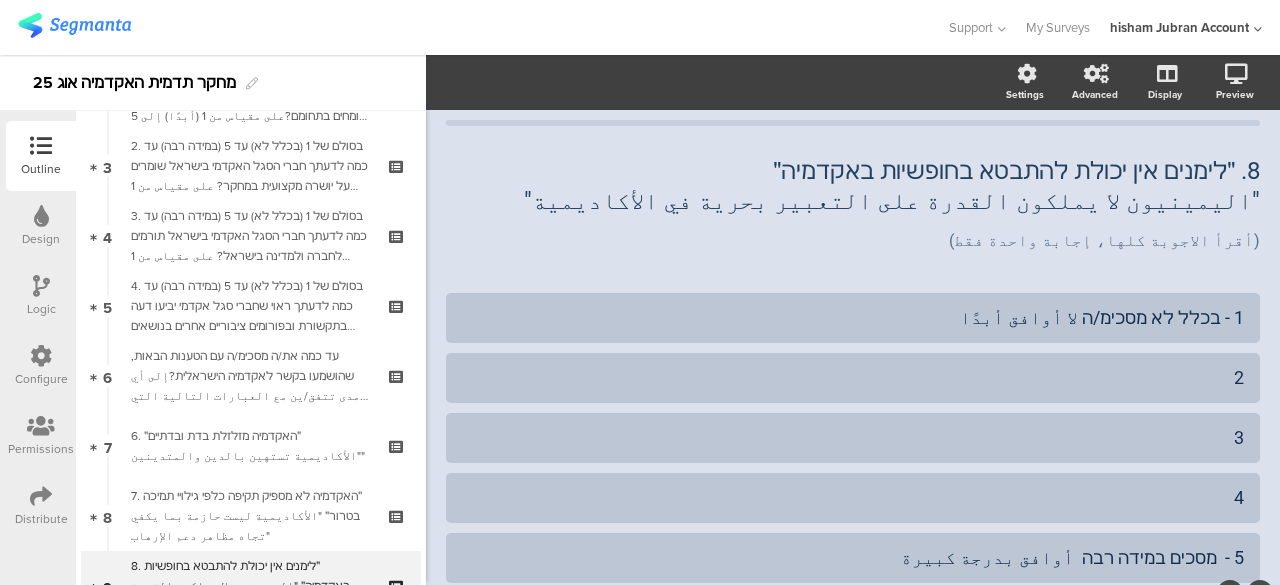 scroll, scrollTop: 0, scrollLeft: 0, axis: both 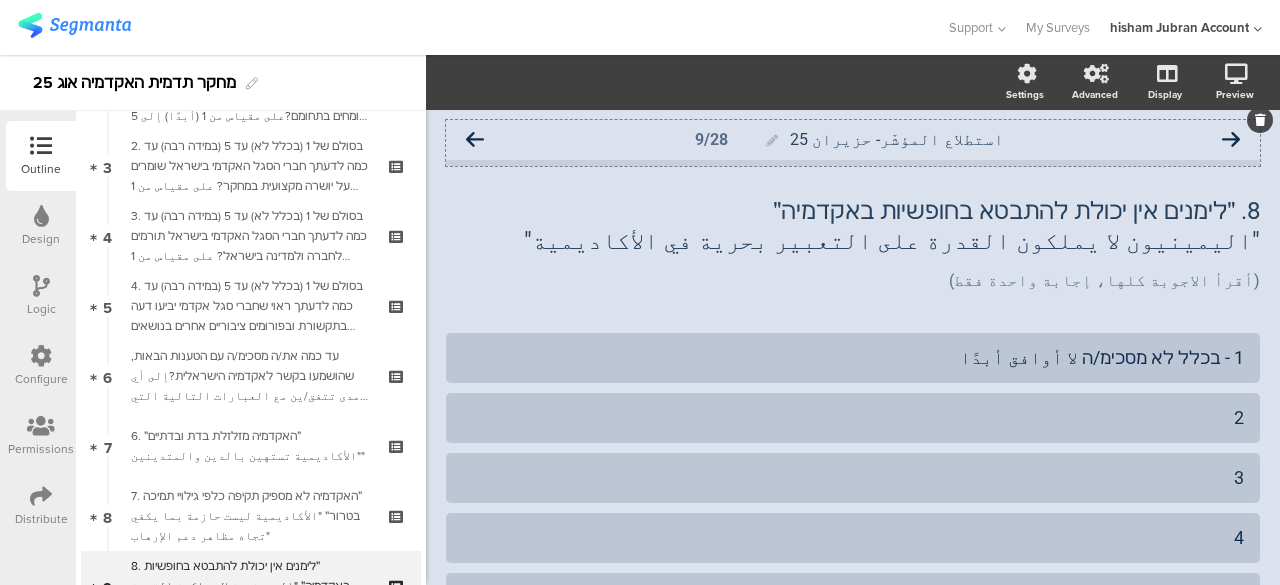 click 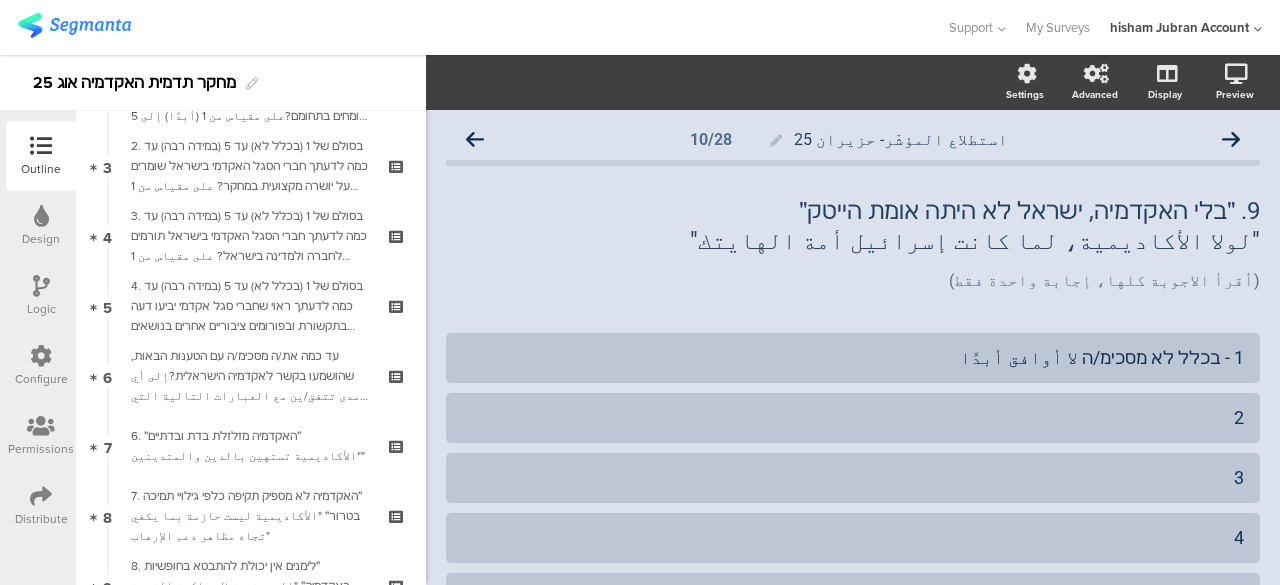 click 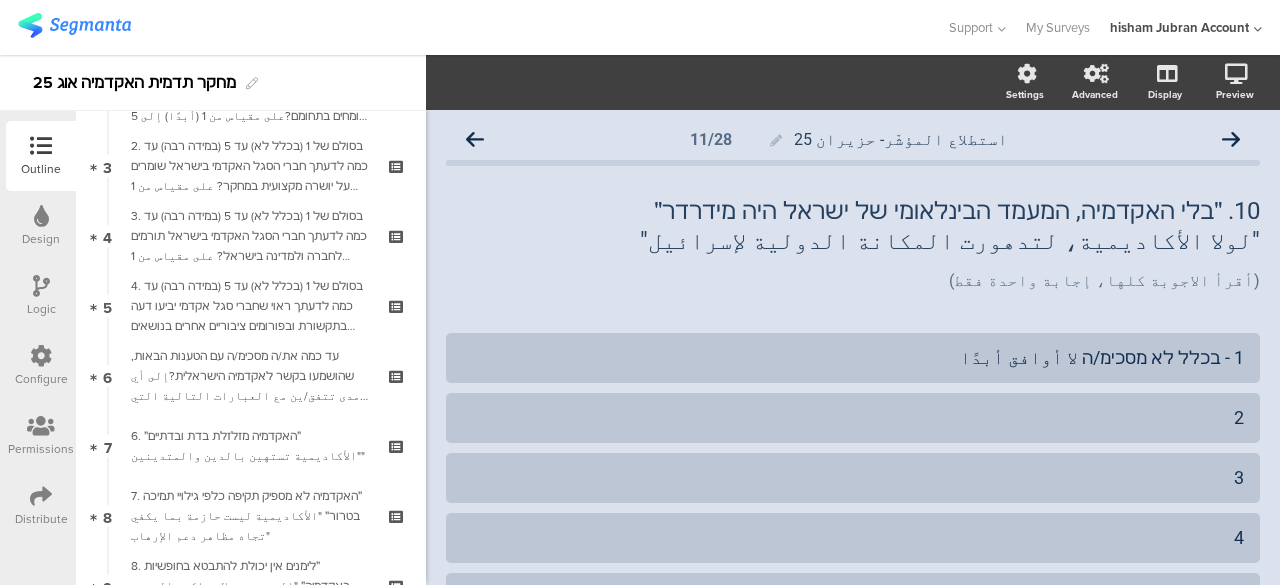click 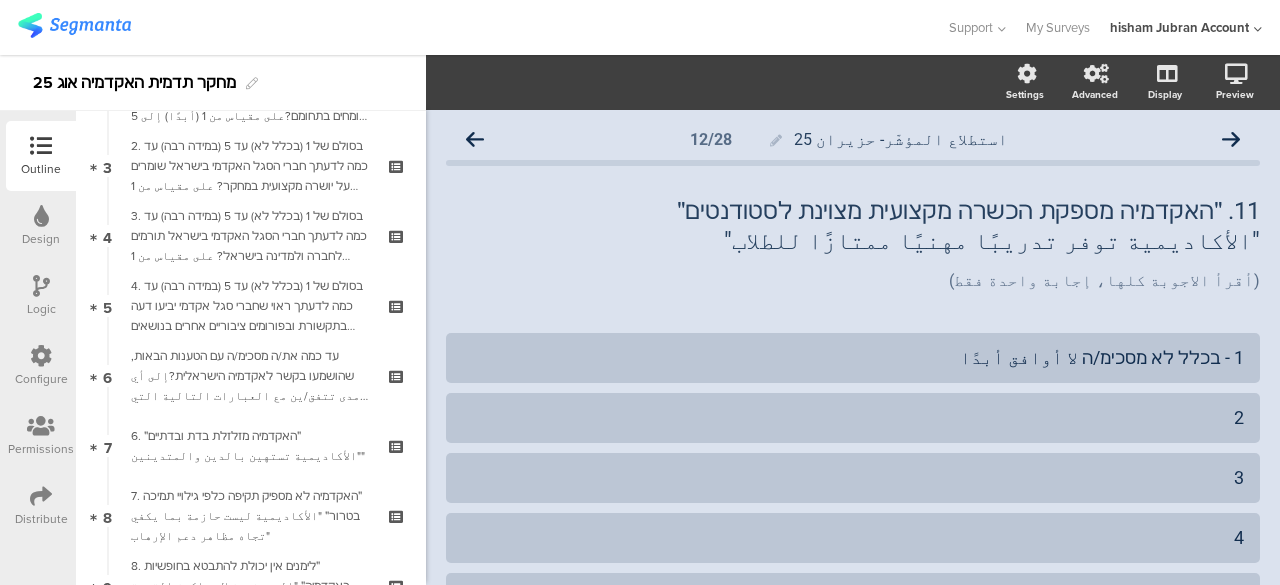 click 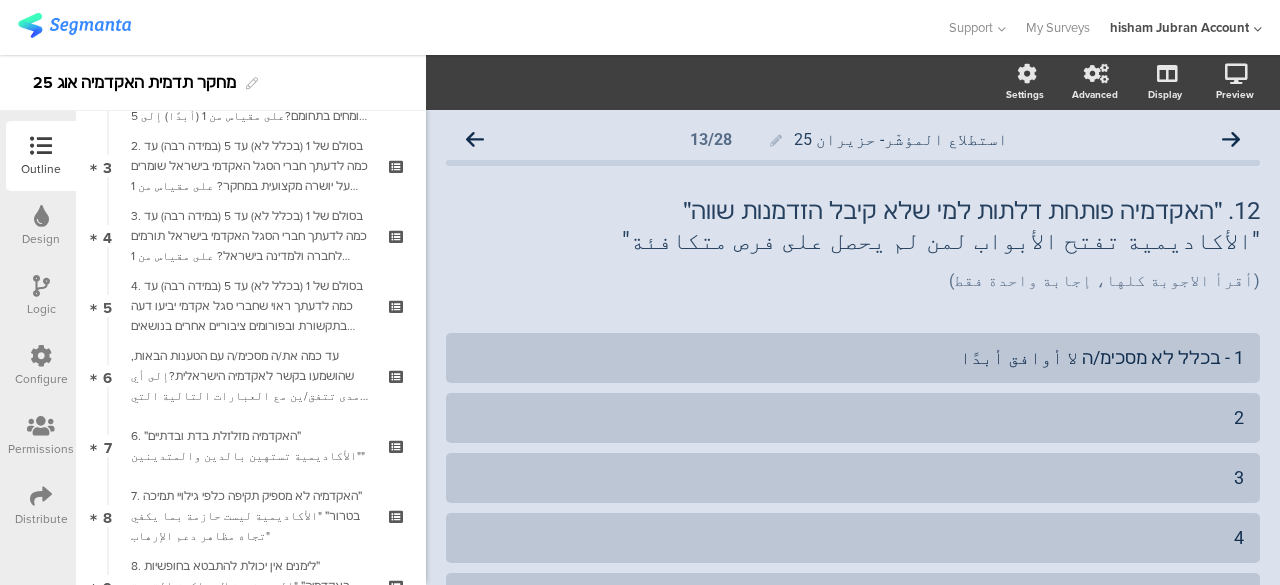 click 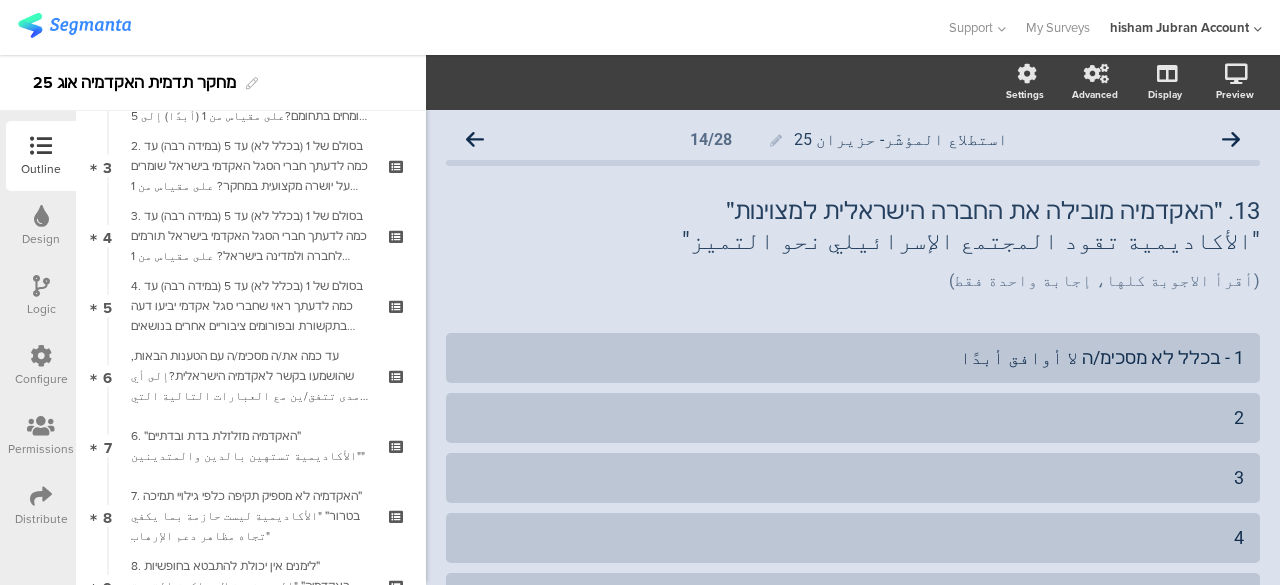 click 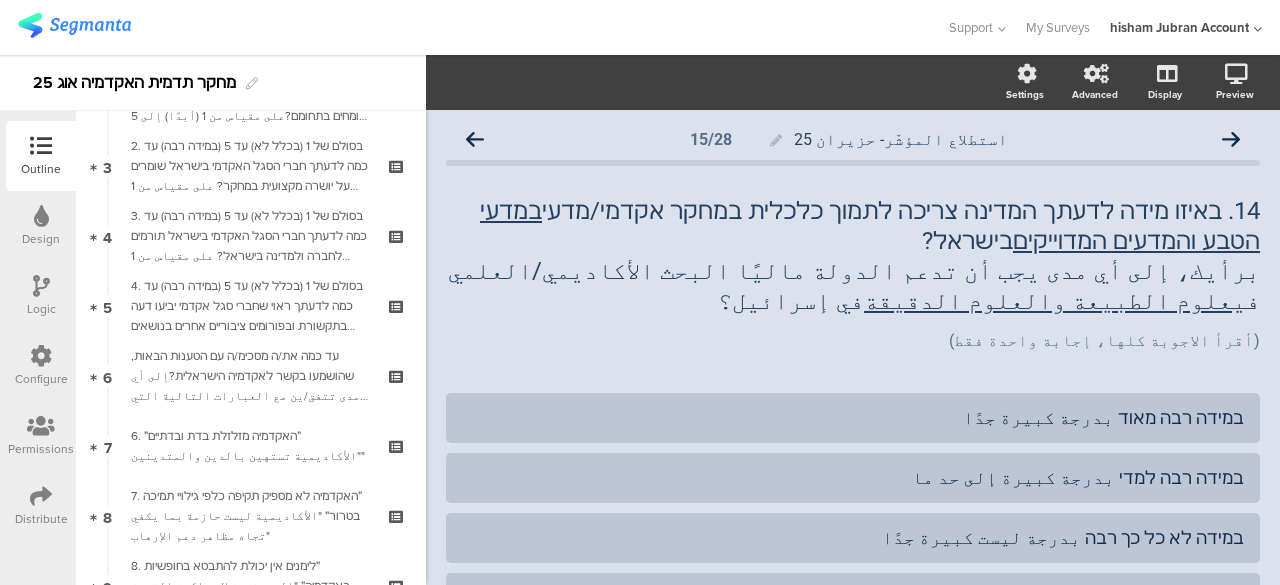 click 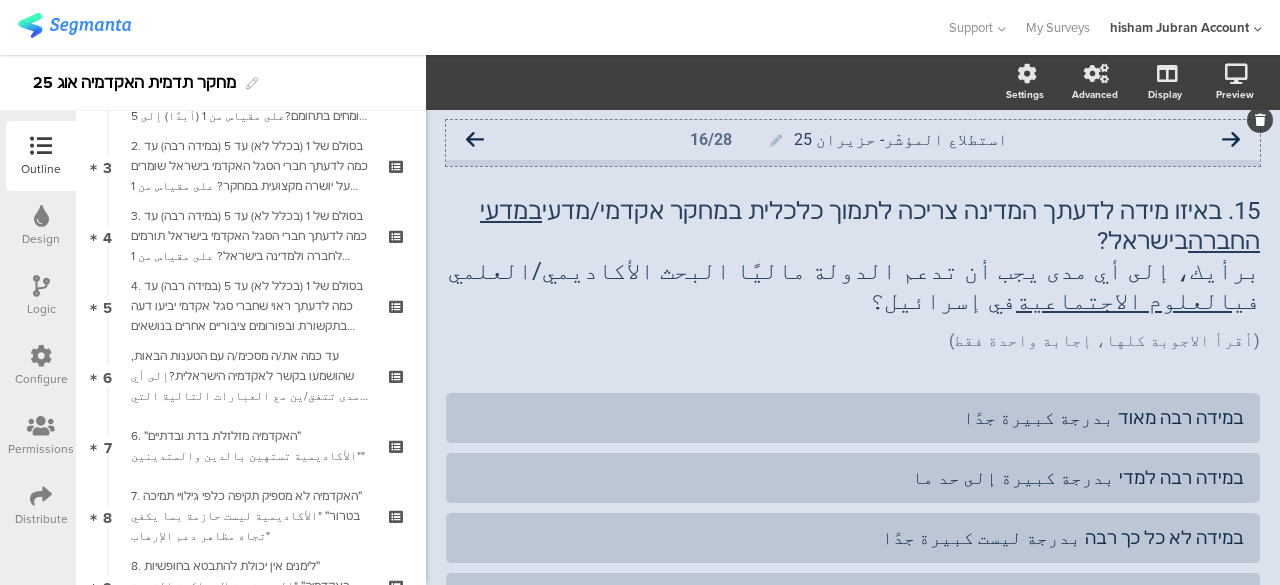 click 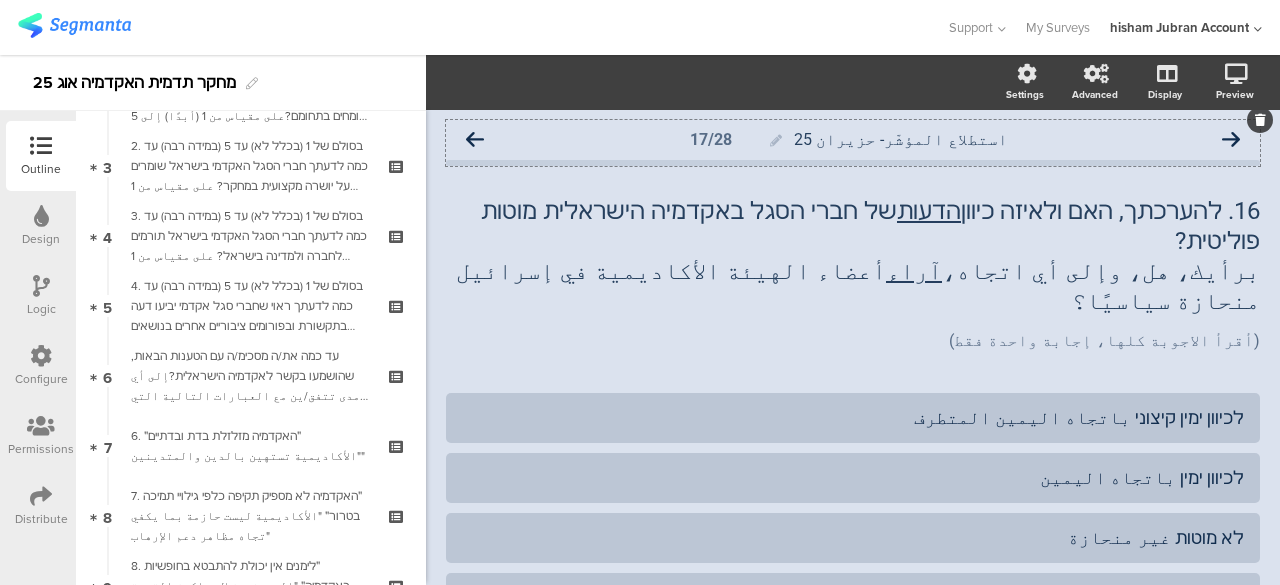 click 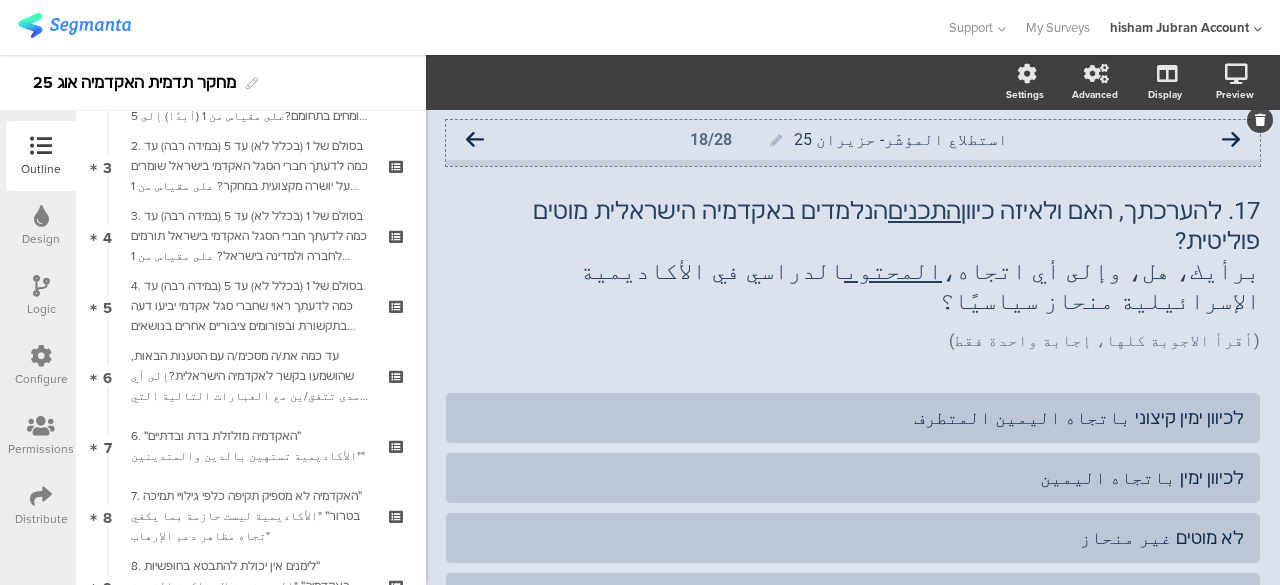 click 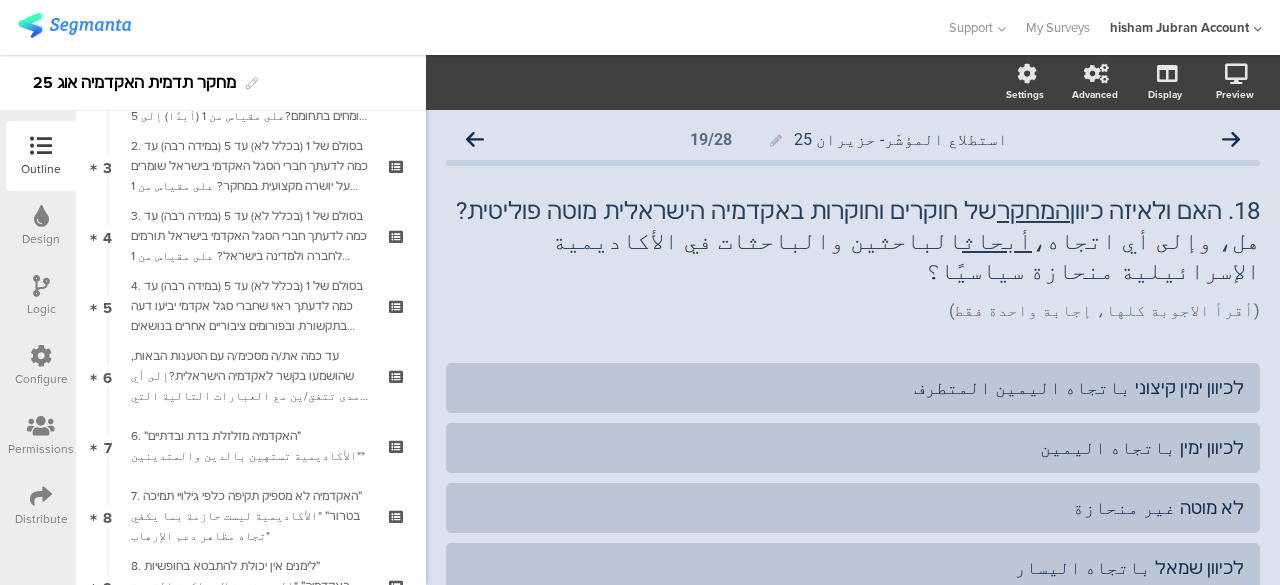 click 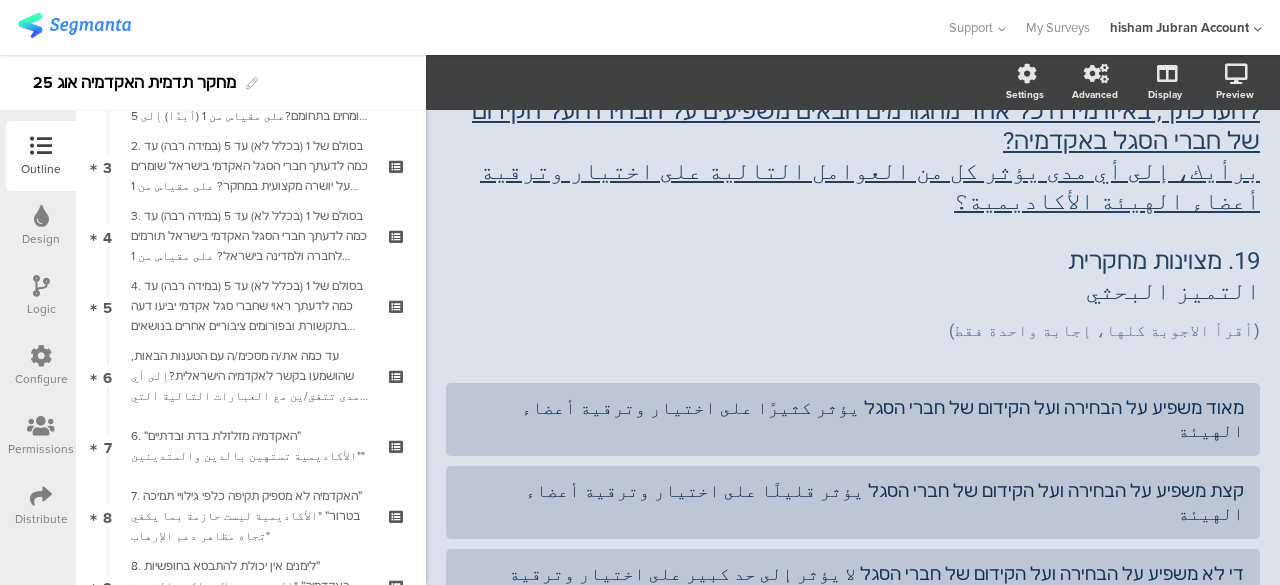 scroll, scrollTop: 0, scrollLeft: 0, axis: both 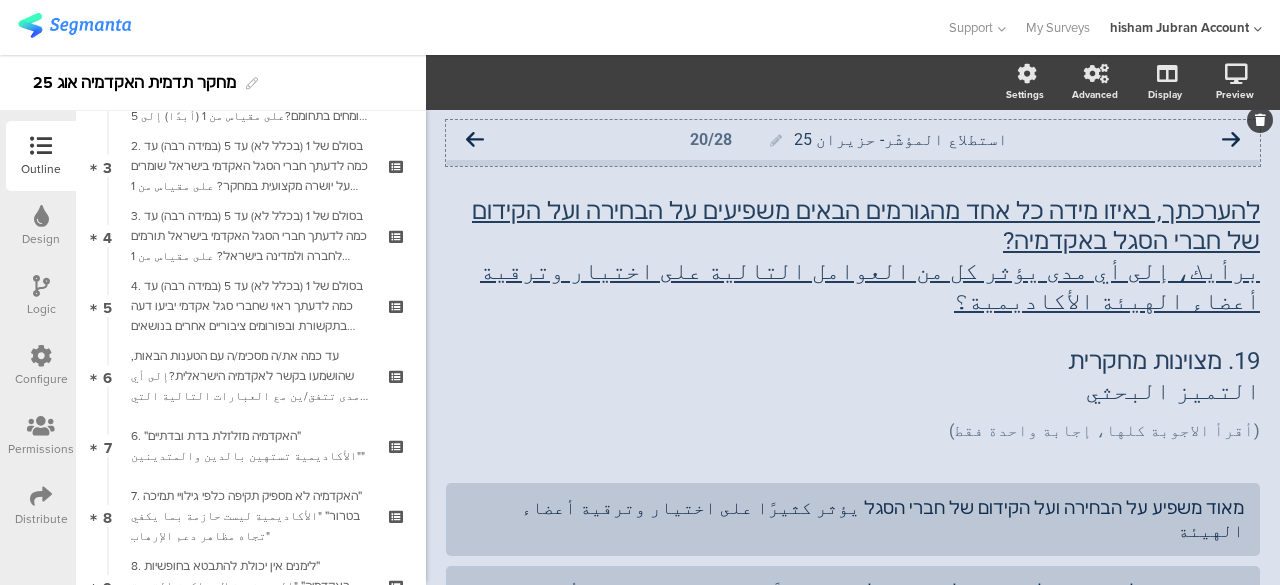 click 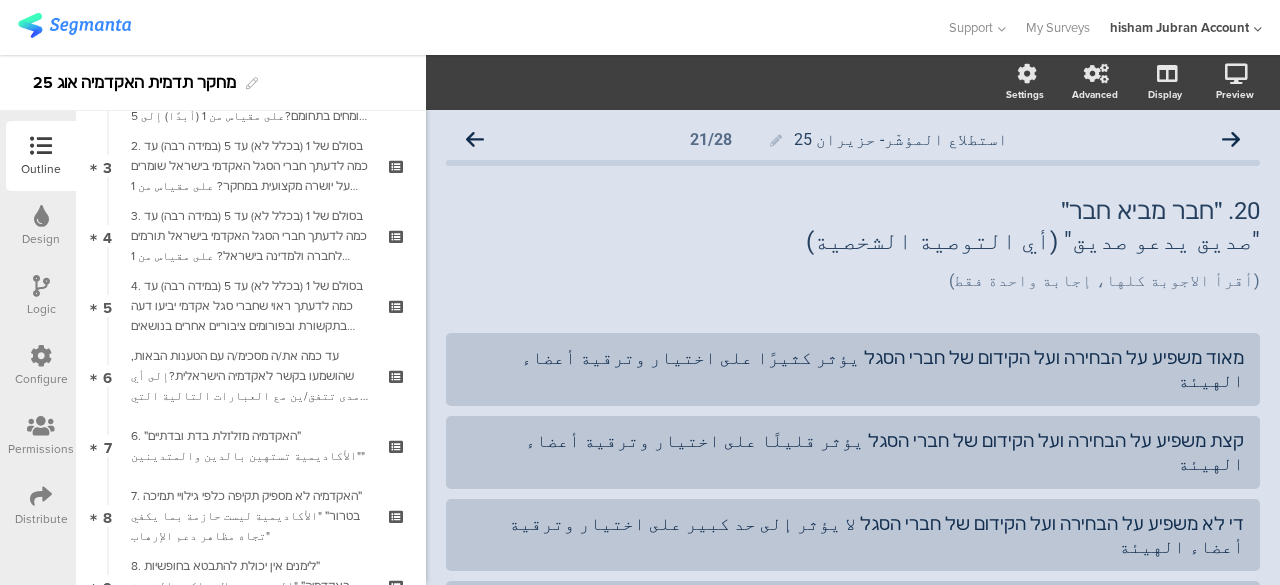 click 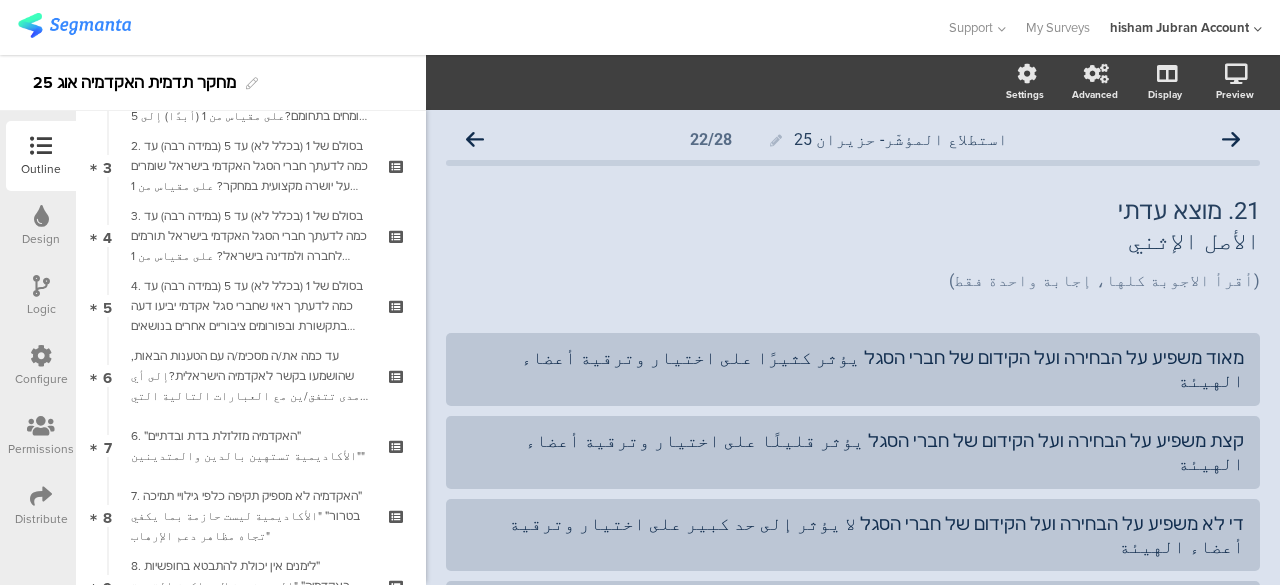 click 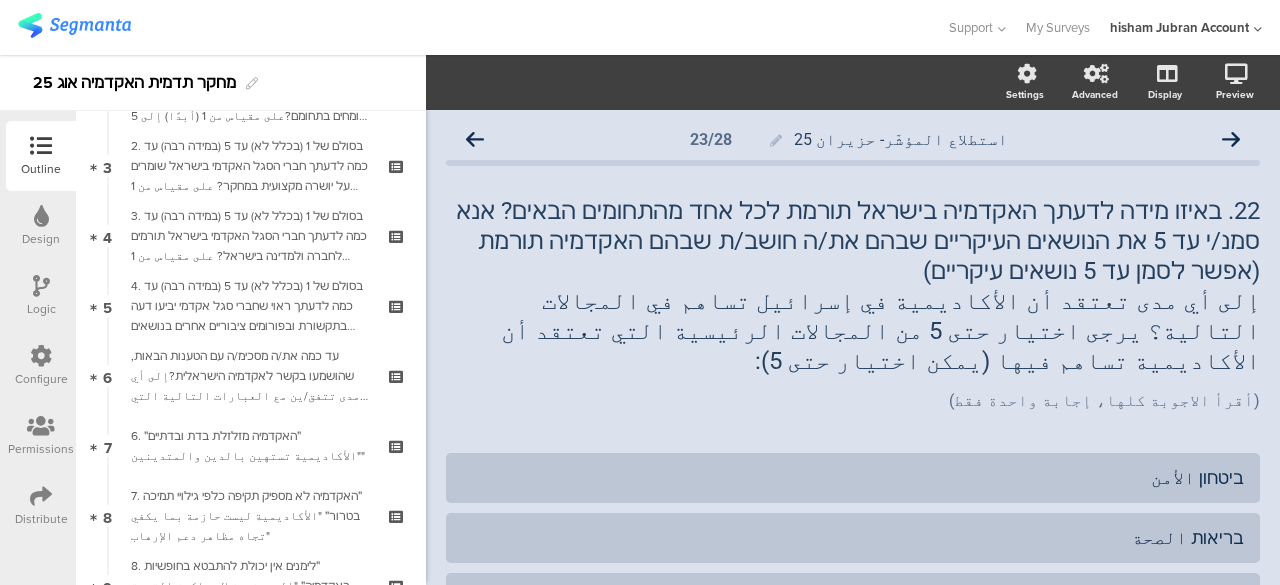 click 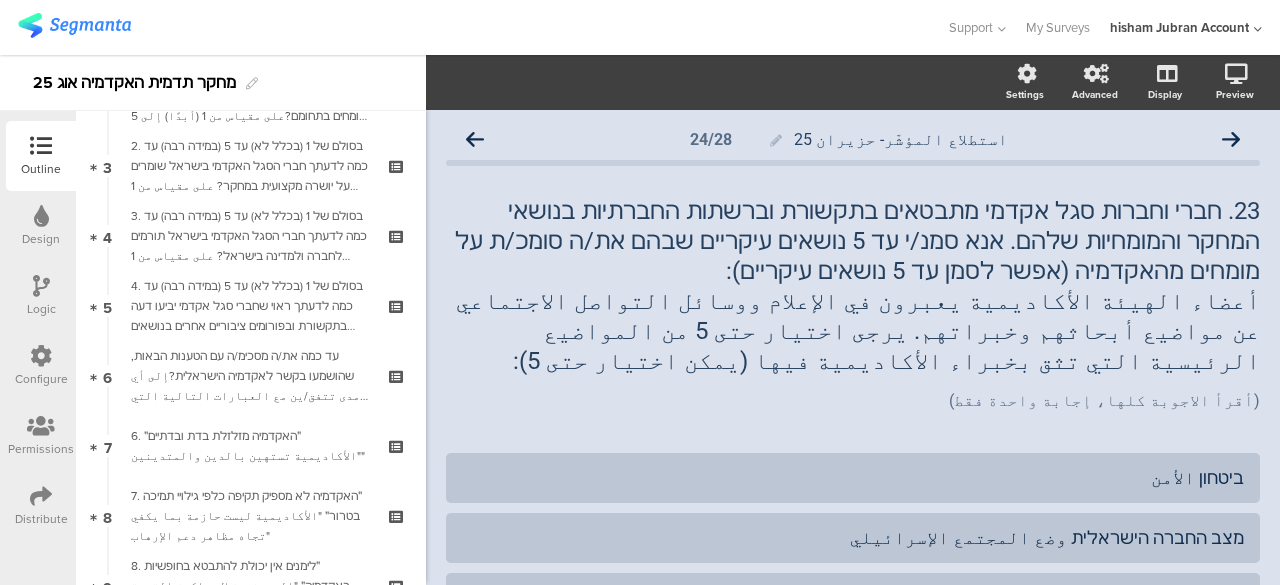 click 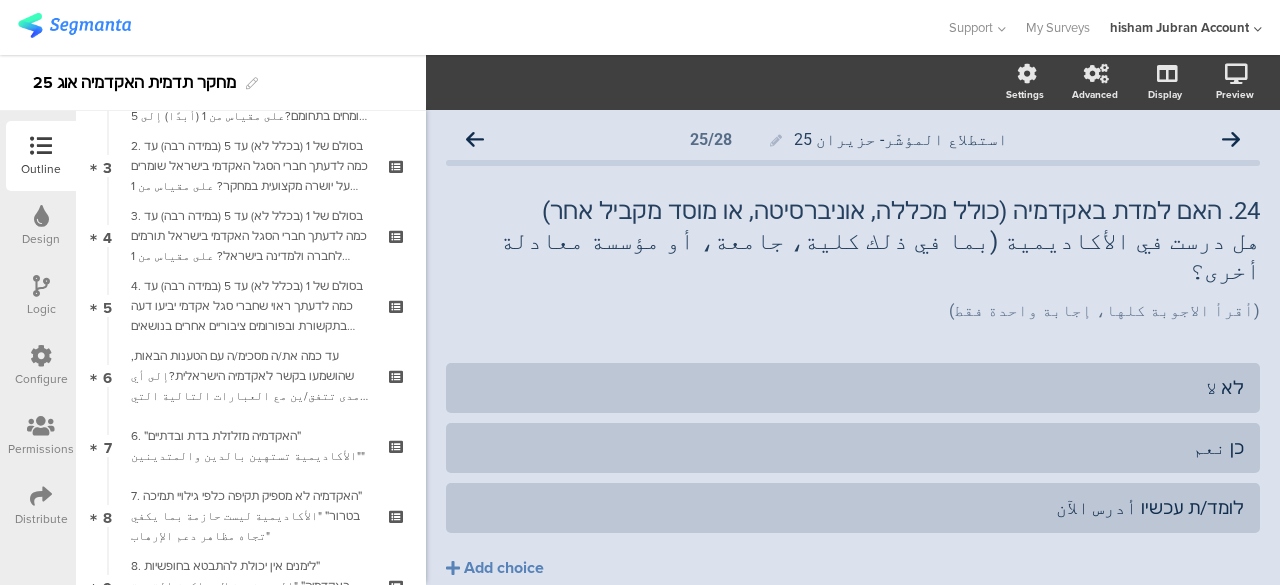 click 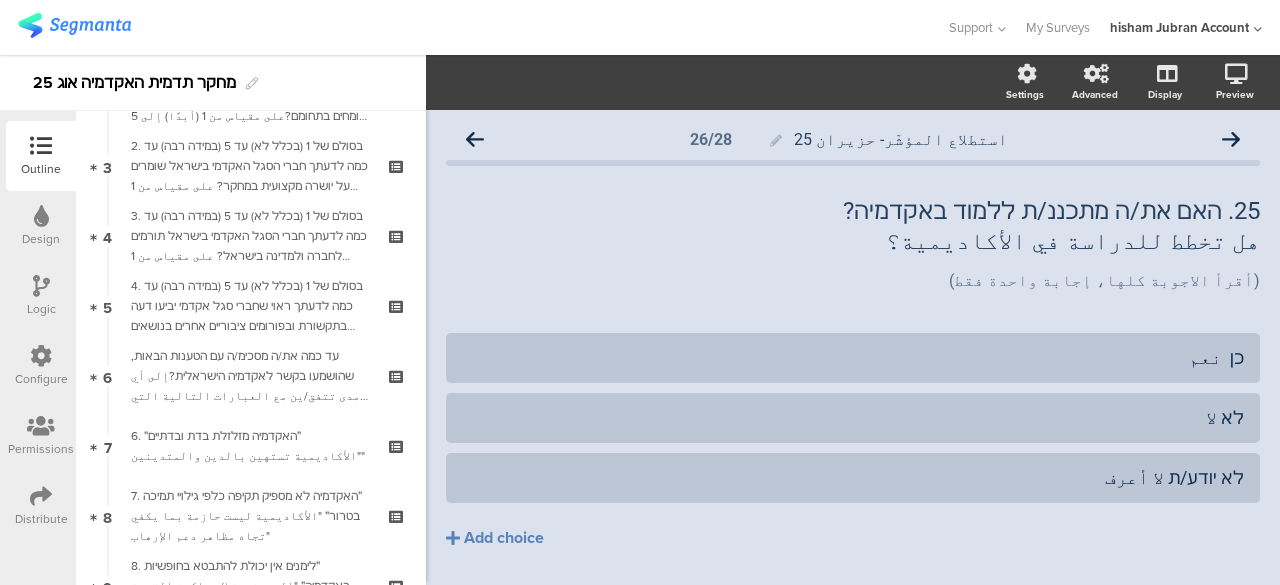 click 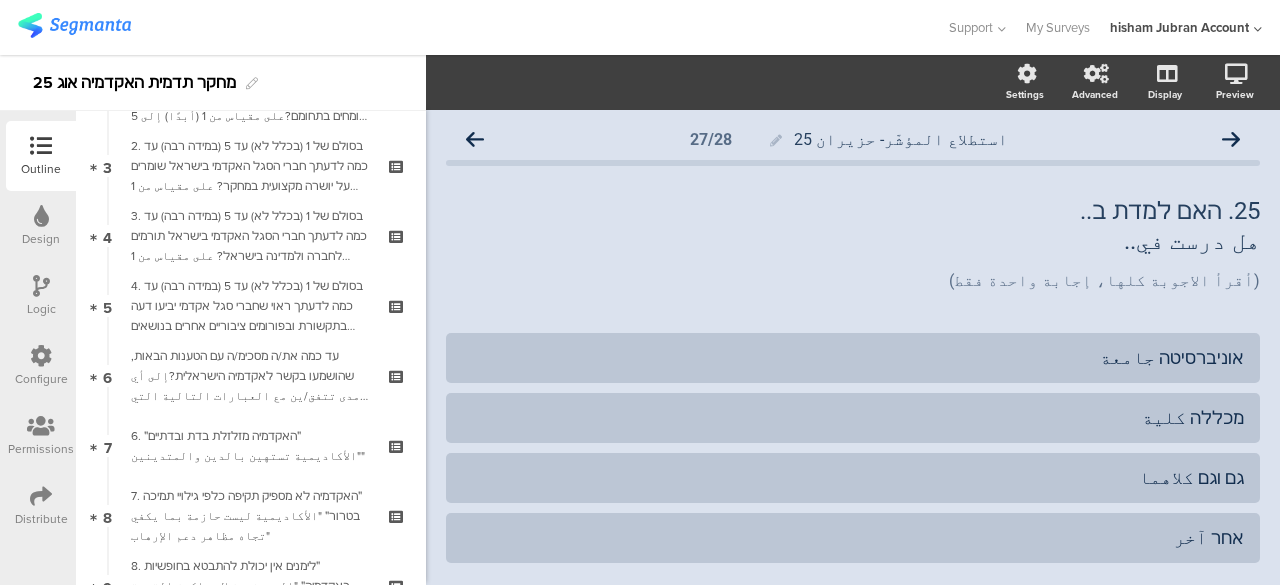 click 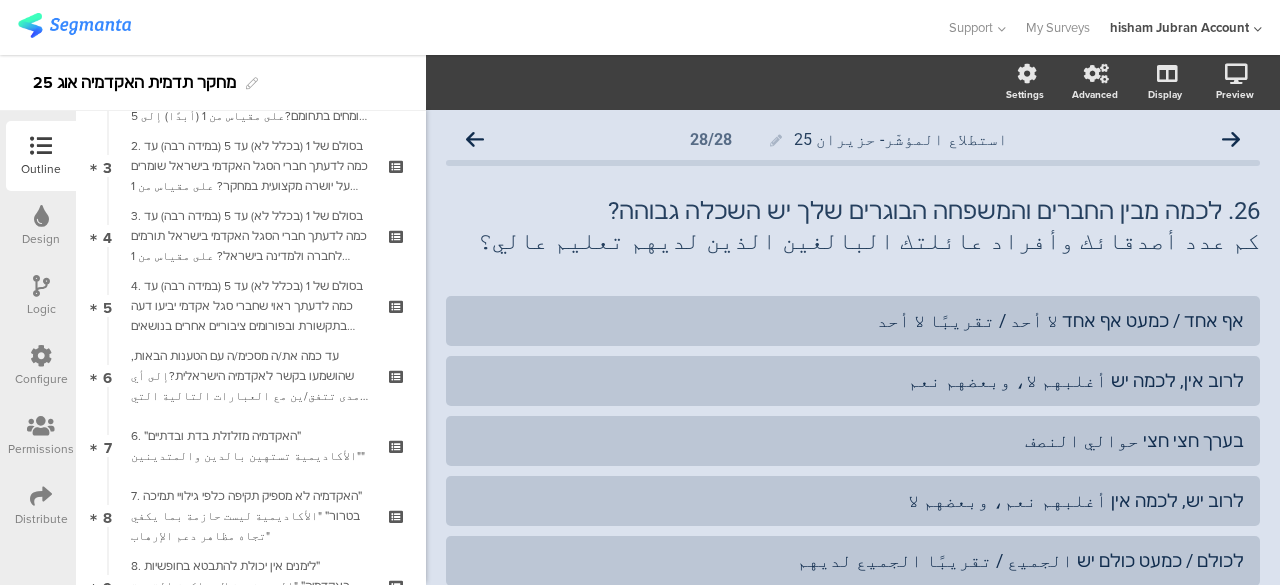 click 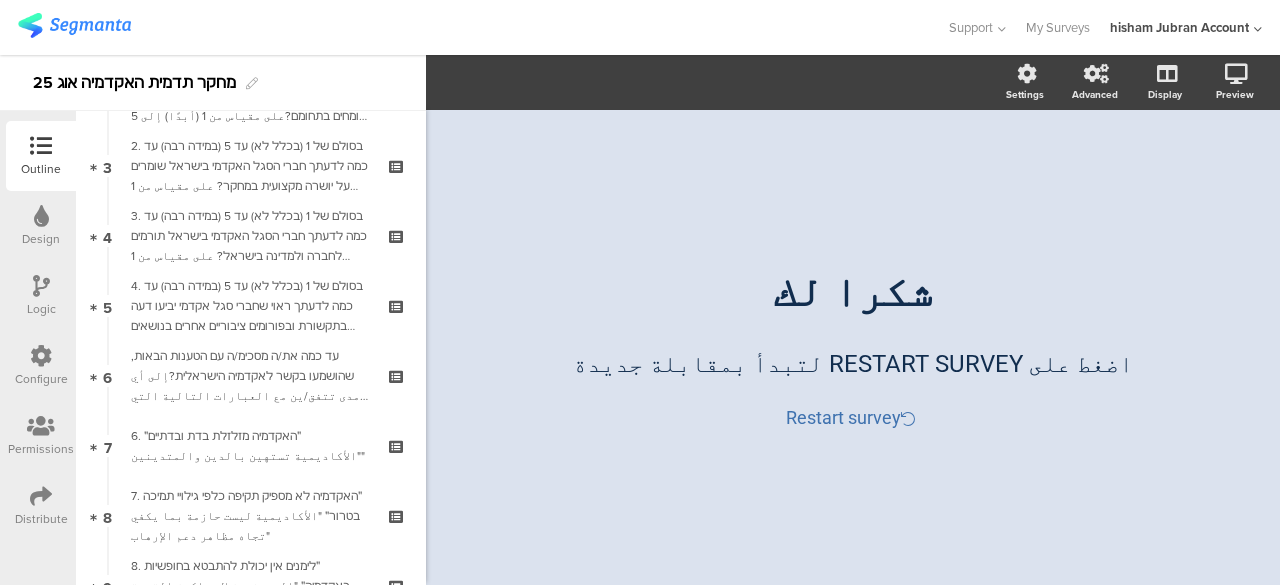 scroll, scrollTop: 1820, scrollLeft: 0, axis: vertical 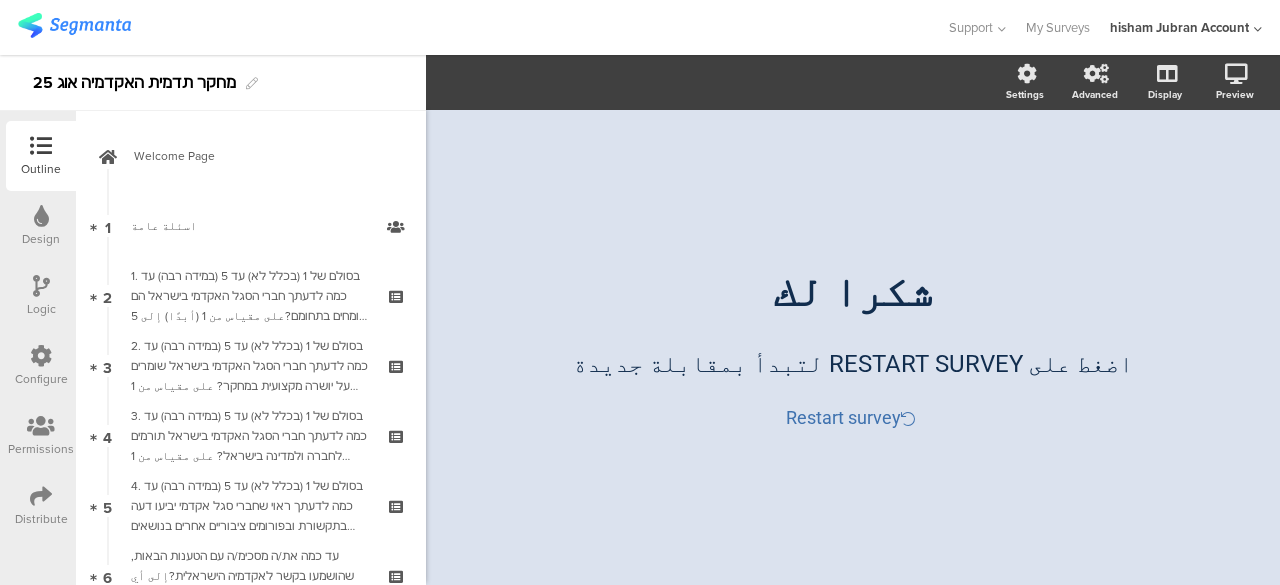 click on "מחקר תדמית האקדמיה אוג 25" at bounding box center (213, 83) 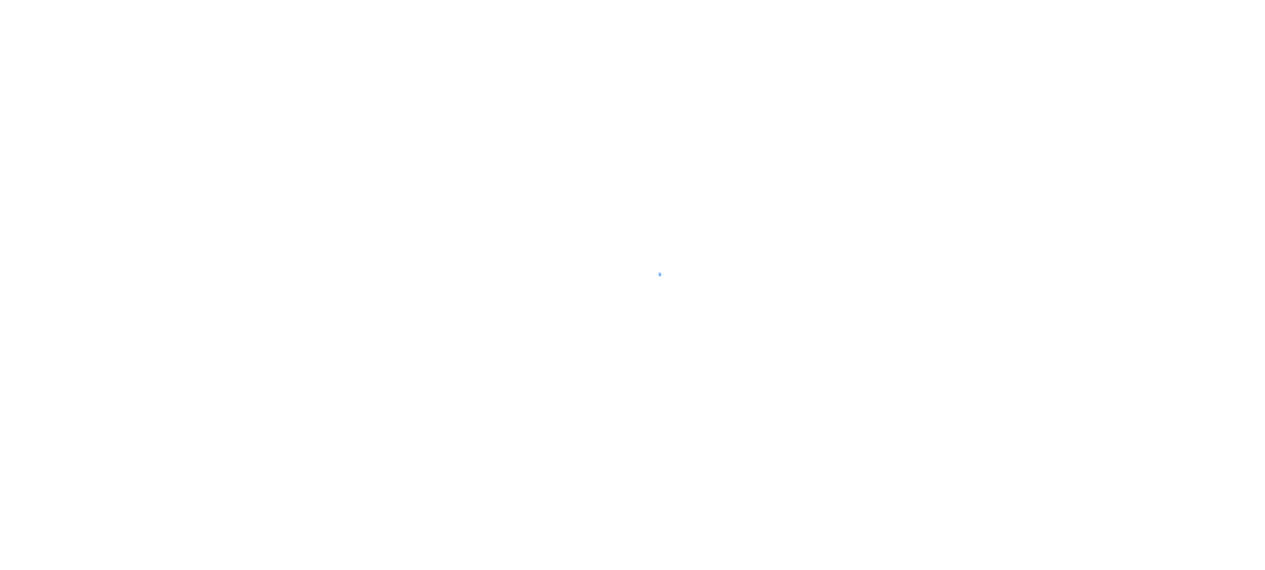 scroll, scrollTop: 0, scrollLeft: 0, axis: both 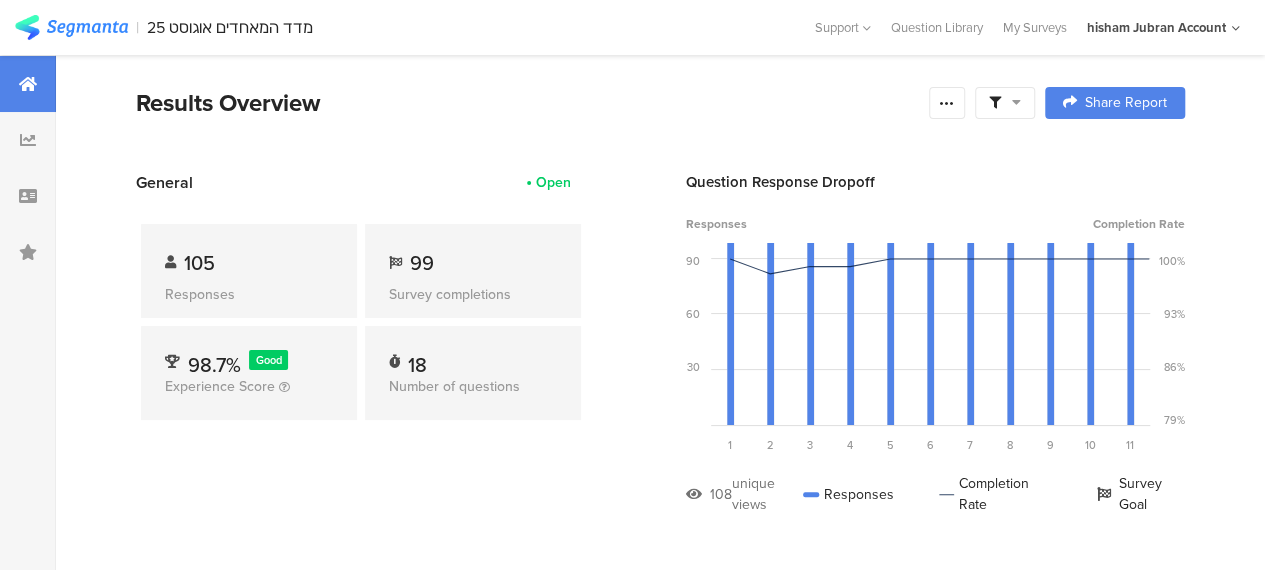 click on "Results Overview   Confidence Level       95   %     Preview survey     Edit survey   Export Results       Purge results
Complete Responses Only
Edit Sample
Share Report
Share     Cancel
Share Report
Share Report   General     Open     105   Responses     99   Survey completions     98.7%   Good   Experience Score
18
Number of questions
Question Response Dropoff
Responses   Completion Rate
90
60
30
0
Sorry, your browser does not support inline SVG.
Question 1
اسئلة عامة
105   views     105   responses   100.0%   completion rate       1
Question 2
105   views     103   responses   98.1%   completion rate       2
Question 3
103   views     102" at bounding box center [660, 1997] 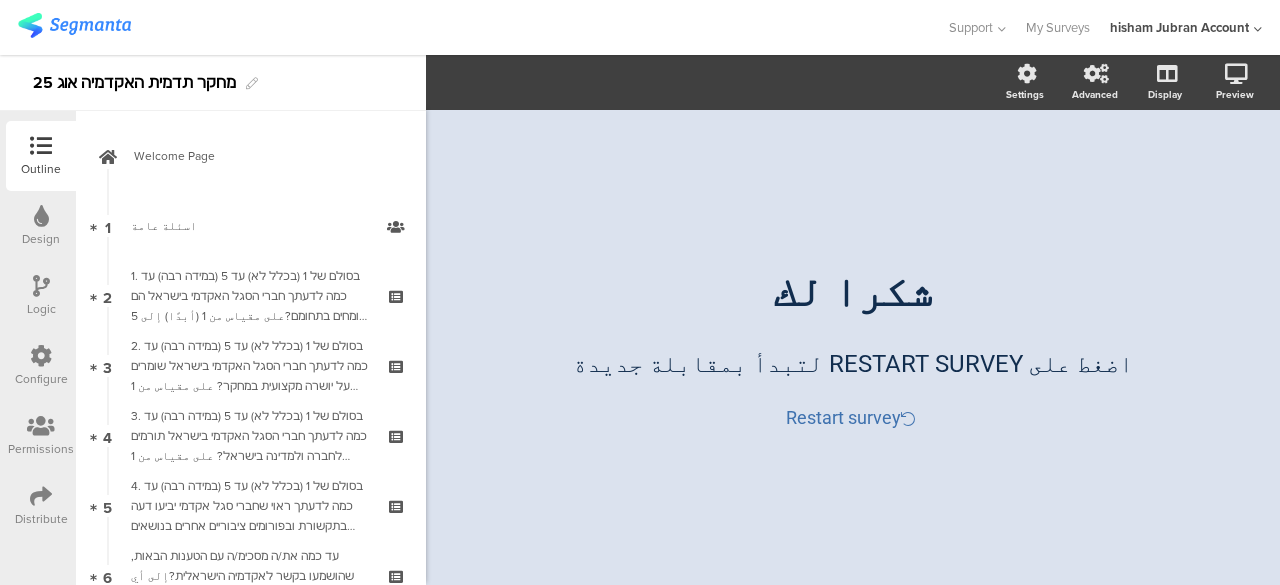 scroll, scrollTop: 0, scrollLeft: 0, axis: both 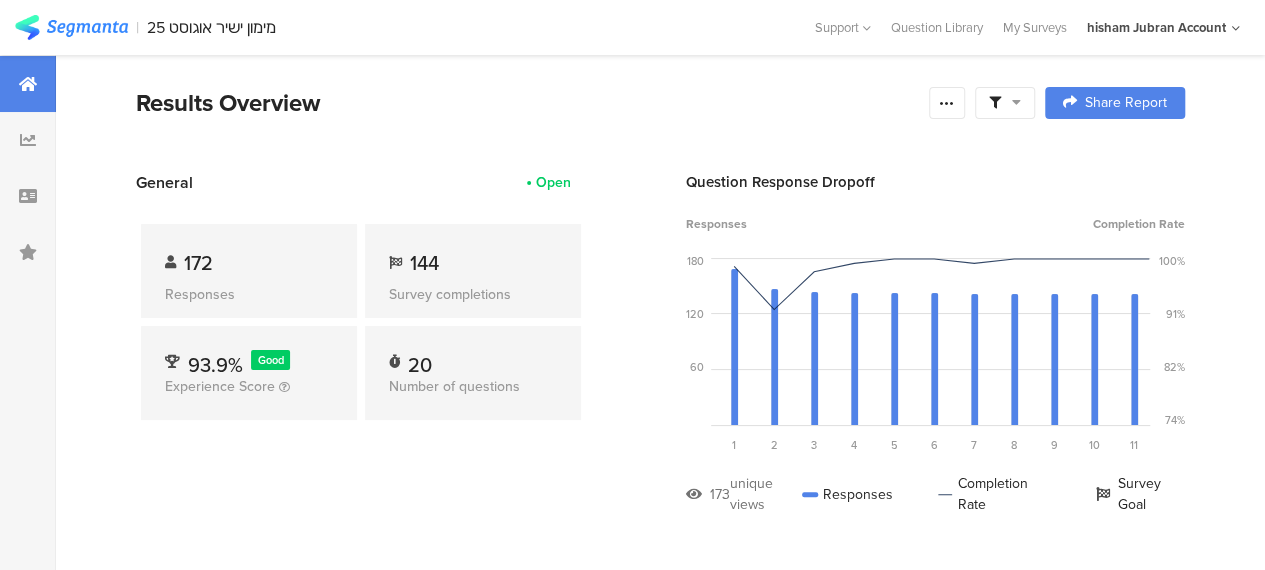click at bounding box center (1016, 102) 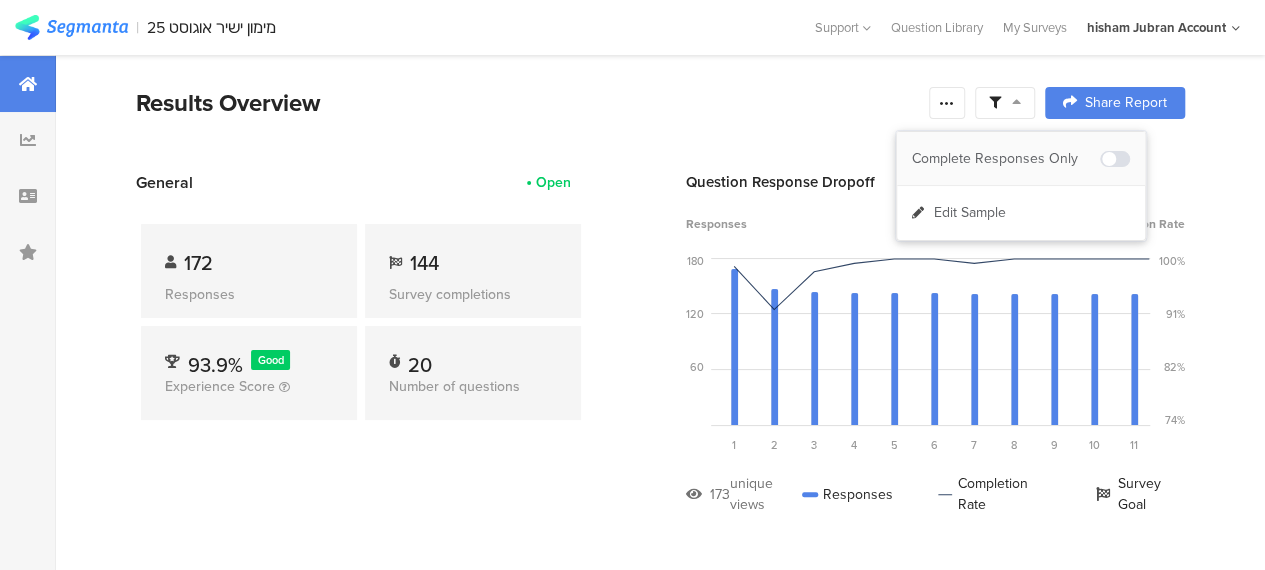 click on "Complete Responses Only" at bounding box center [1006, 159] 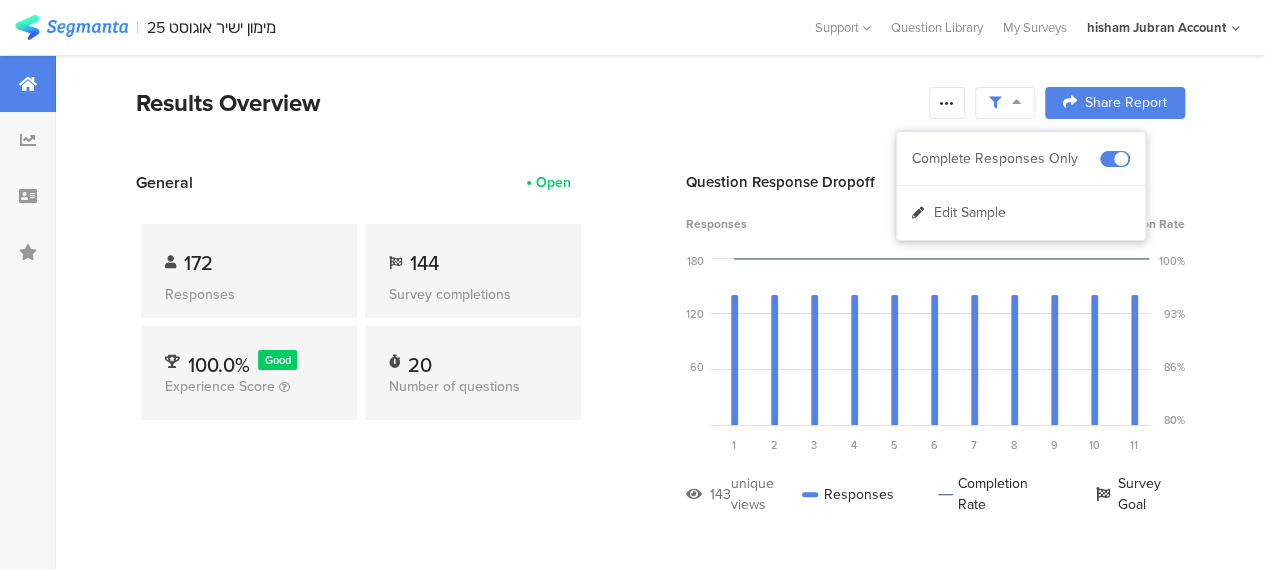 click on "General     Open     172   Responses     144   Survey completions     100.0%   Good   Experience Score
20
Number of questions" at bounding box center [361, 358] 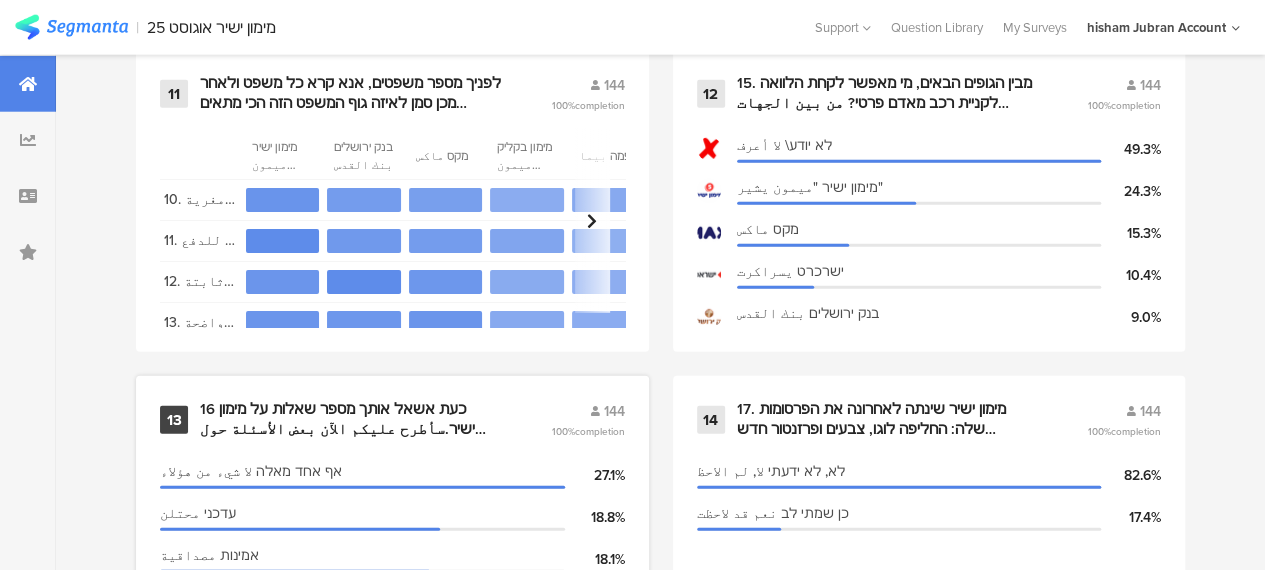 scroll, scrollTop: 2600, scrollLeft: 0, axis: vertical 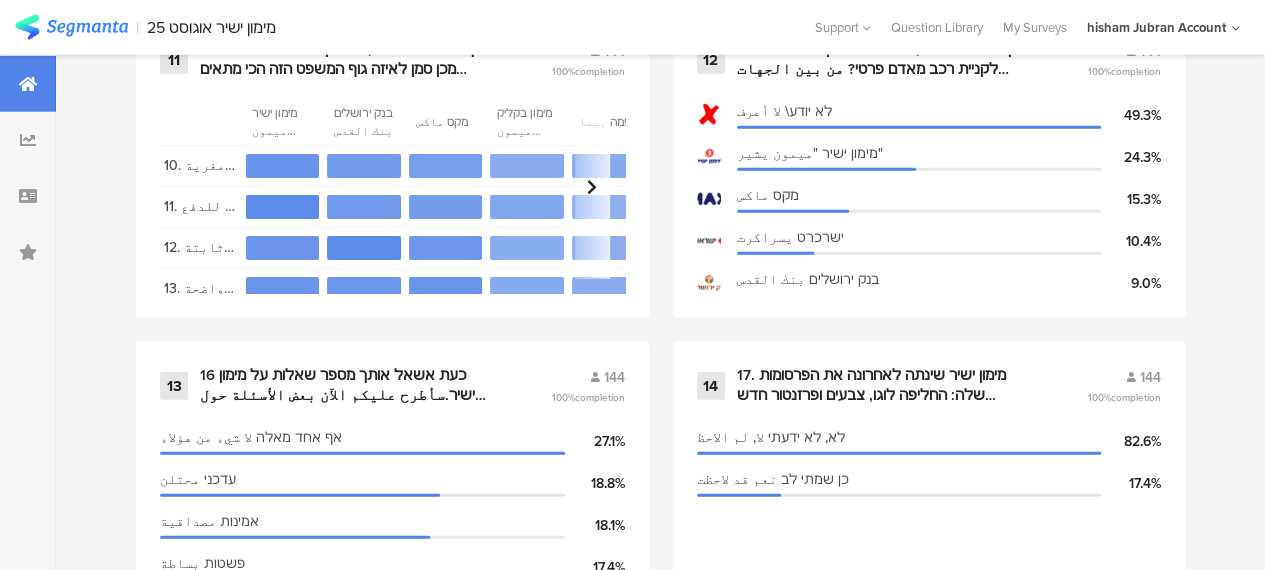 click on "1   نبدأ ببعض الاسئلة العامة:     144   100%  completion
الجنس מגדר:
גבר رجل
50.0%
אישה امرأة
50.0%
العمر גיל
25-34
31.3%
35-44
29.2%
45-54
25.0%
55-64
10.4%
الديانة דת
מוסלמי \مسلم
74.3%
דרוזי درزي
14.6%
נוצרי مسيحي
11.1%
منطقة السكن אזור גיאוגרפי
גליל الجليل
54.2%
ערים מעורבות مدن مختلطة
21.5%
משולש المثلث
16.7%
נגב النقب
7.6%
2       144   100%  completion     اسم شركة 1     اسم شركة 2     اسم شركة 3     اسم شركة 4     اسم شركة 5         בנקים" at bounding box center [660, 16] 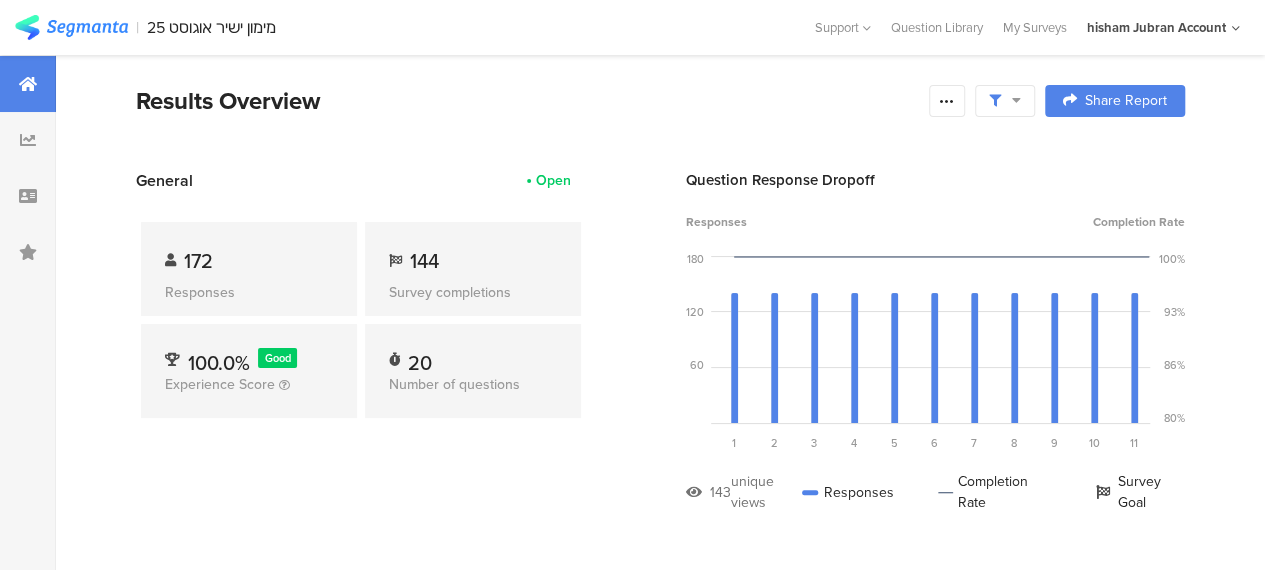 scroll, scrollTop: 0, scrollLeft: 0, axis: both 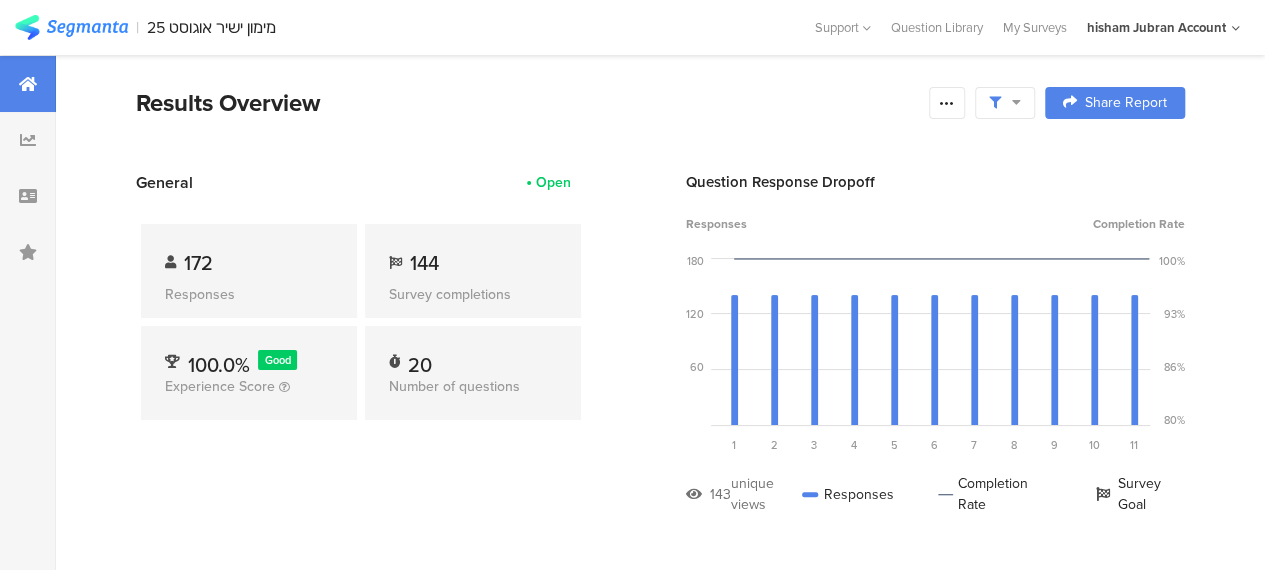 click on "Results Overview   Confidence Level       95   %     Preview survey     Edit survey   Export Results       Purge results
Share Report
Share     Cancel
Share Report
Share Report   General     Open     172   Responses     144   Survey completions     100.0%   Good   Experience Score
20
Number of questions
Question Response Dropoff
Responses   Completion Rate
180
120
60
0
Sorry, your browser does not support inline SVG.
Question 1
نبدأ ببعض الاسئلة العامة:
144   views     144   responses   100.0%   completion rate       1
Question 2
144   views     144   responses   100.0%   completion rate       2
Question 3
144   views     144   responses   100.0%         3" at bounding box center (660, 2160) 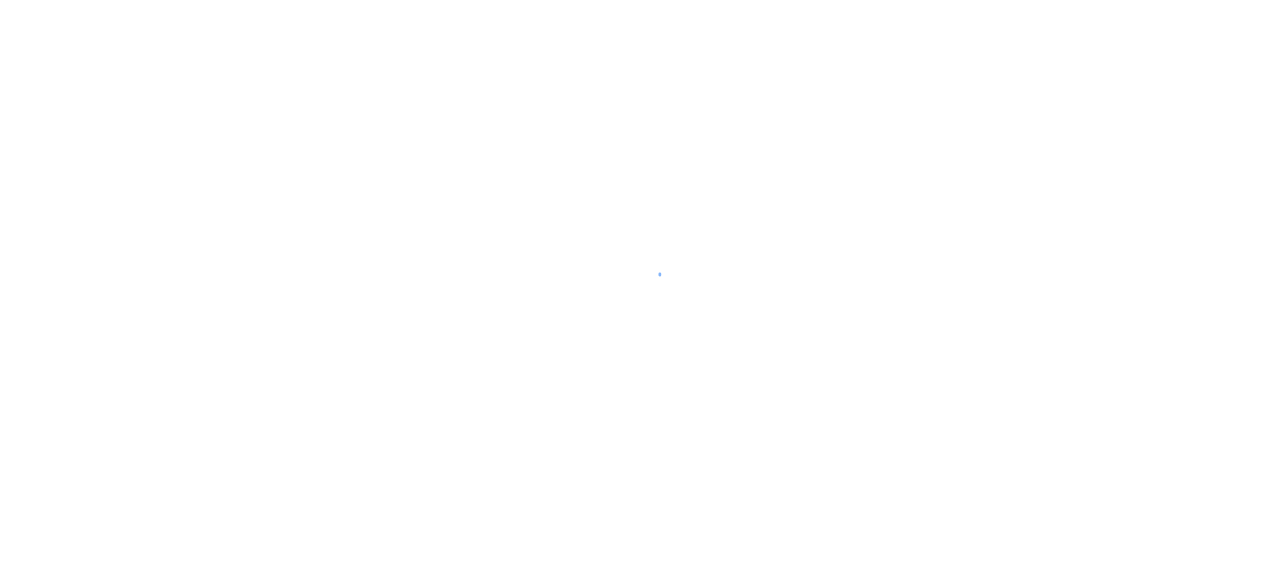scroll, scrollTop: 0, scrollLeft: 0, axis: both 